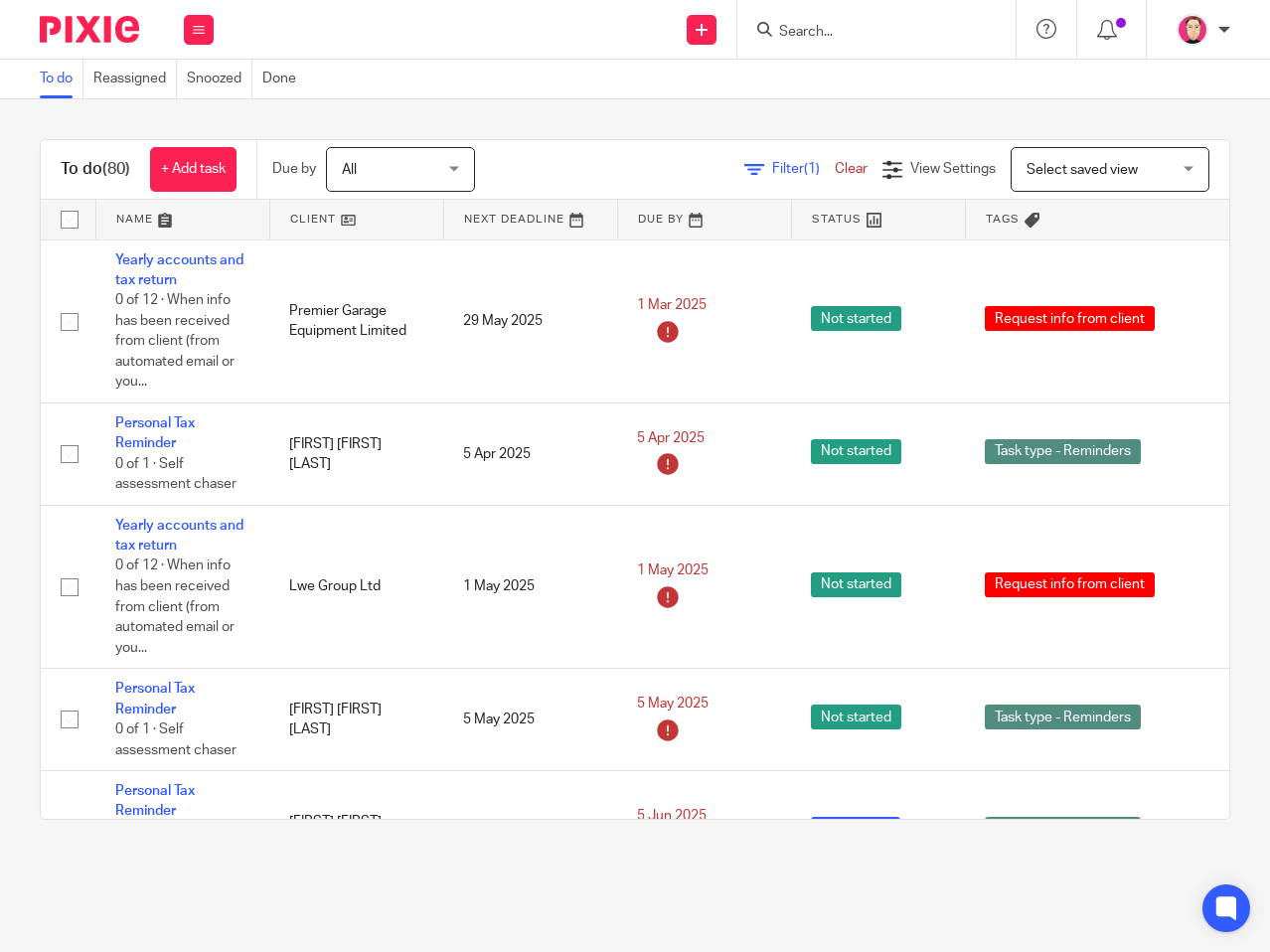 click at bounding box center [867, 33] 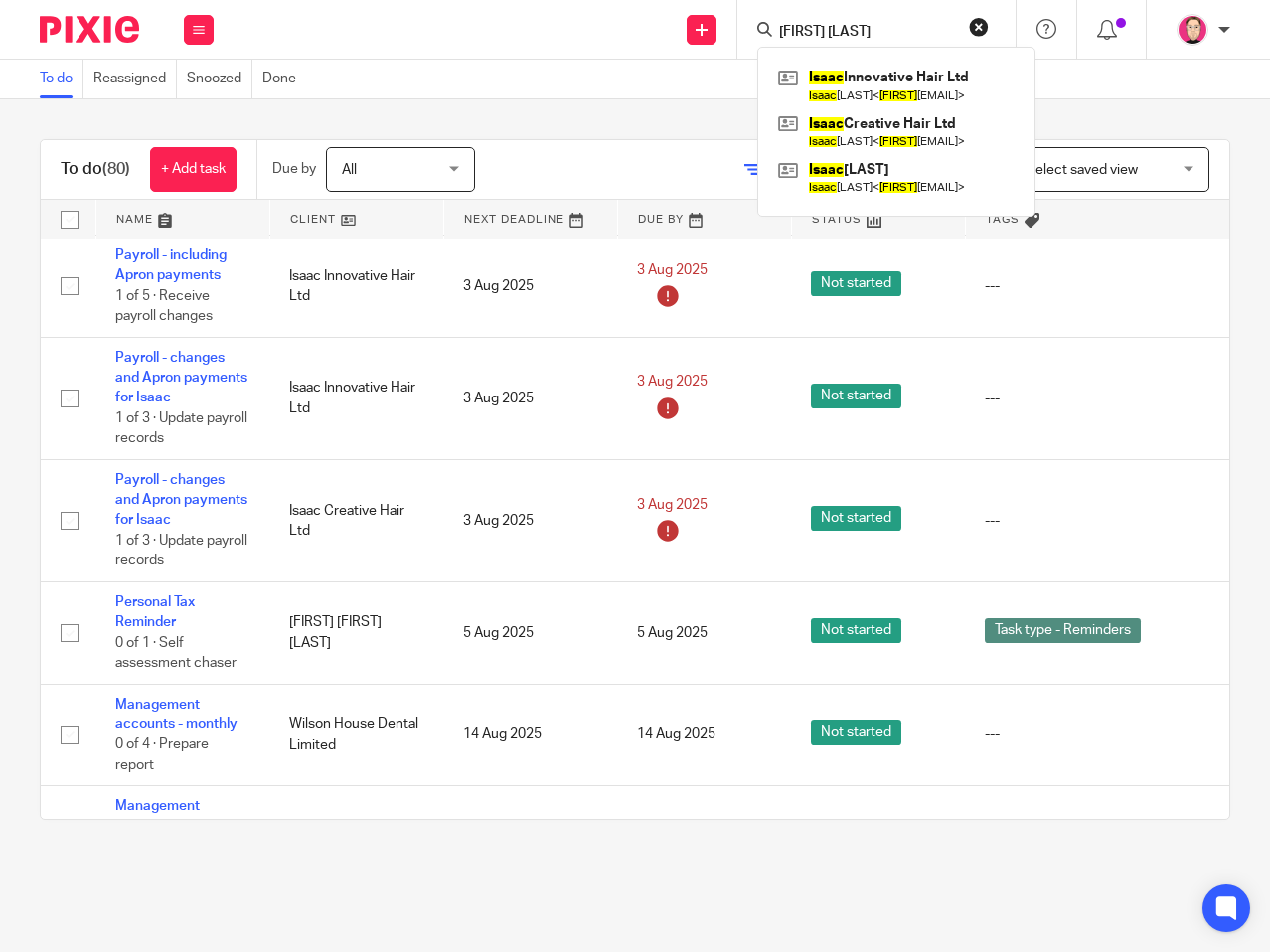 type on "isaac tr" 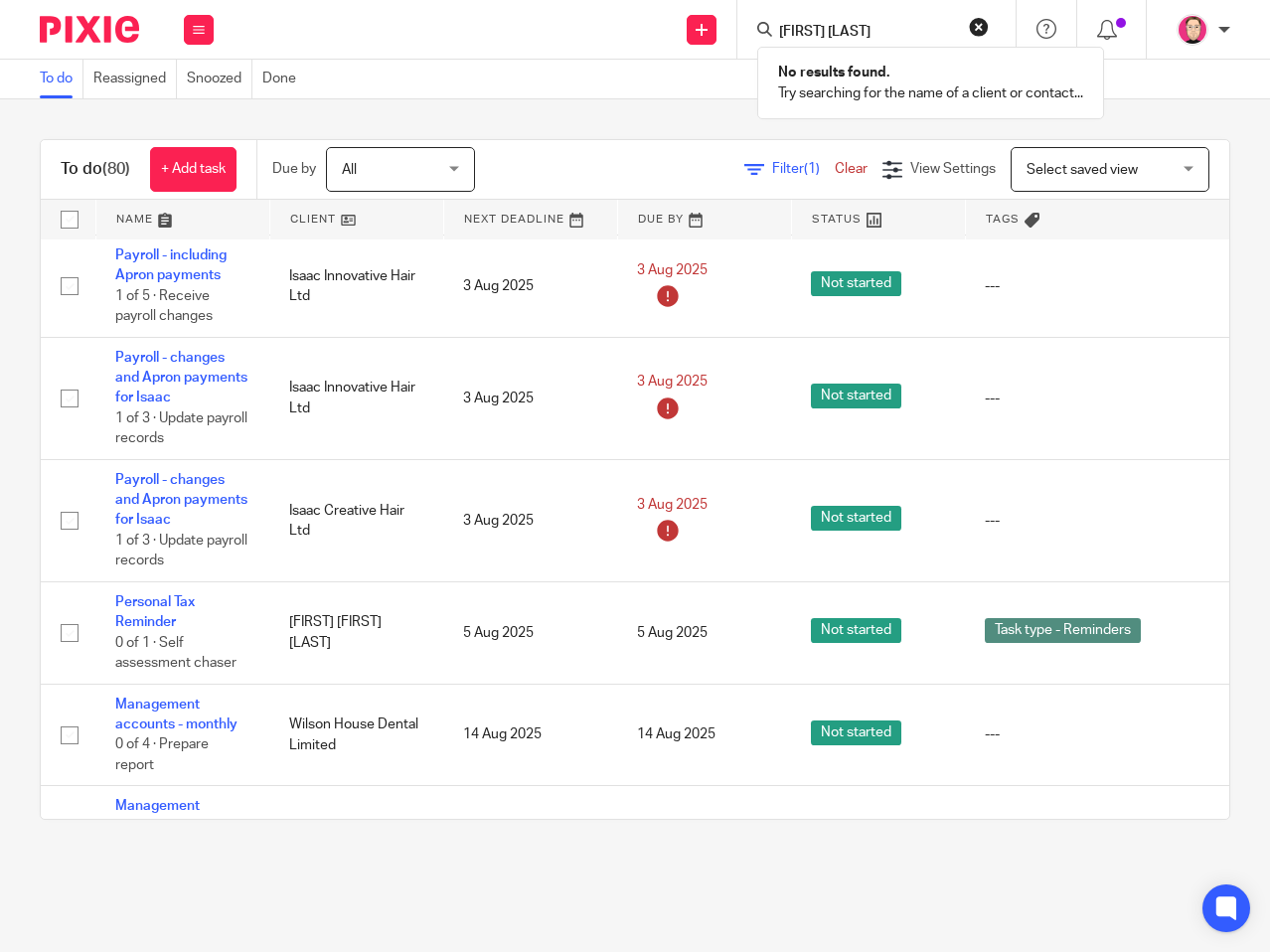 type 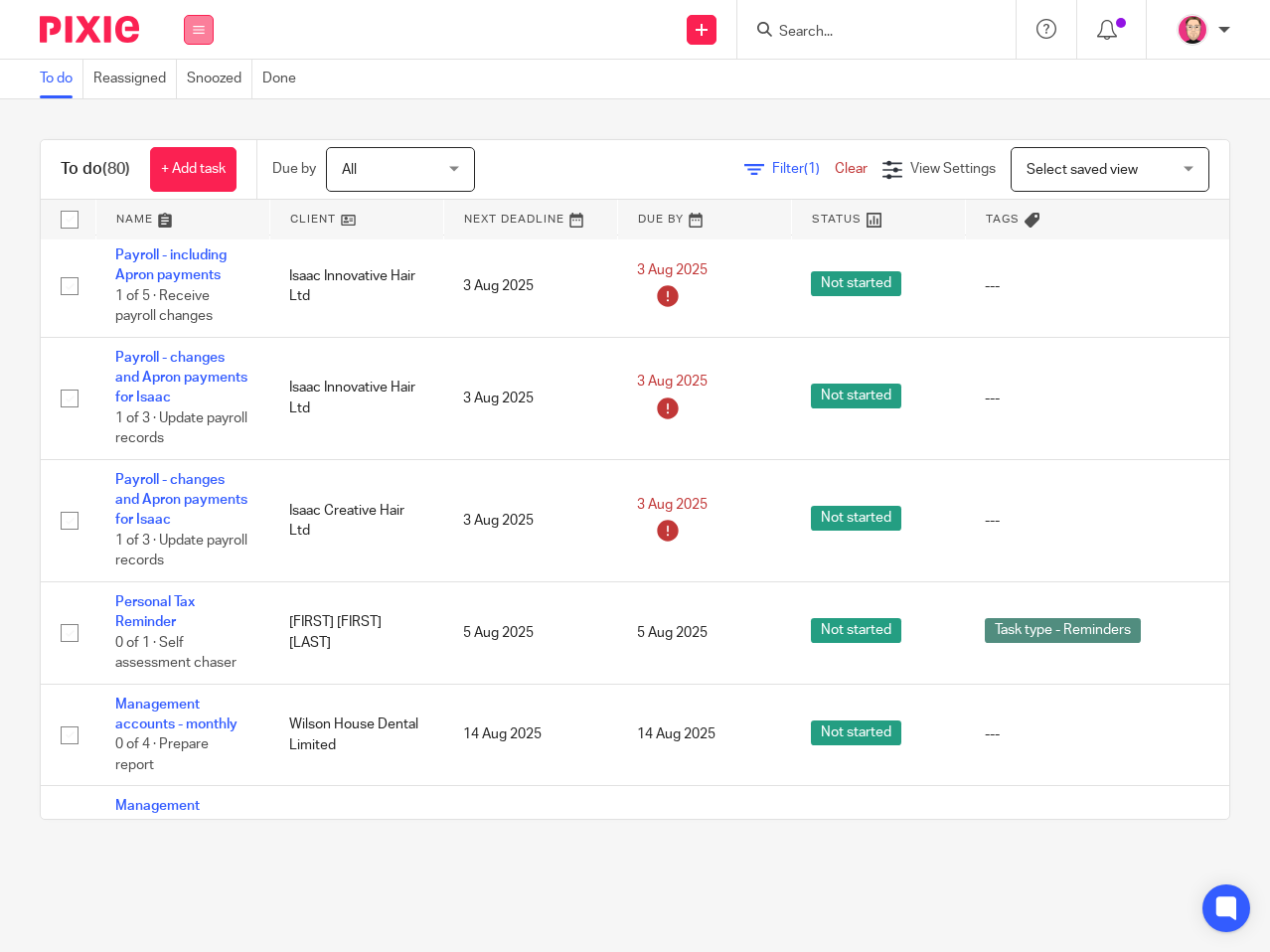 click at bounding box center (199, 30) 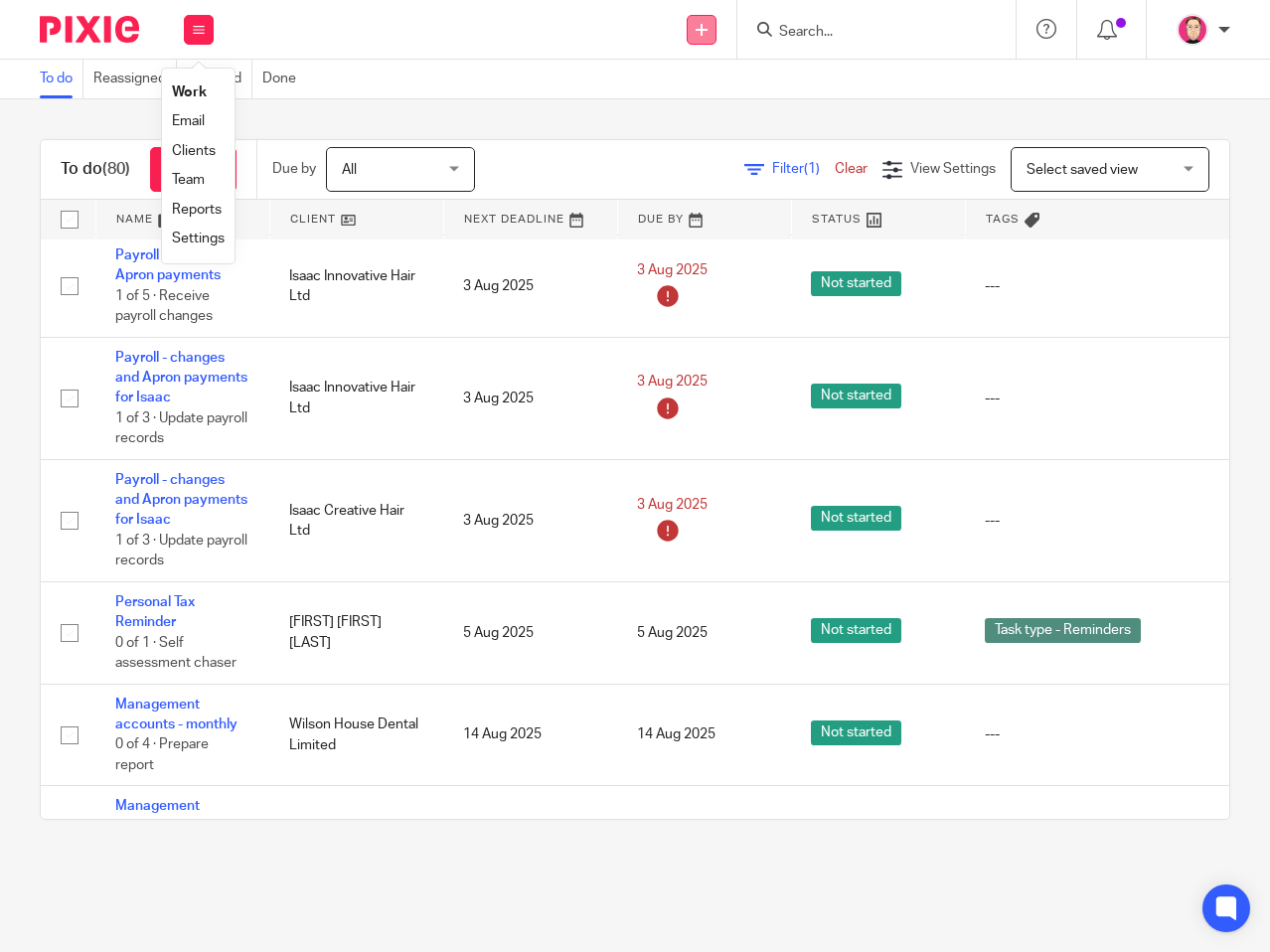 click at bounding box center [702, 30] 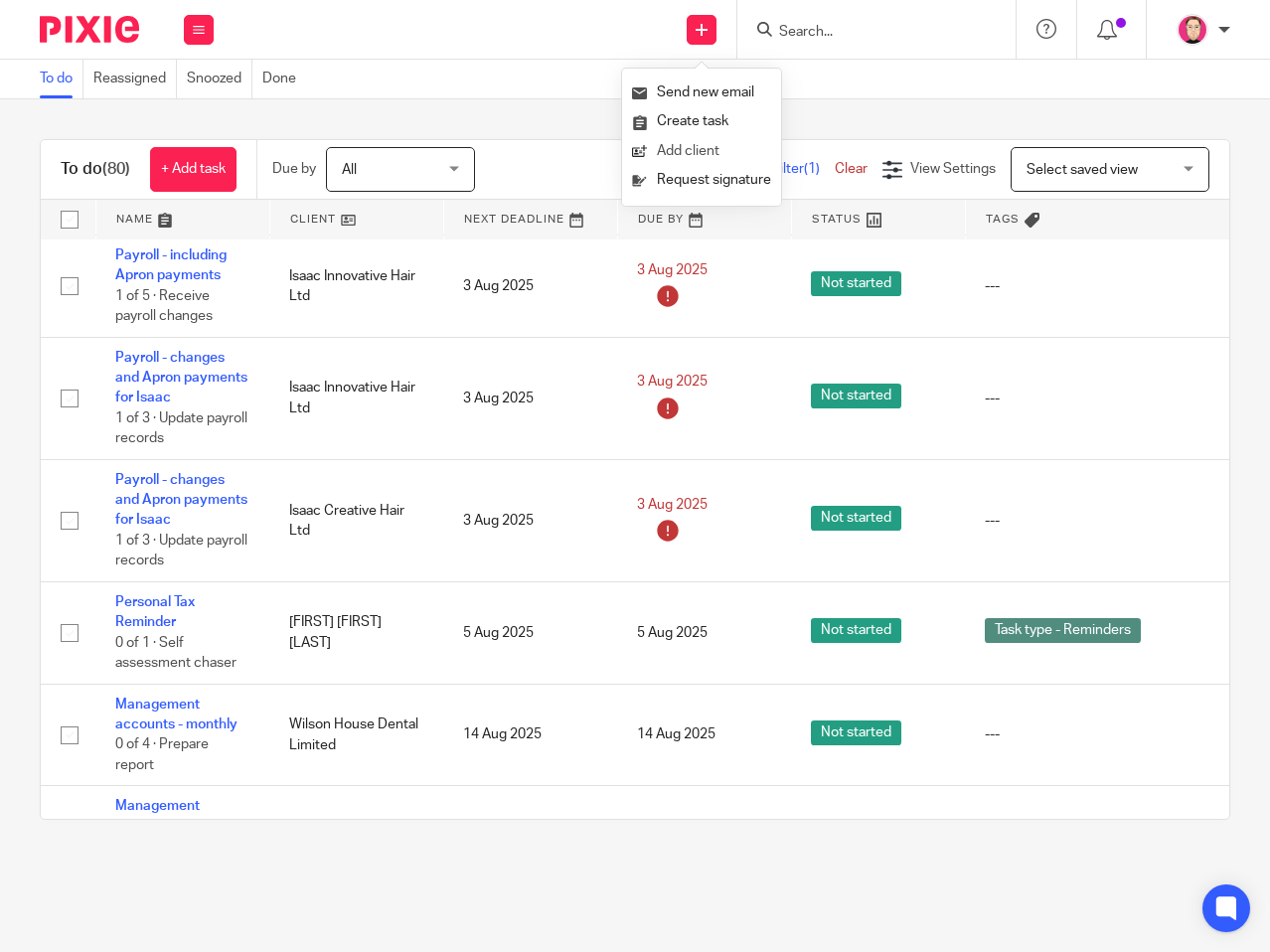 click on "Add client" at bounding box center (702, 151) 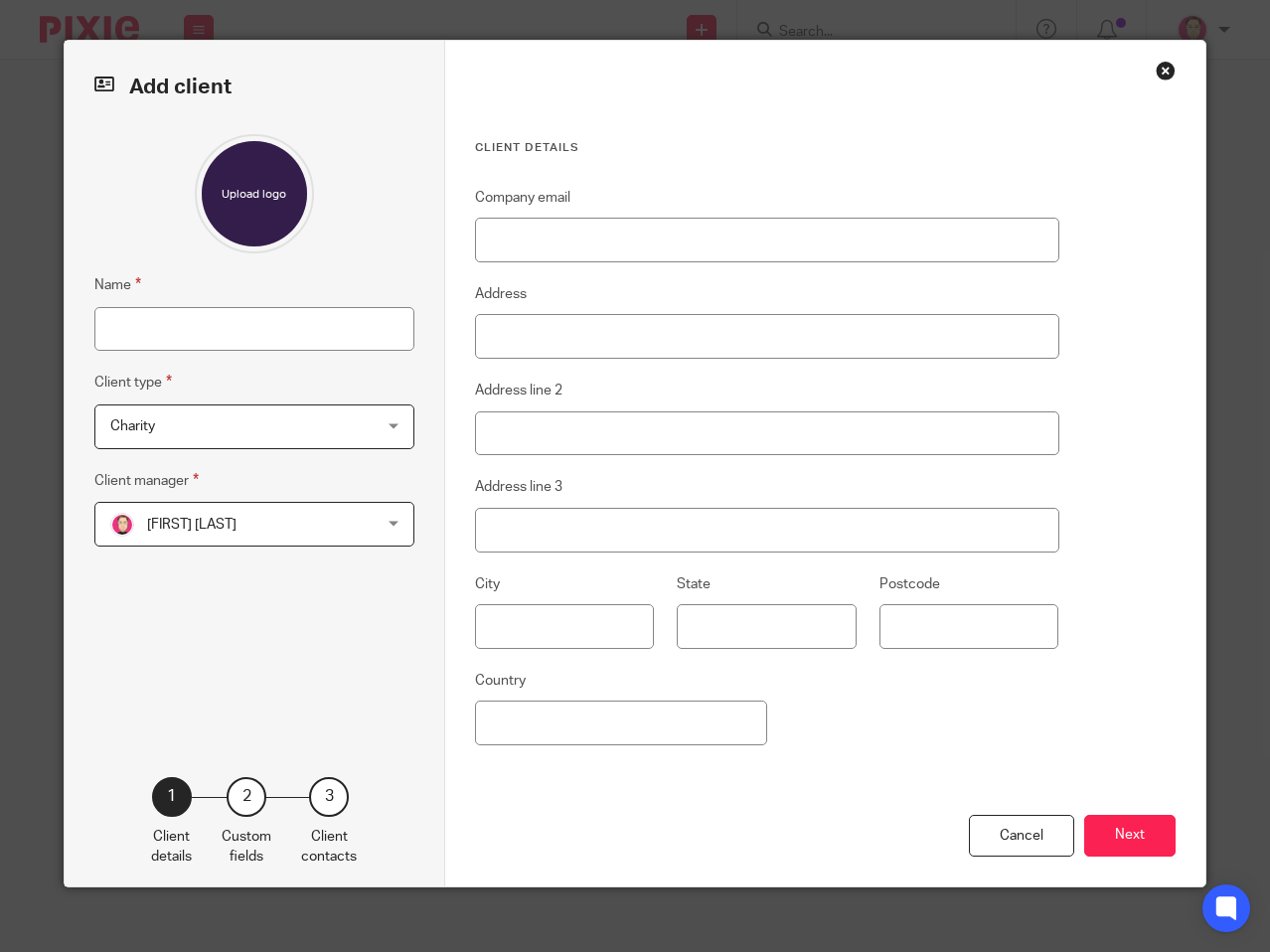 scroll, scrollTop: 0, scrollLeft: 0, axis: both 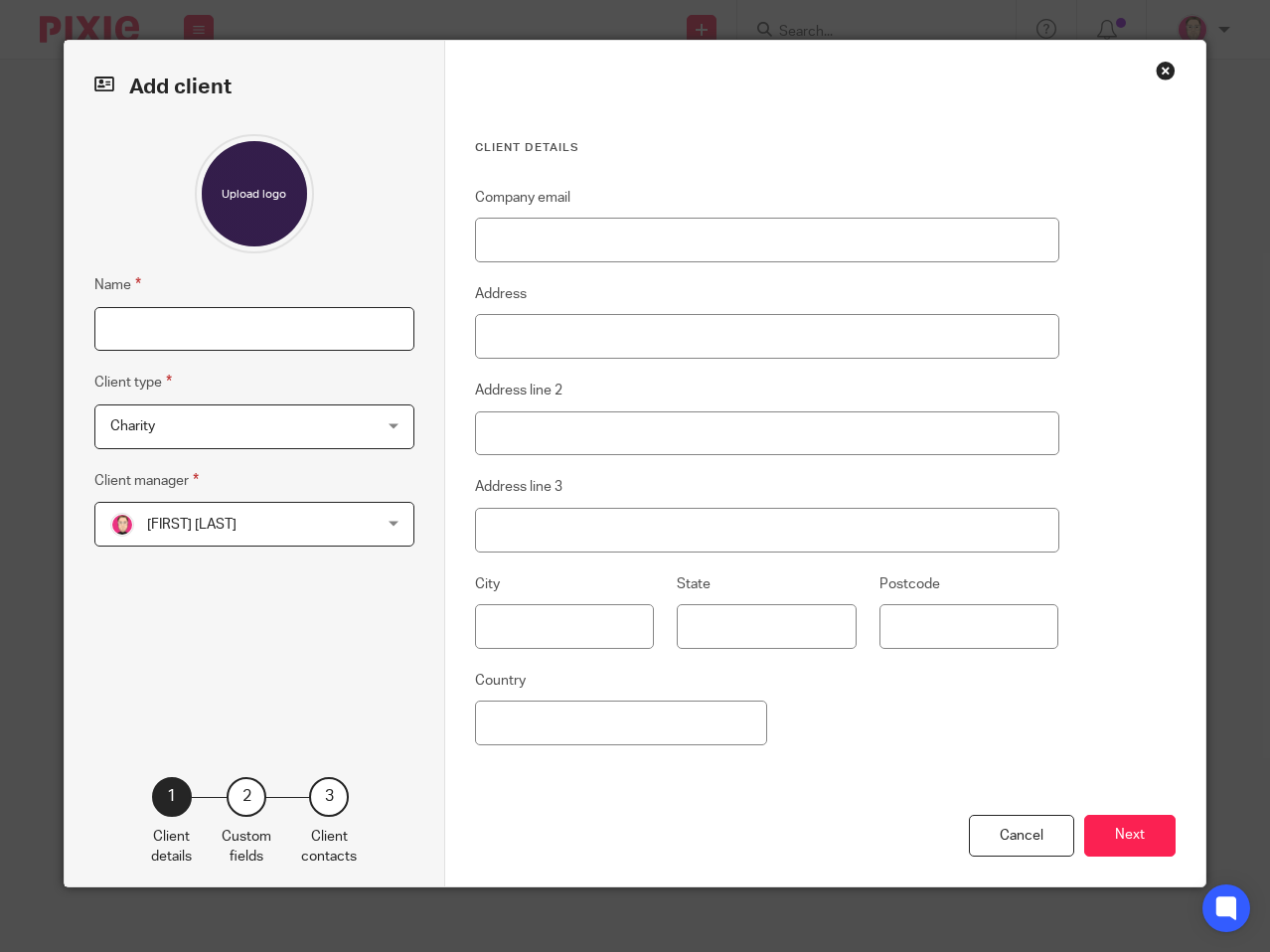 drag, startPoint x: 293, startPoint y: 320, endPoint x: 315, endPoint y: 324, distance: 22.36068 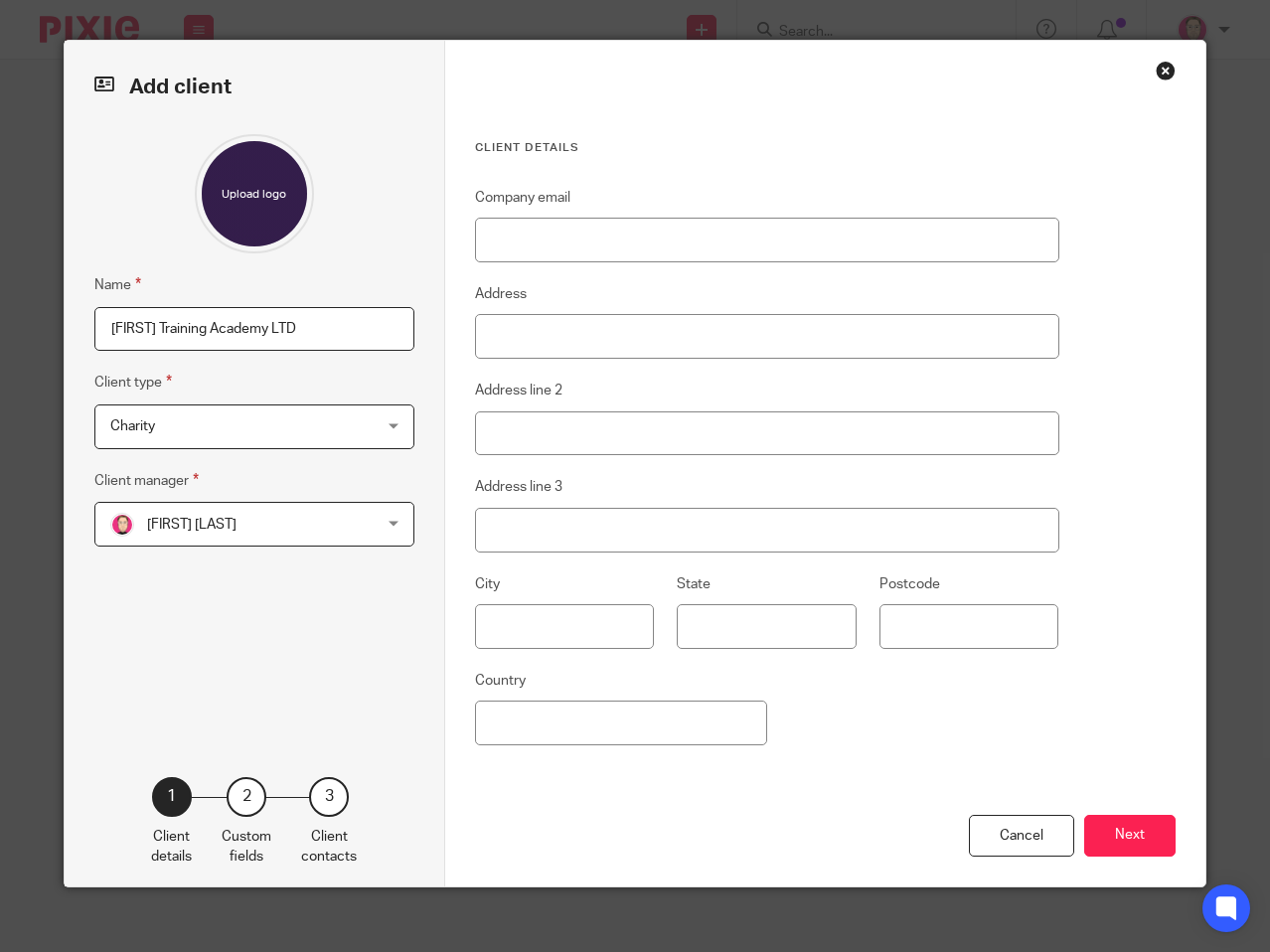 type on "Isaac Training Academy LTD" 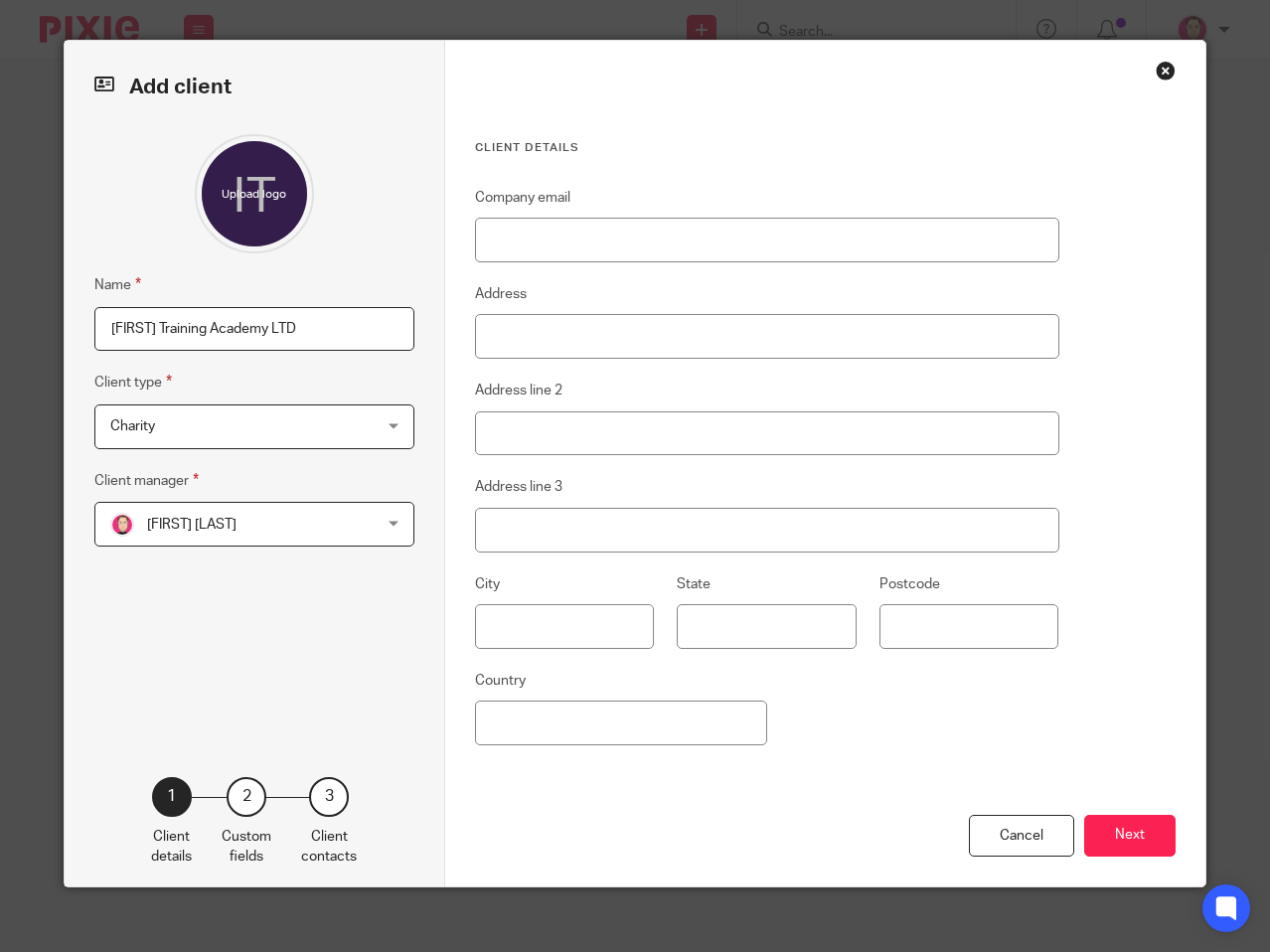 click on "Charity
Charity" at bounding box center (254, 426) 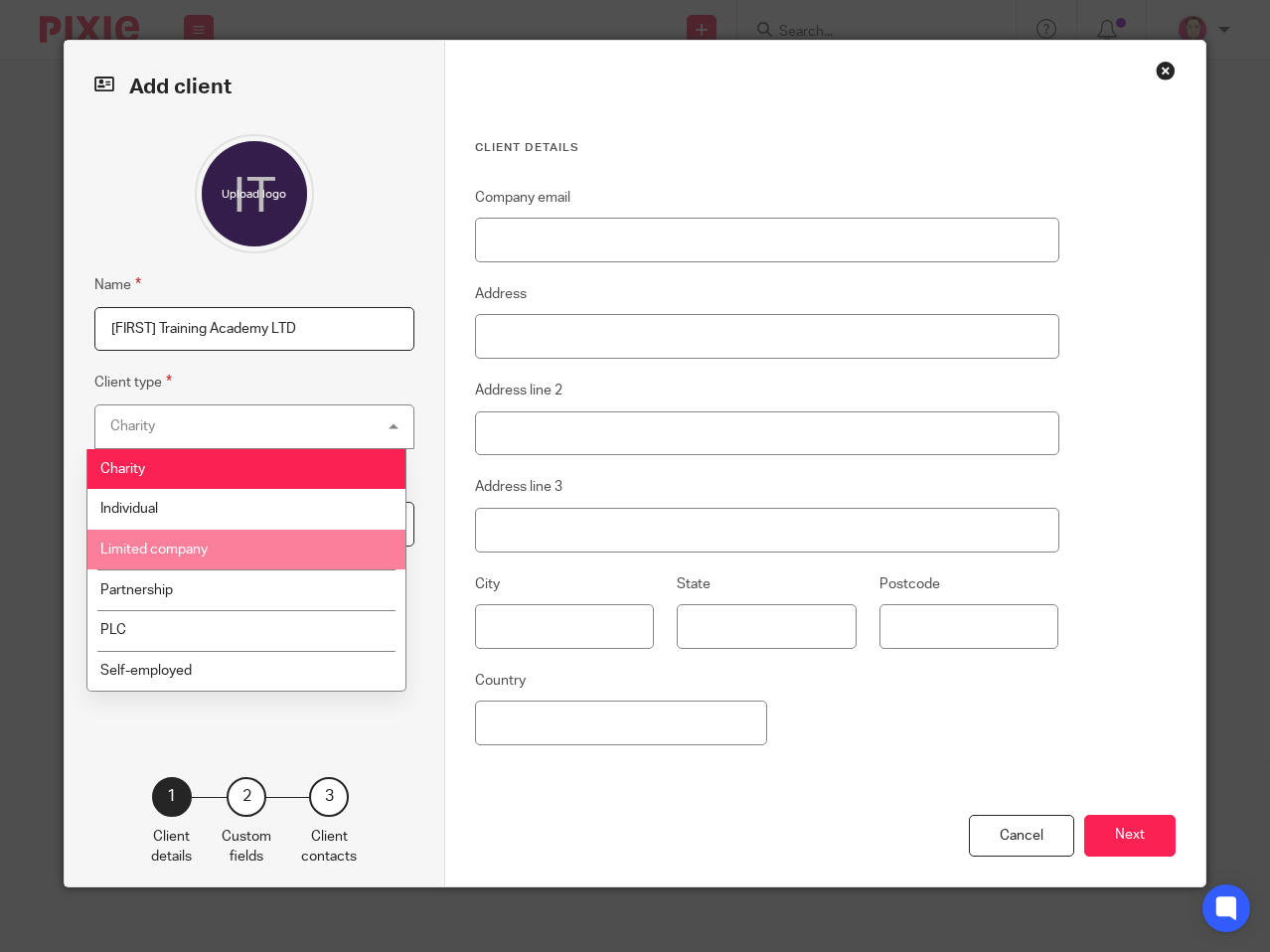 click on "Limited company" at bounding box center [246, 550] 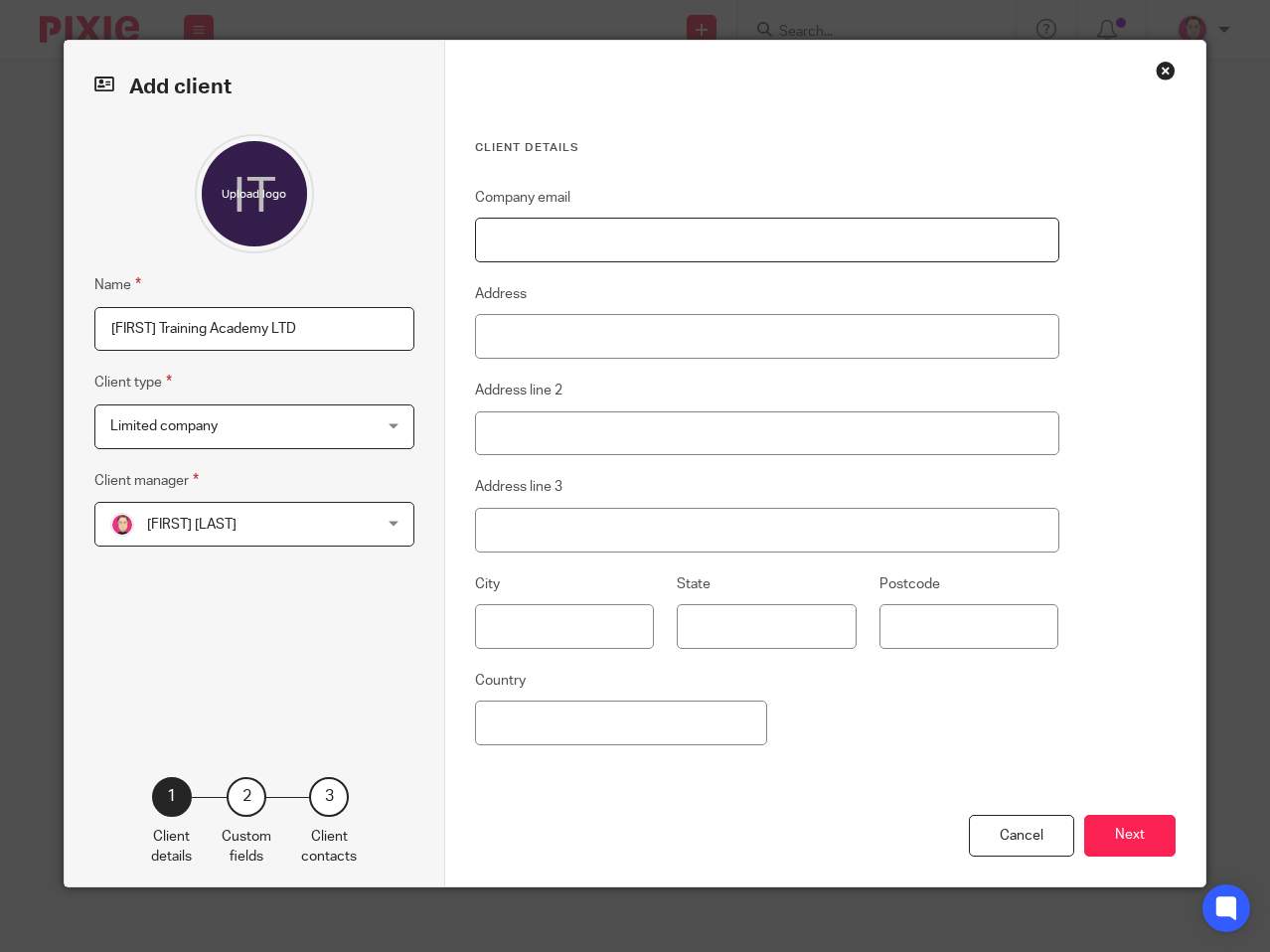 click on "Company email" at bounding box center (767, 239) 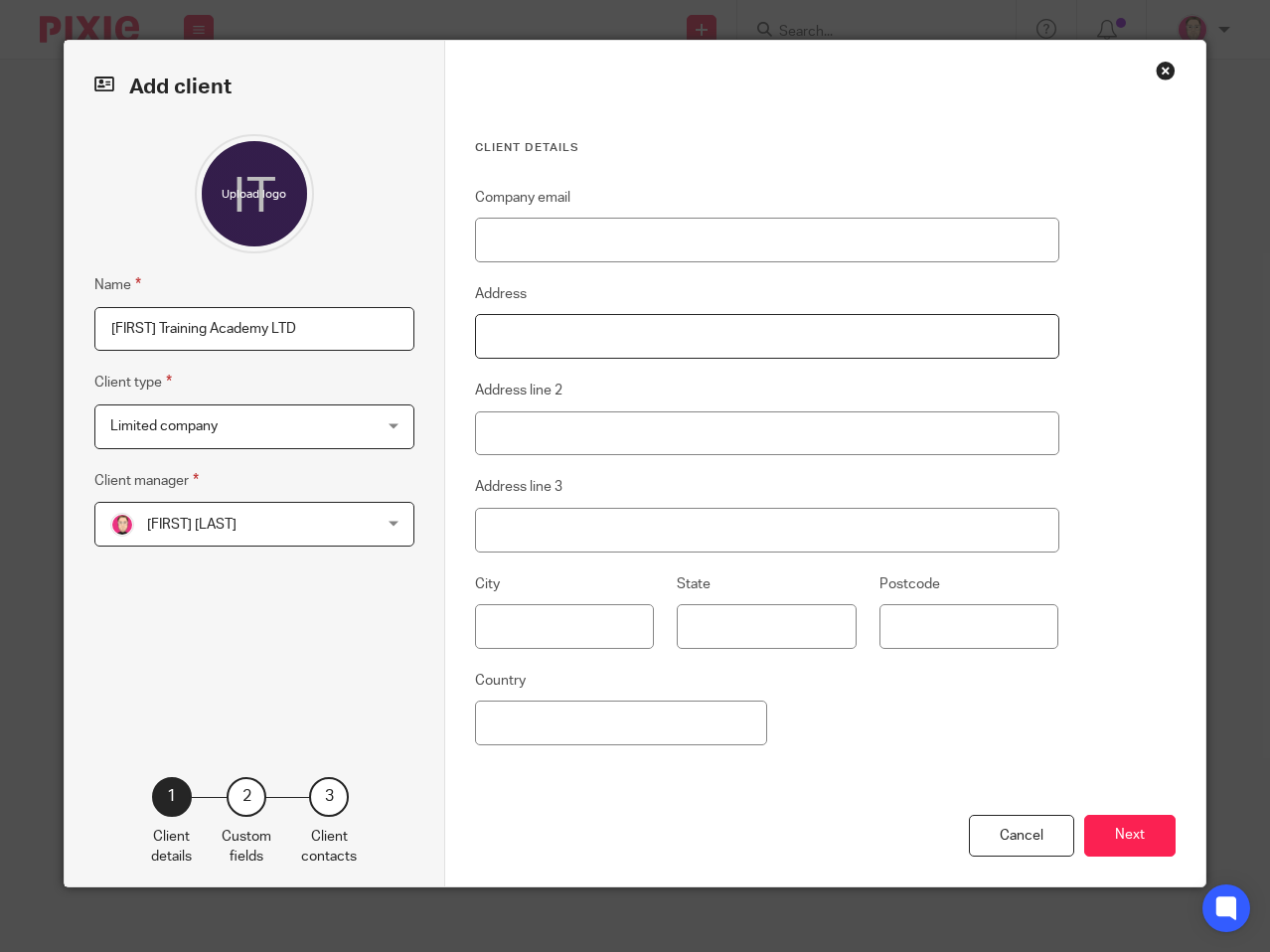 click on "Address" at bounding box center [767, 336] 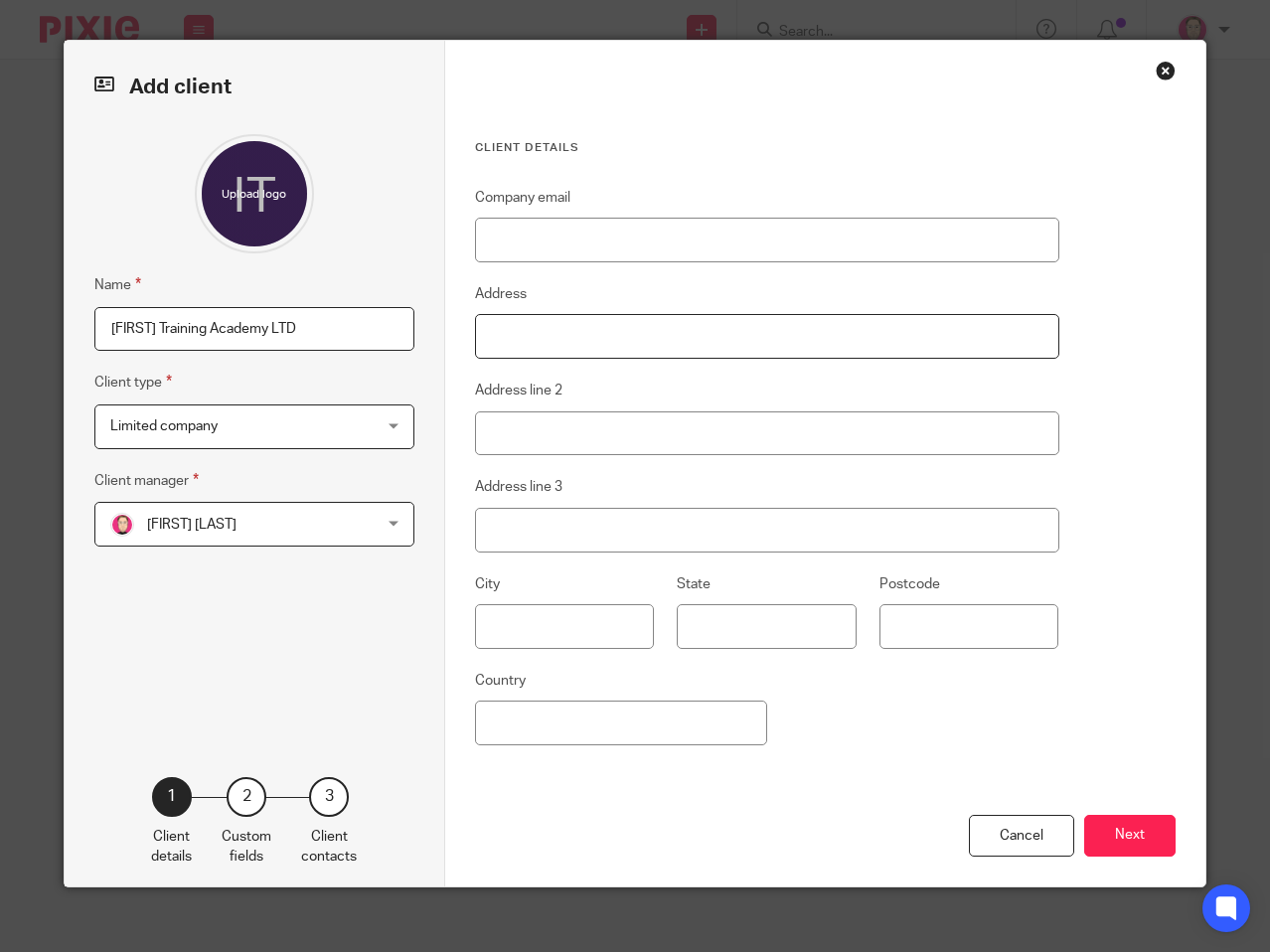 type on "YOUTOPIA SOLUTIONS LTD, 6" 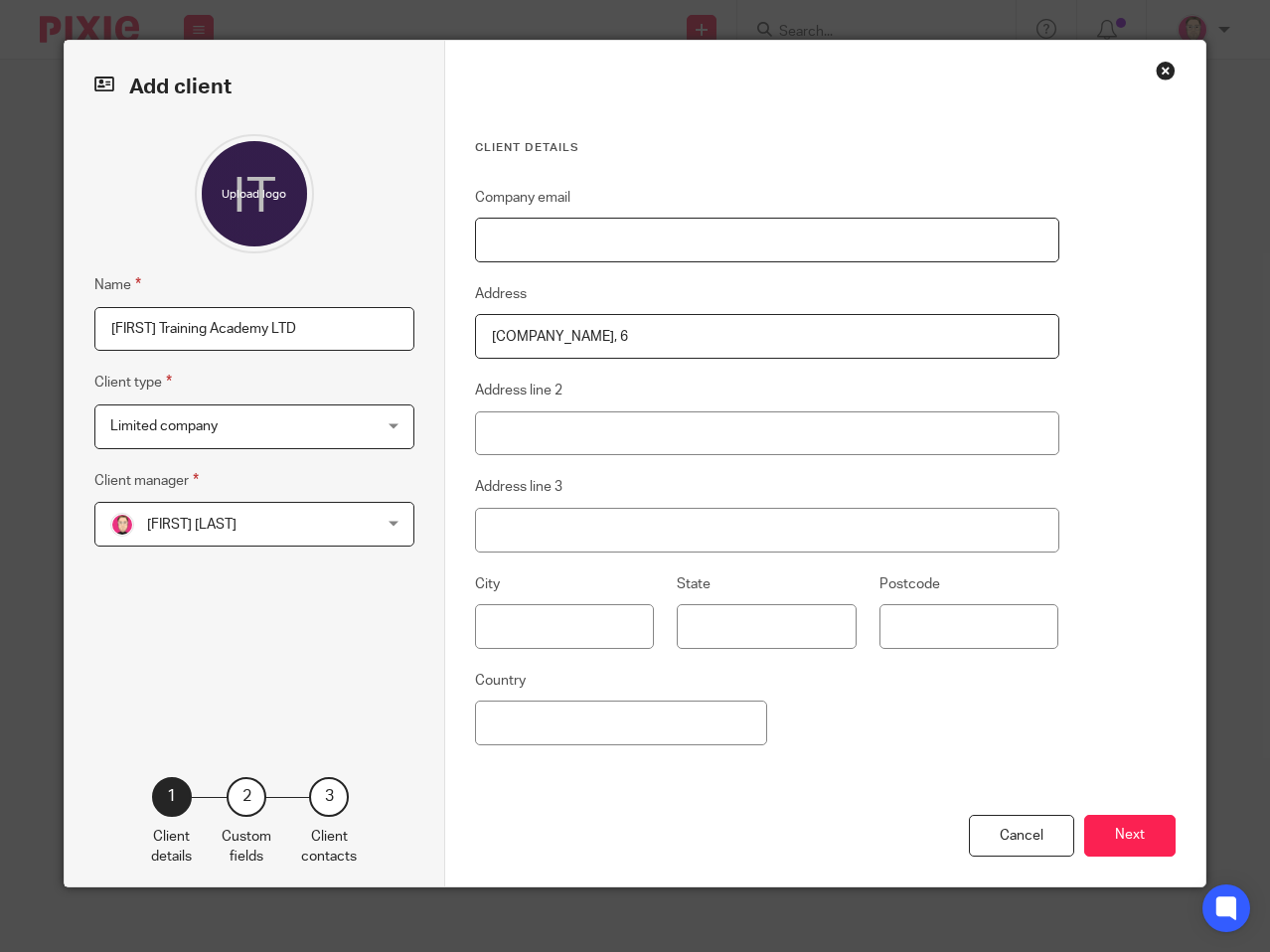 type on "bradley@youtopia.co.uk" 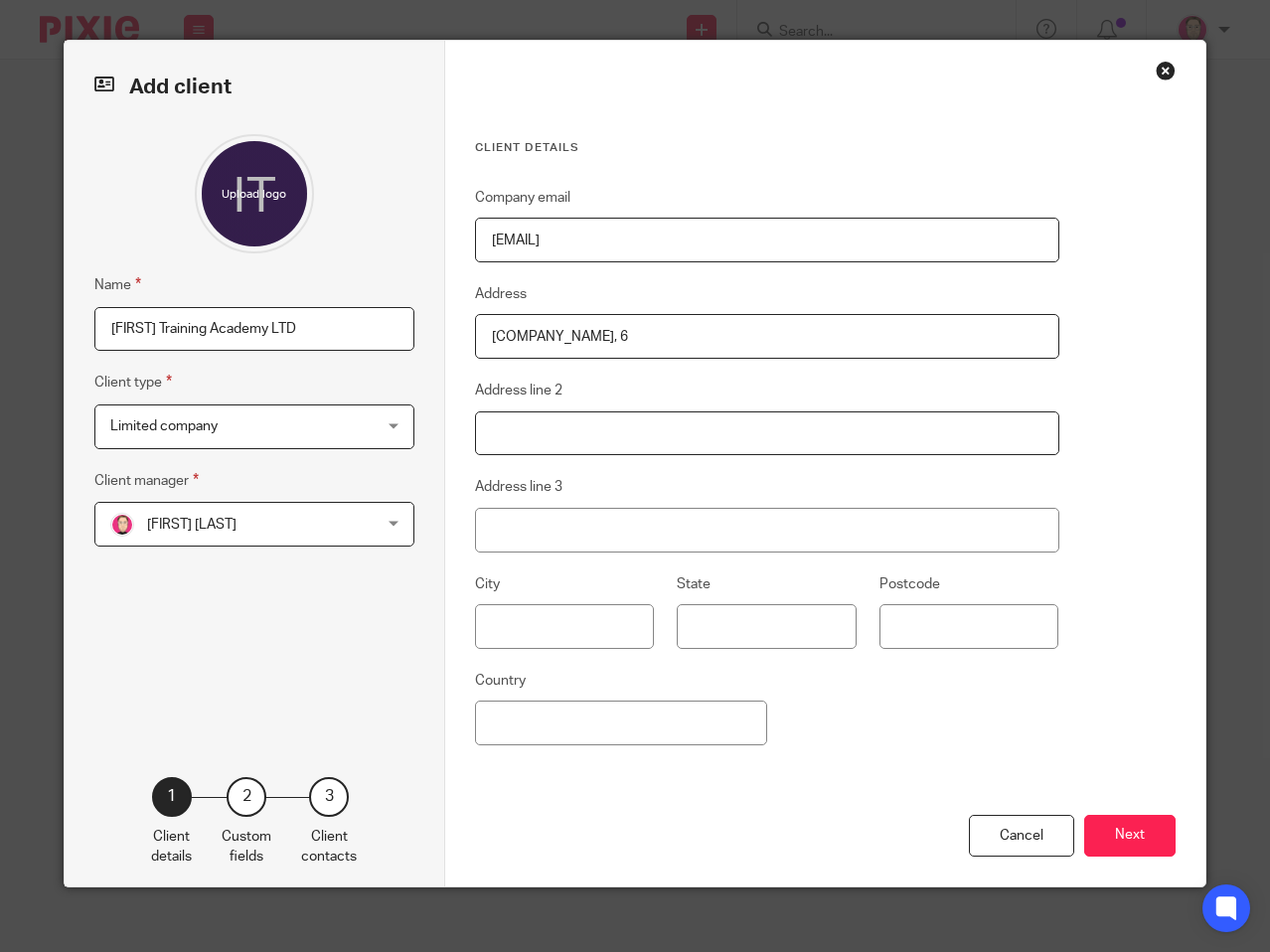 type on "MERCERS MANOR BARNS" 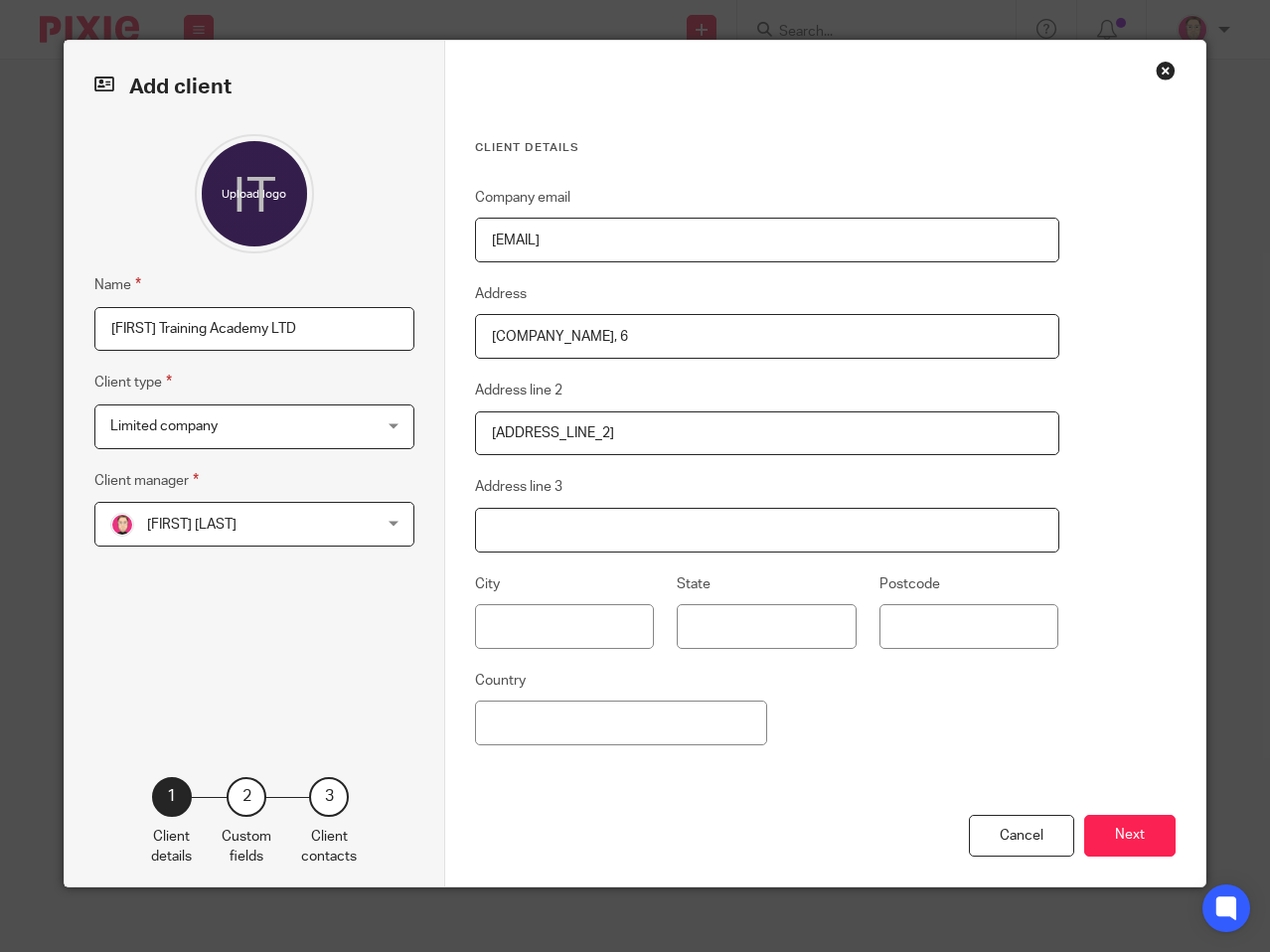 type on "SHERINGTON" 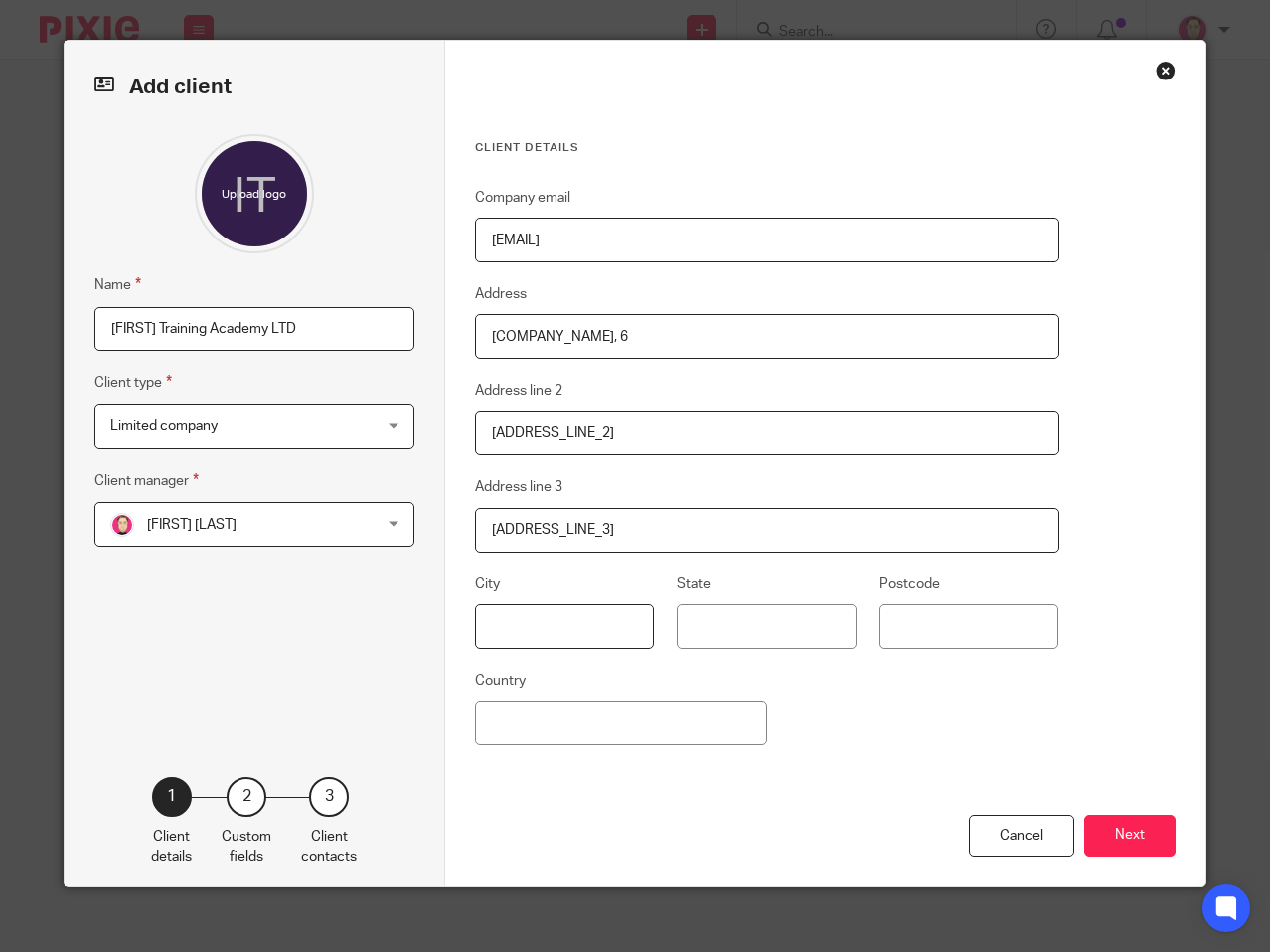type on "NEWPORT PAGNELL" 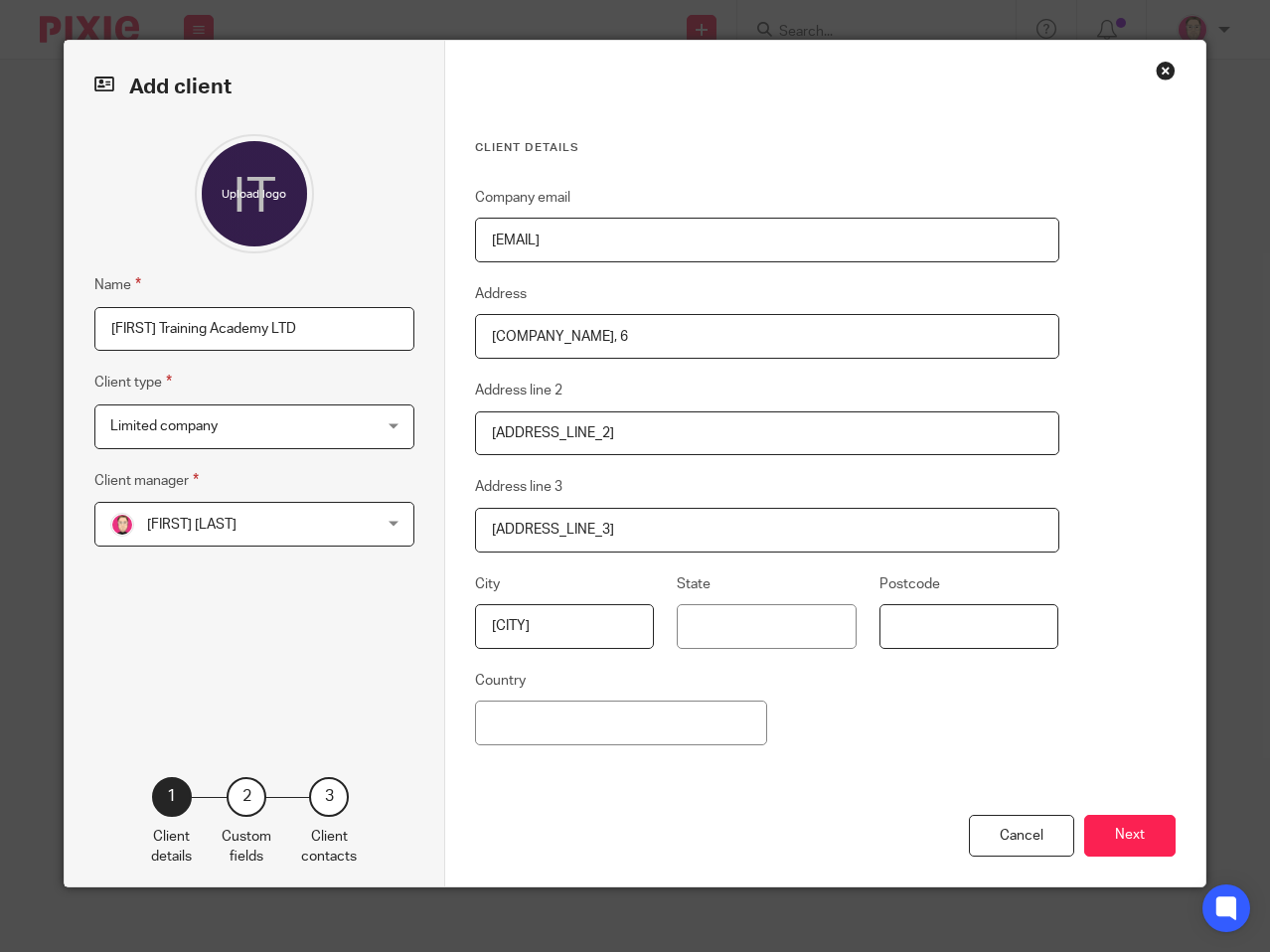 type on "MK16 9PU" 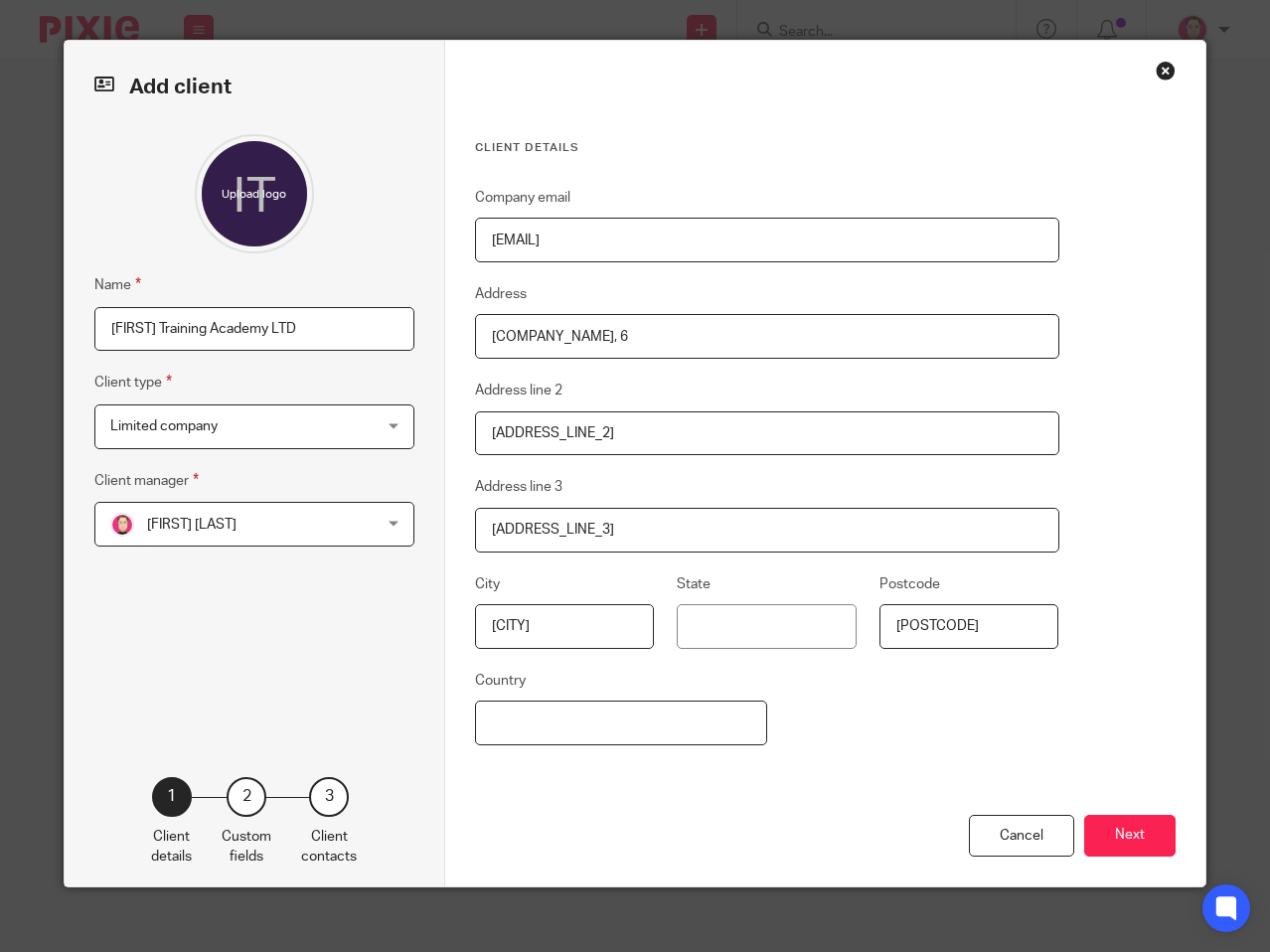 type on "United Kingdom" 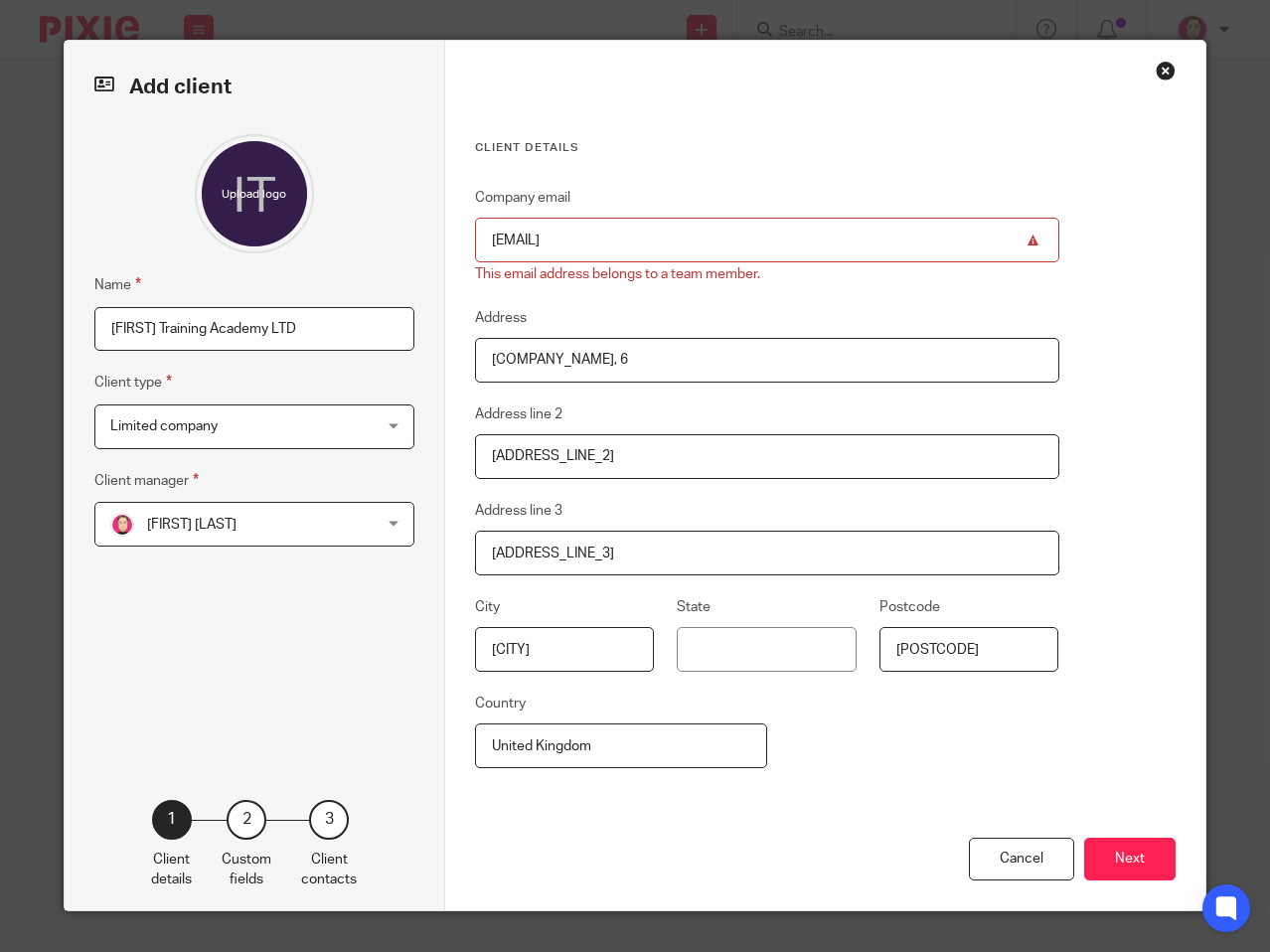click on "bradley@youtopia.co.uk" at bounding box center (767, 239) 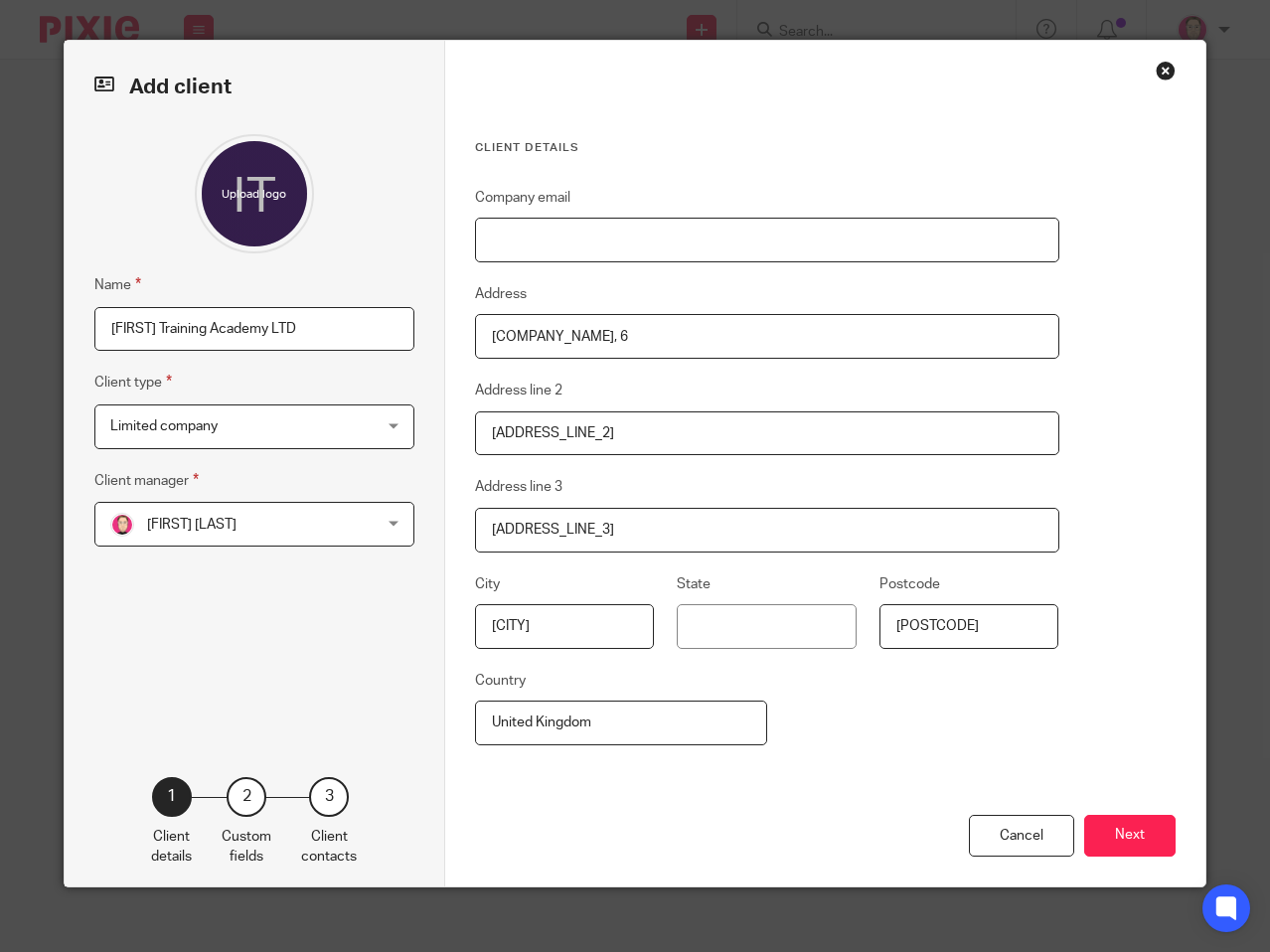type 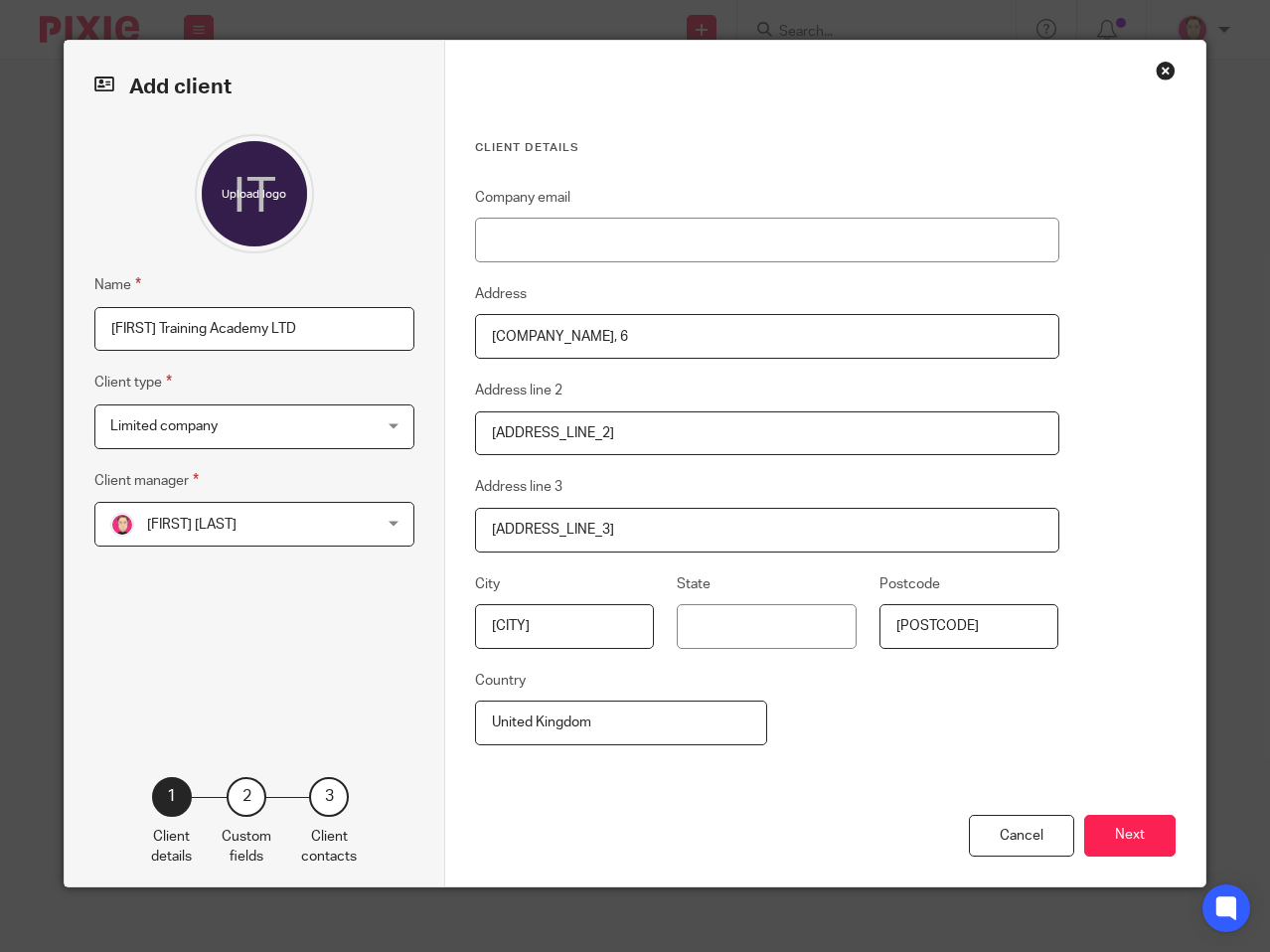 drag, startPoint x: 663, startPoint y: 331, endPoint x: 353, endPoint y: 334, distance: 310.01452 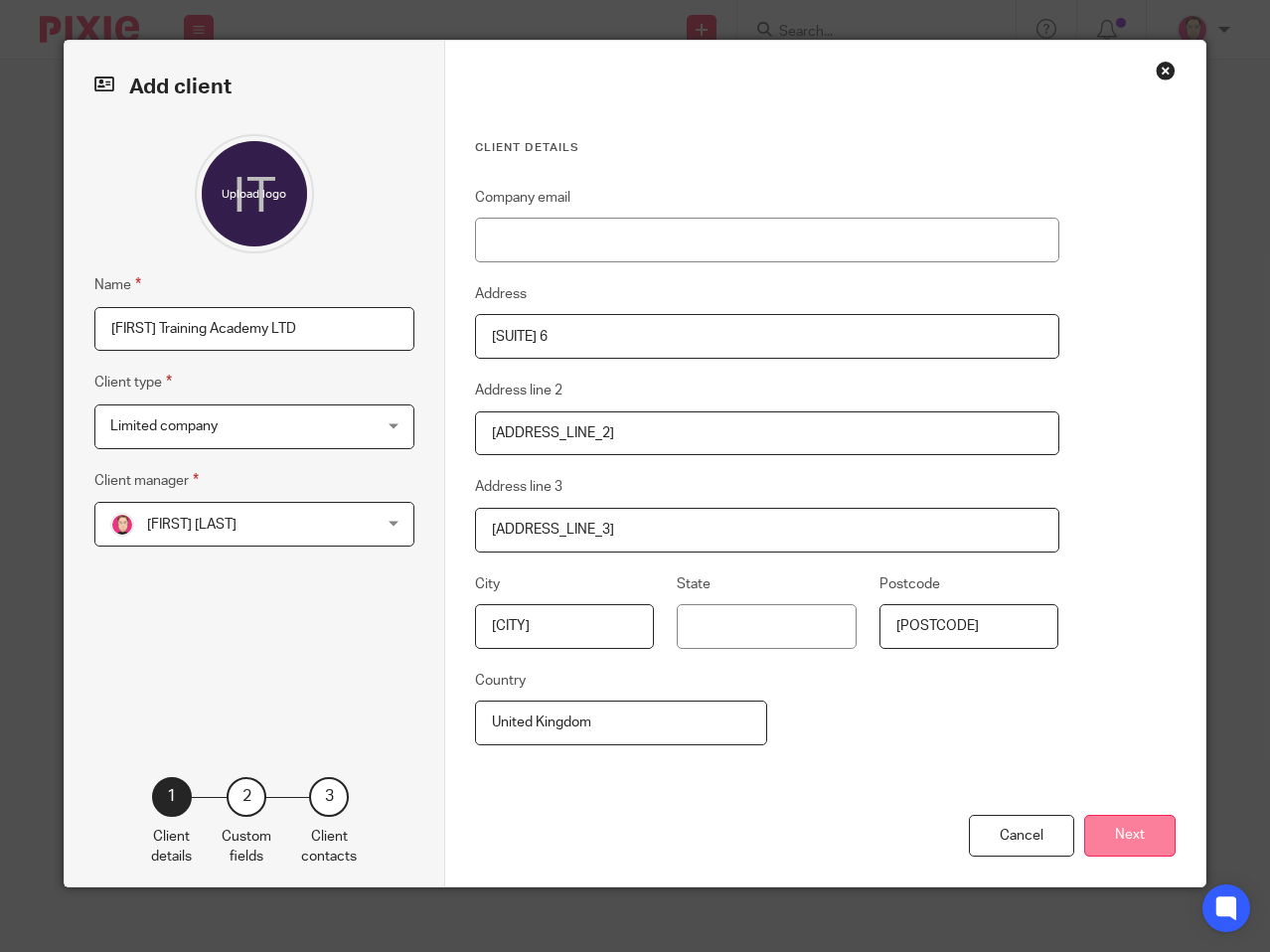 type on "Suite 6" 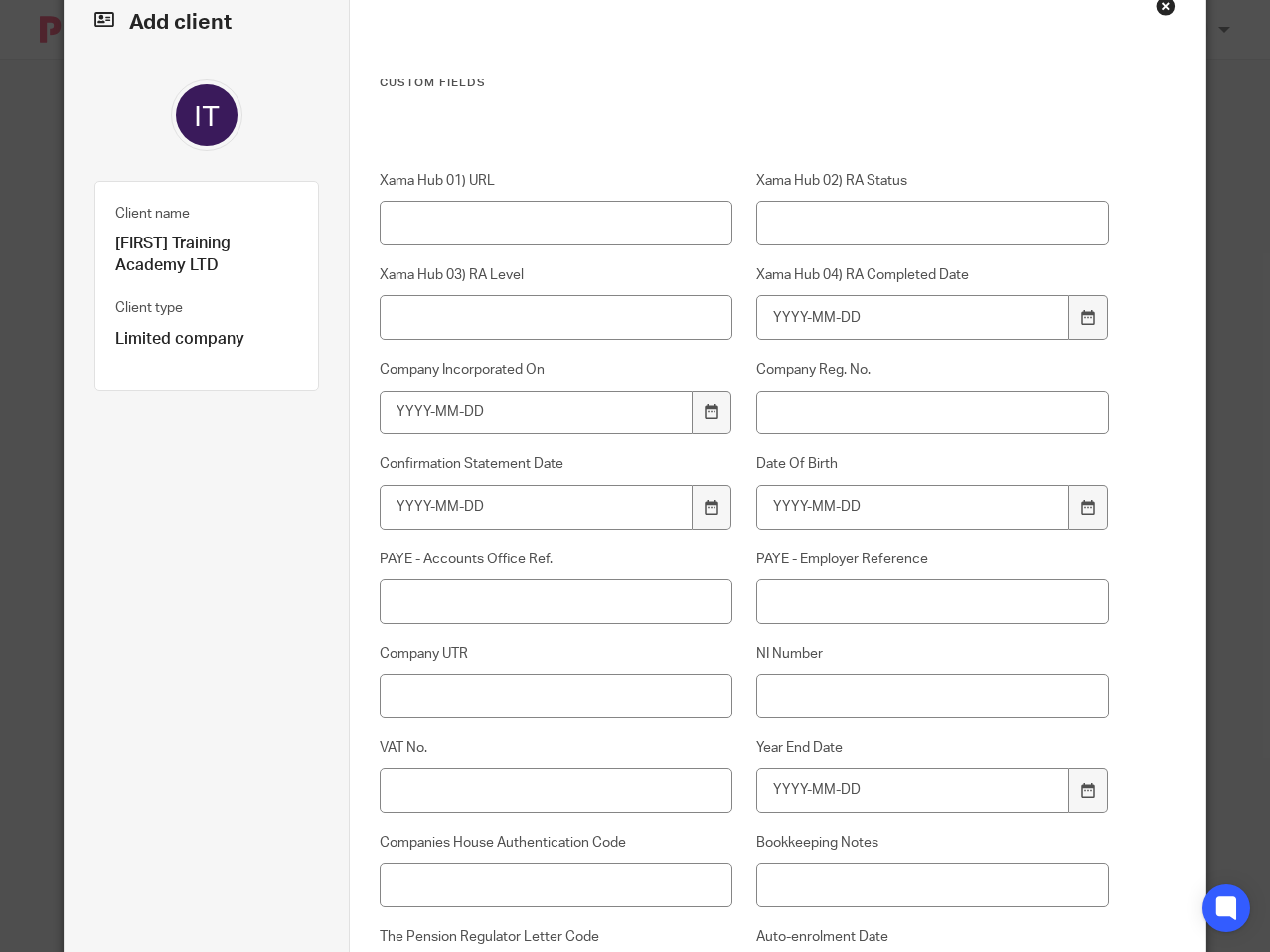 scroll, scrollTop: 99, scrollLeft: 0, axis: vertical 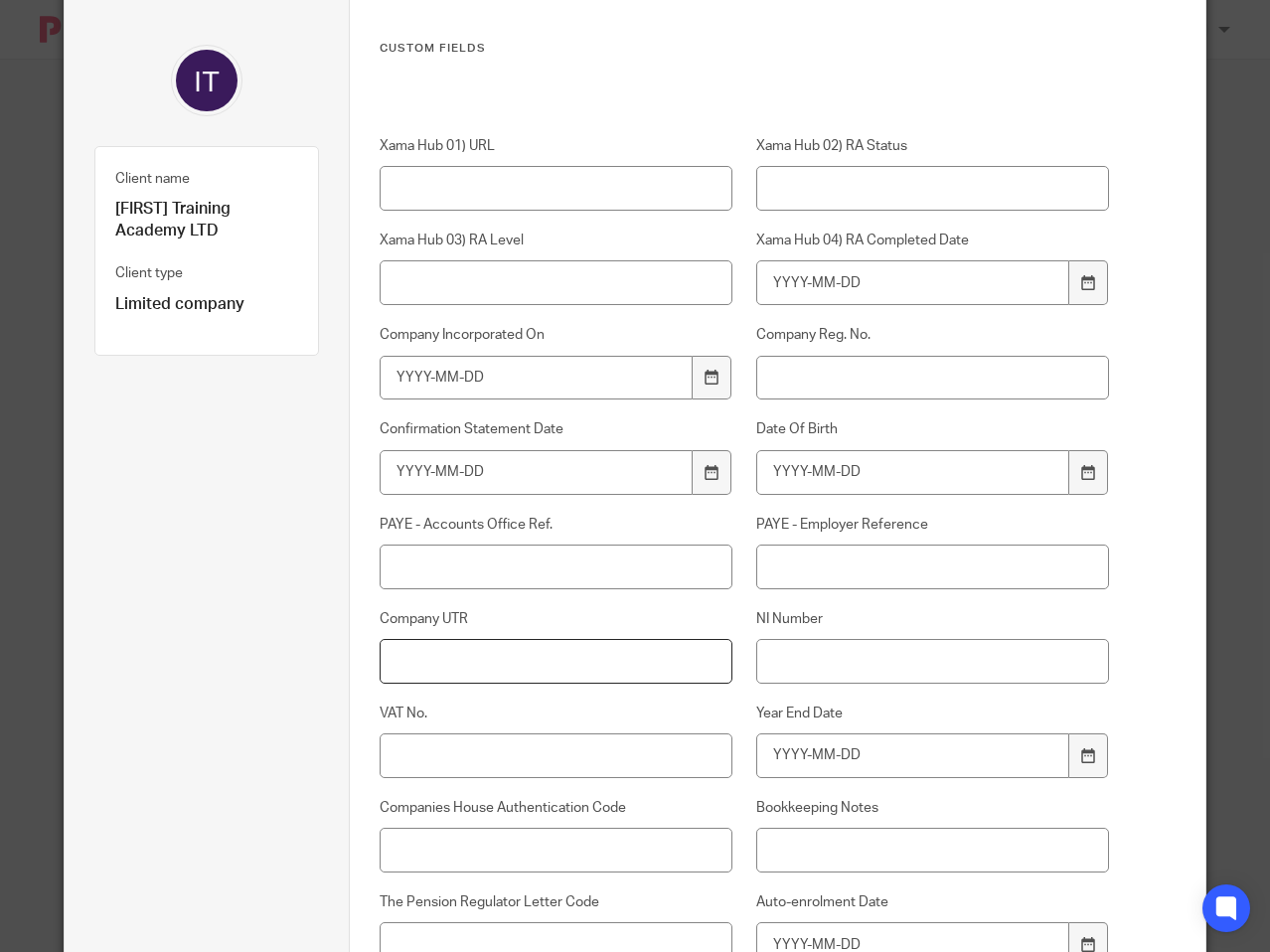 click on "Company UTR" at bounding box center [556, 661] 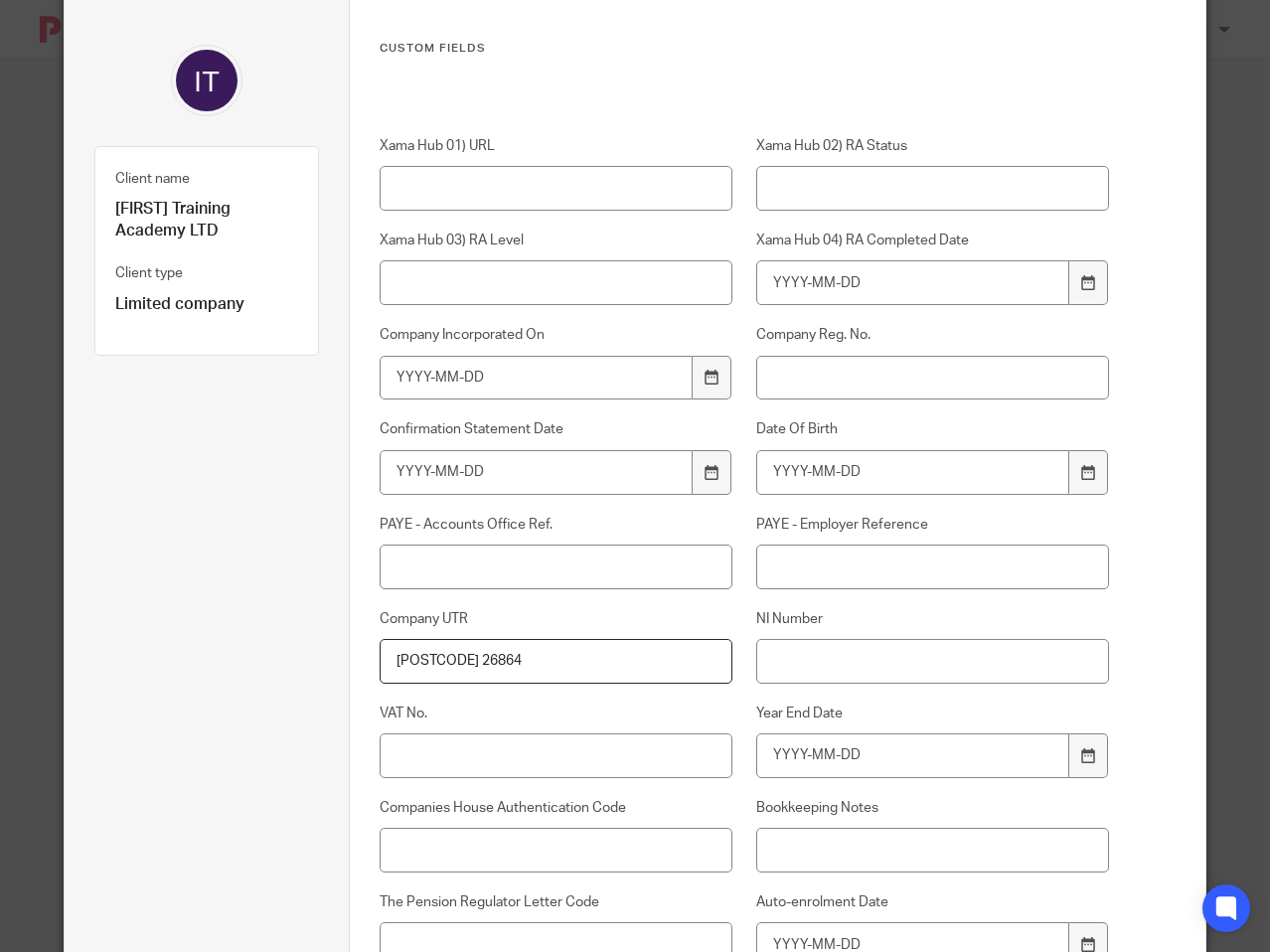 type on "81992 26864" 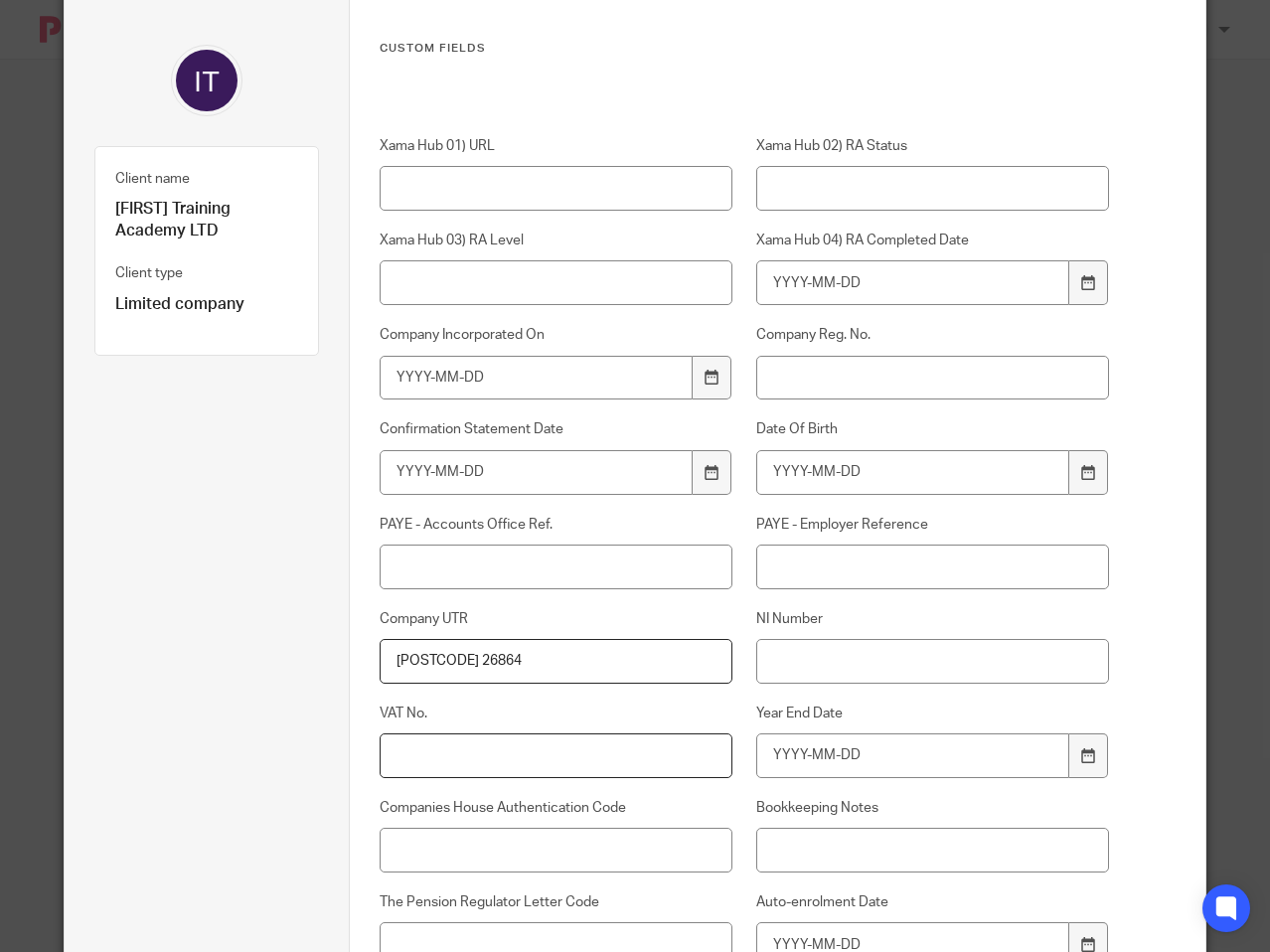 click on "VAT No." at bounding box center (556, 755) 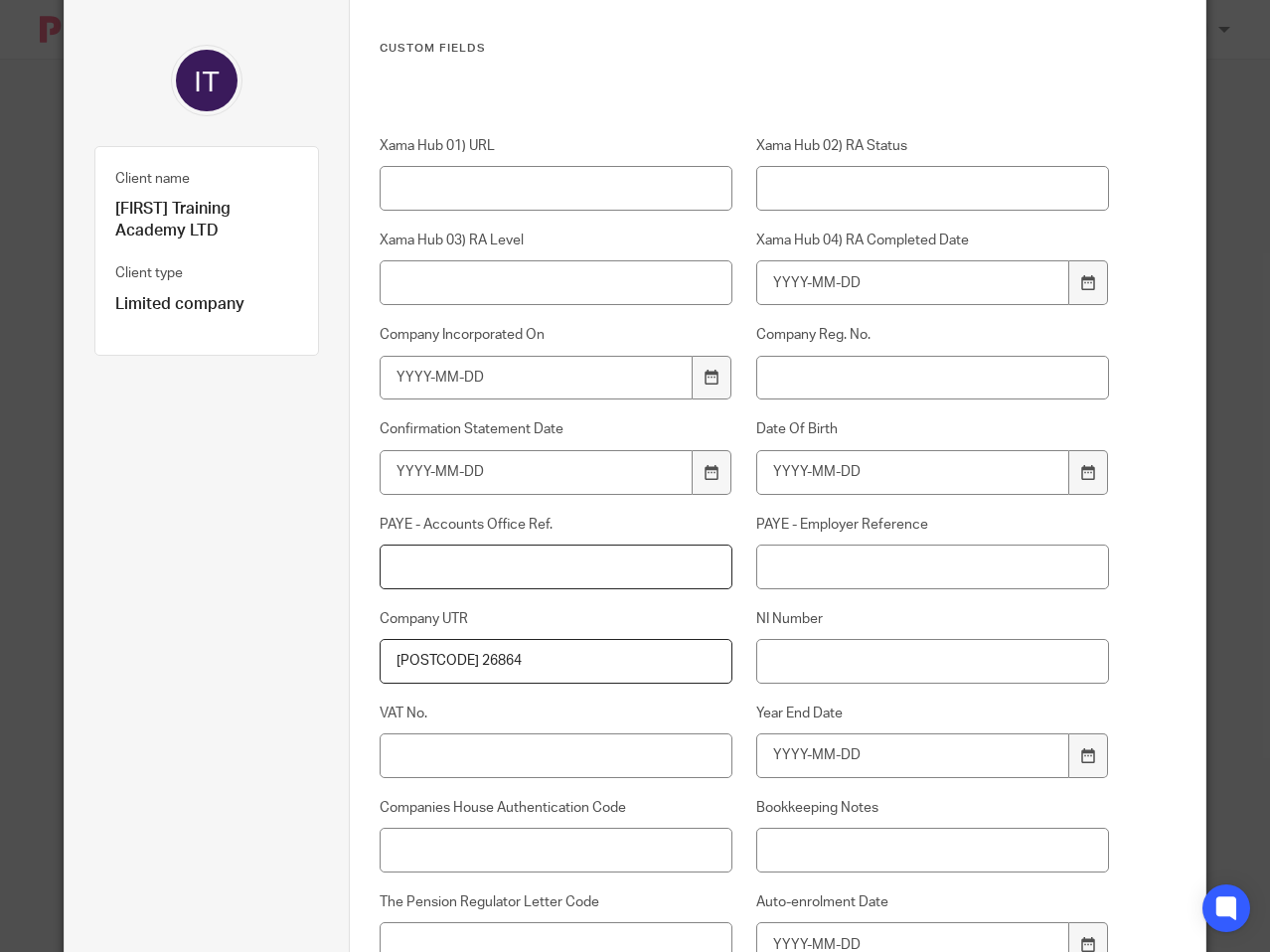 click on "PAYE - Accounts Office Ref." at bounding box center (556, 566) 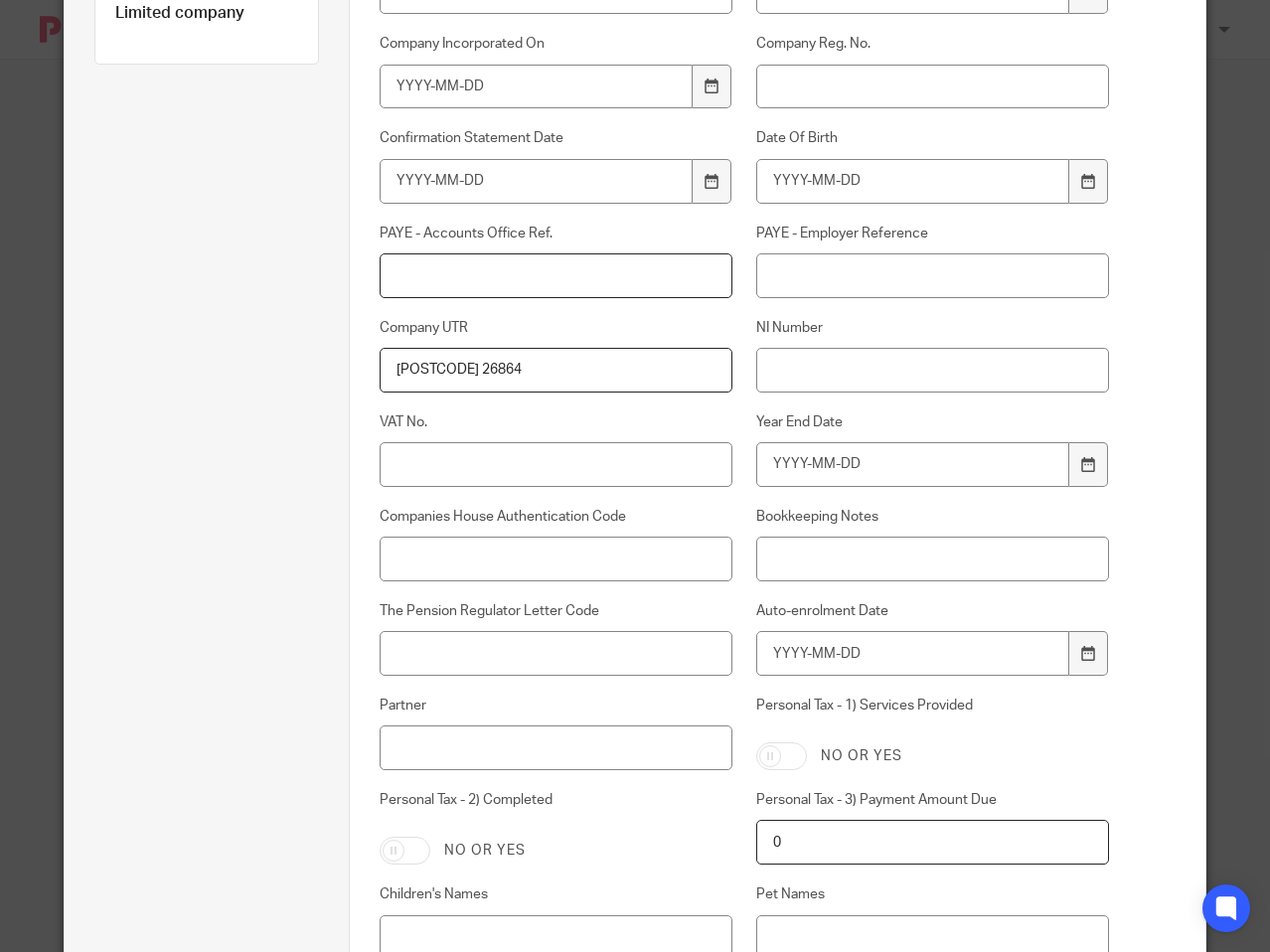 scroll, scrollTop: 298, scrollLeft: 0, axis: vertical 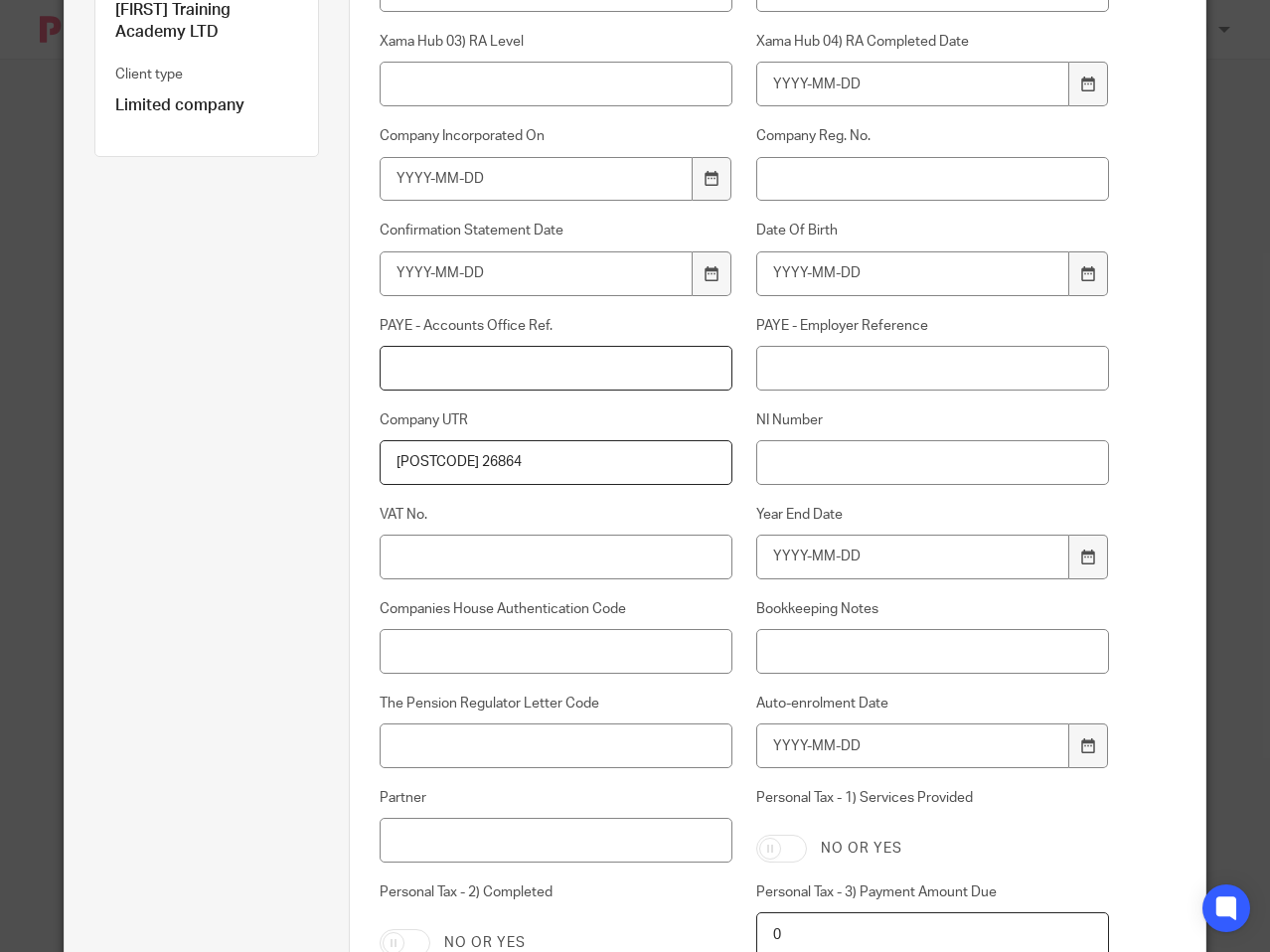 click on "PAYE - Accounts Office Ref." at bounding box center [556, 368] 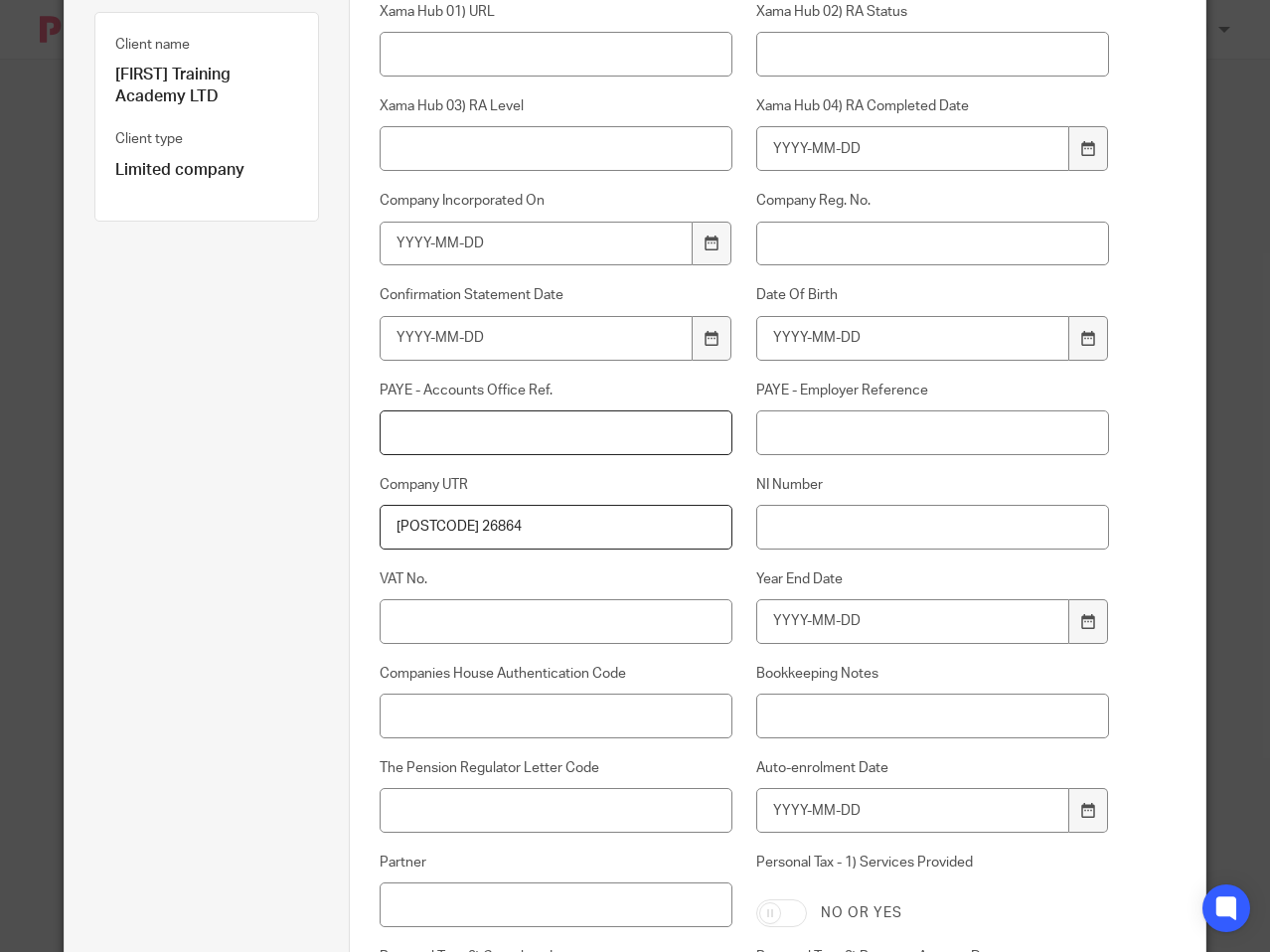 scroll, scrollTop: 199, scrollLeft: 0, axis: vertical 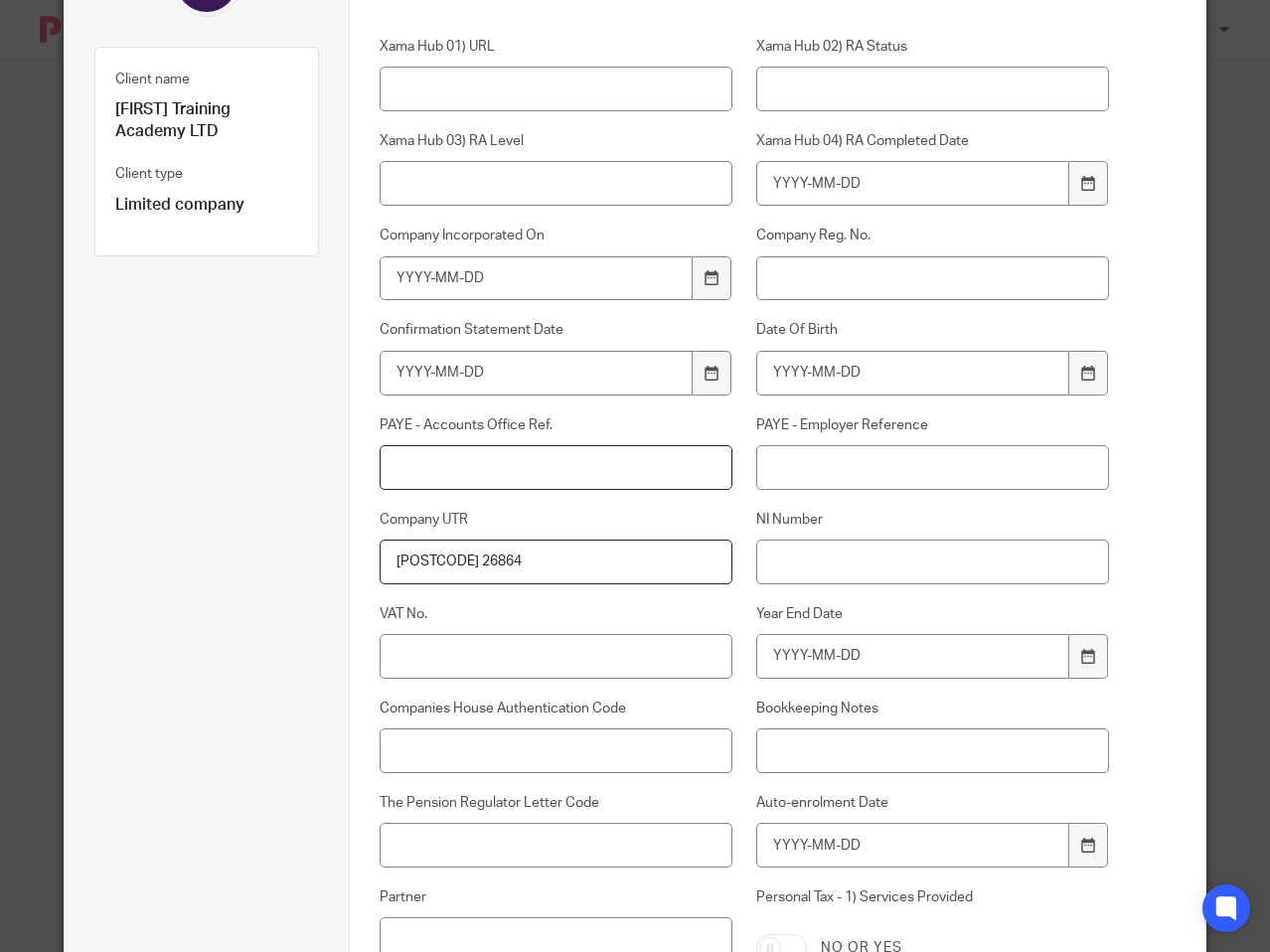 type on "0" 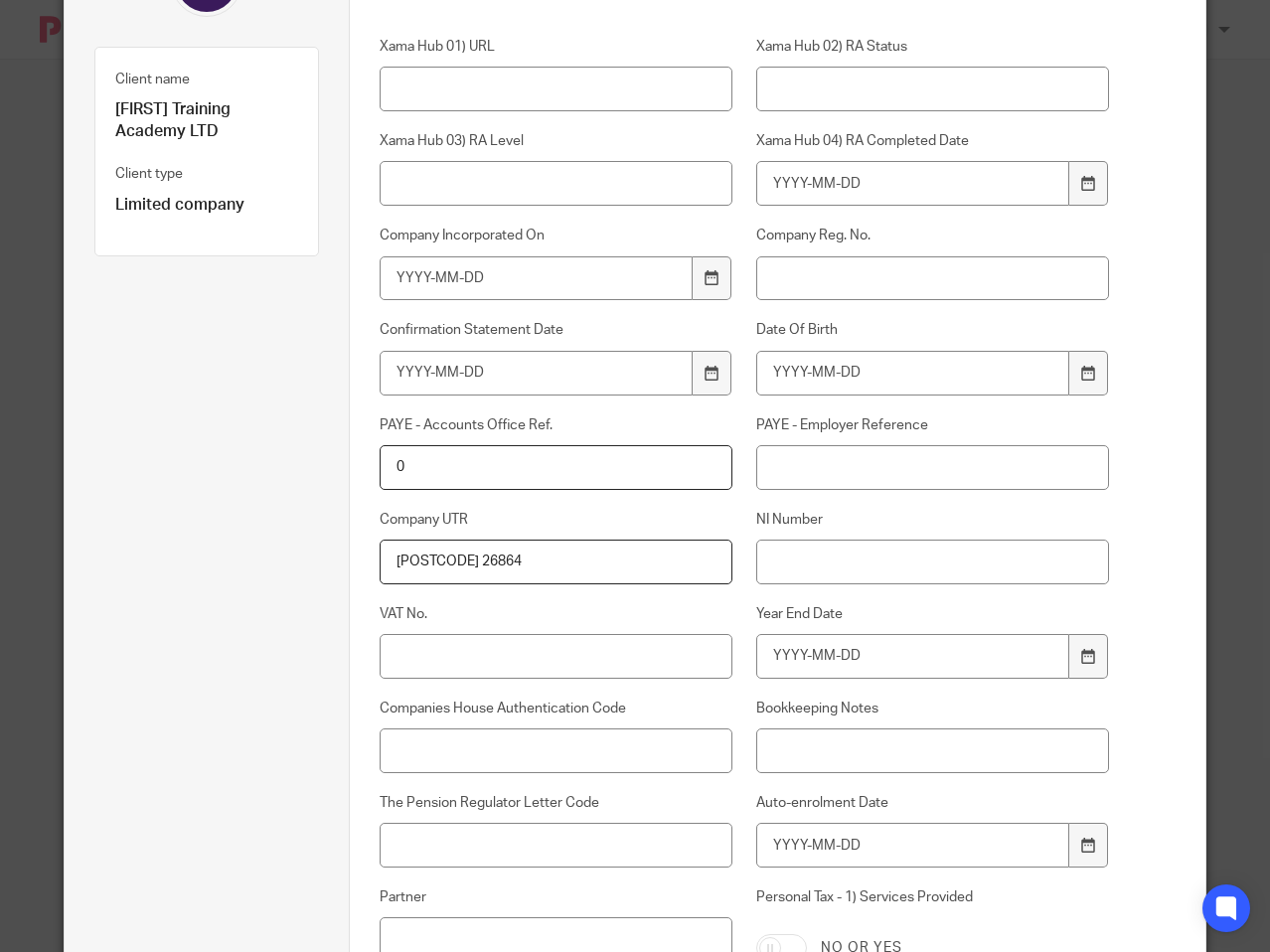 type 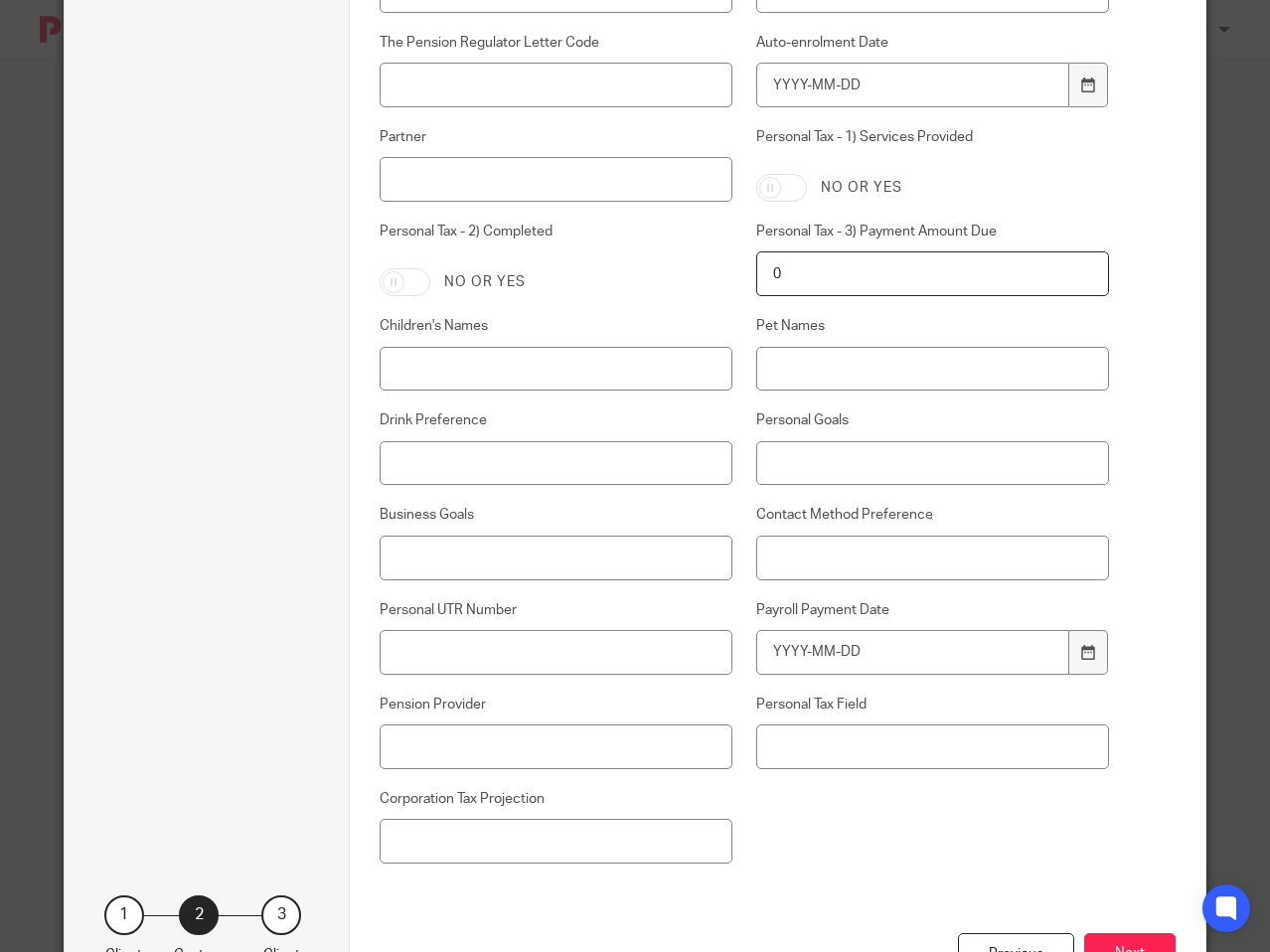 scroll, scrollTop: 1053, scrollLeft: 0, axis: vertical 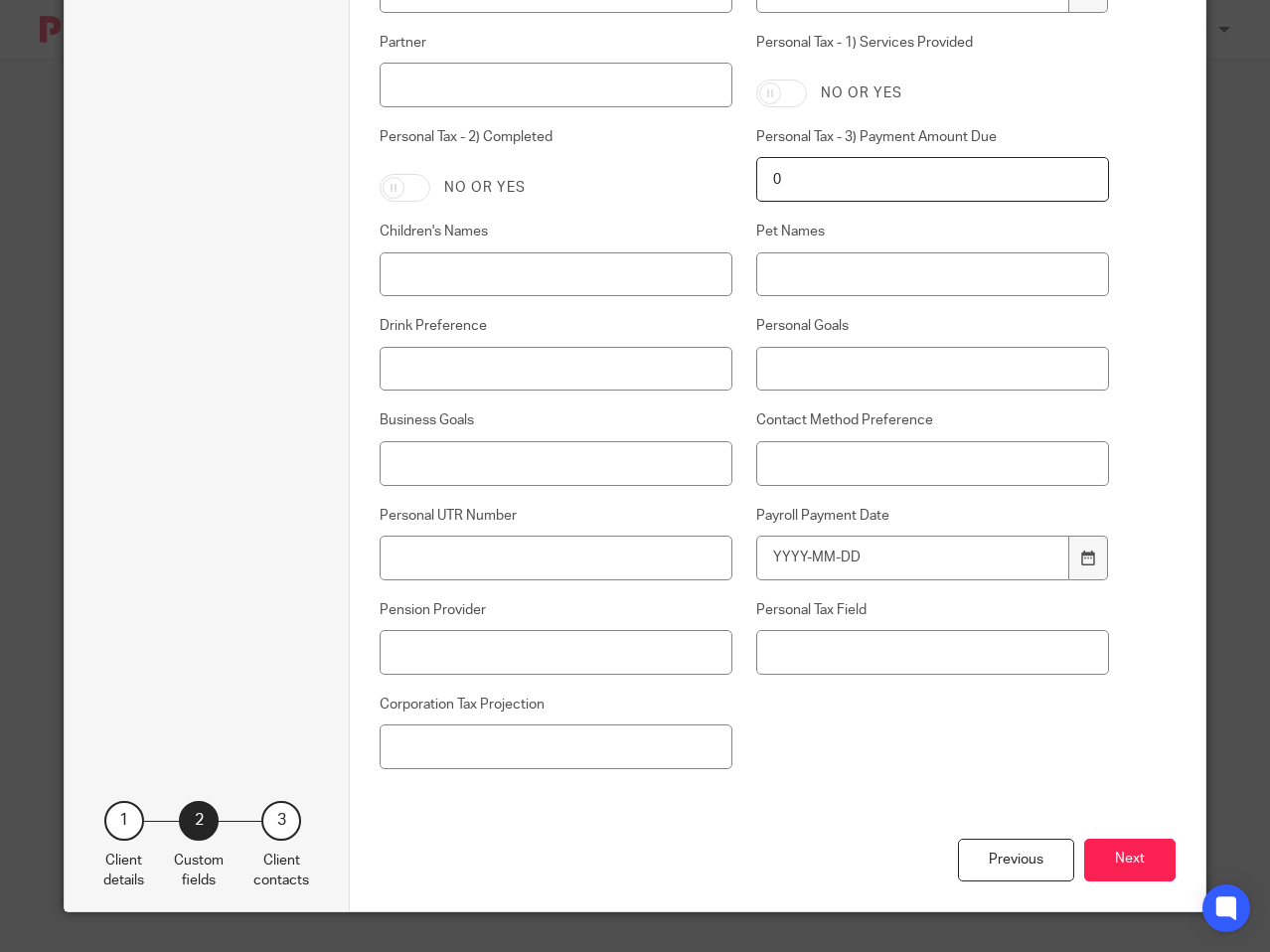 click on "Previous   Next" at bounding box center [777, 874] 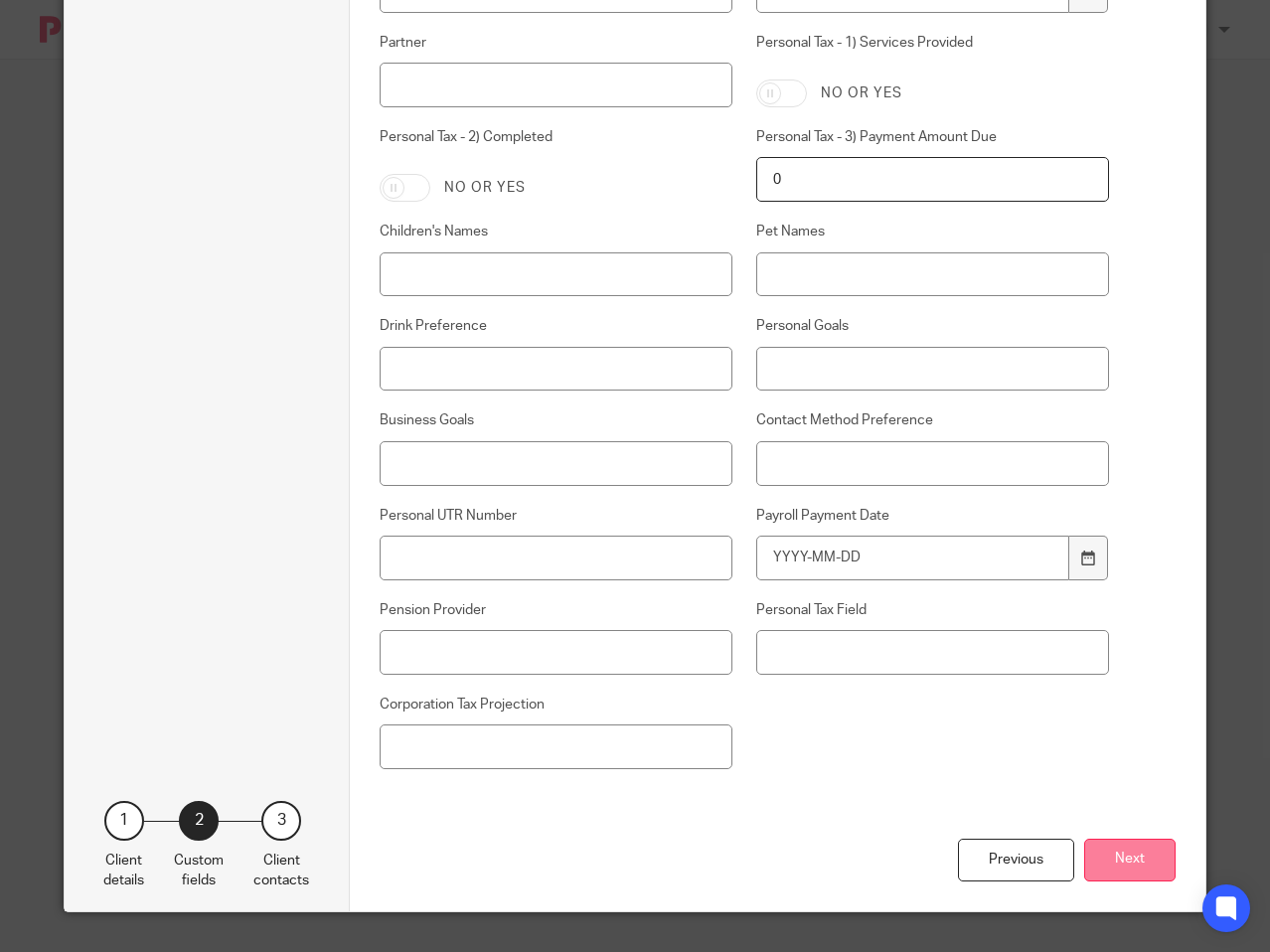 click on "Next" at bounding box center (1130, 860) 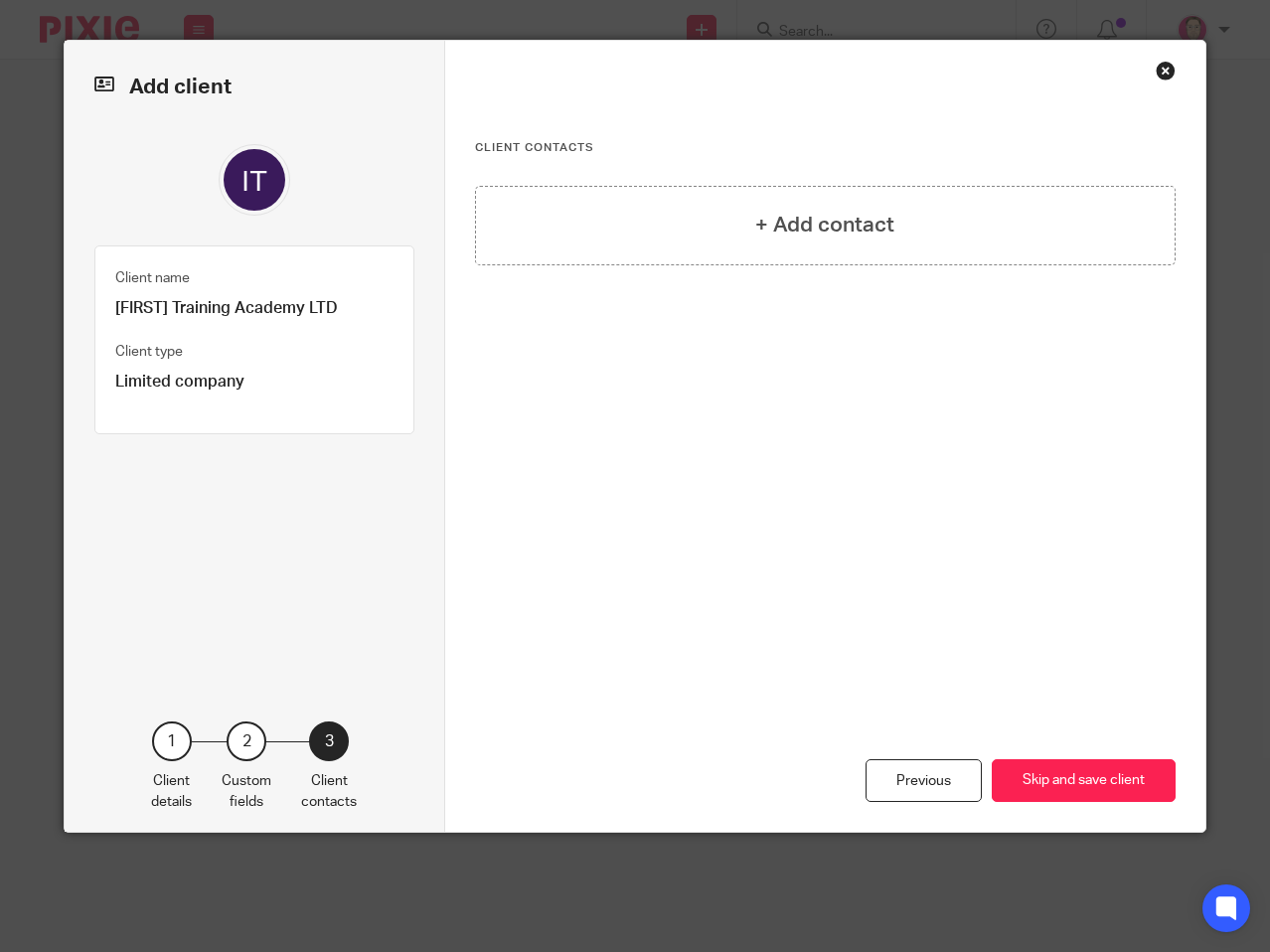 scroll, scrollTop: 0, scrollLeft: 0, axis: both 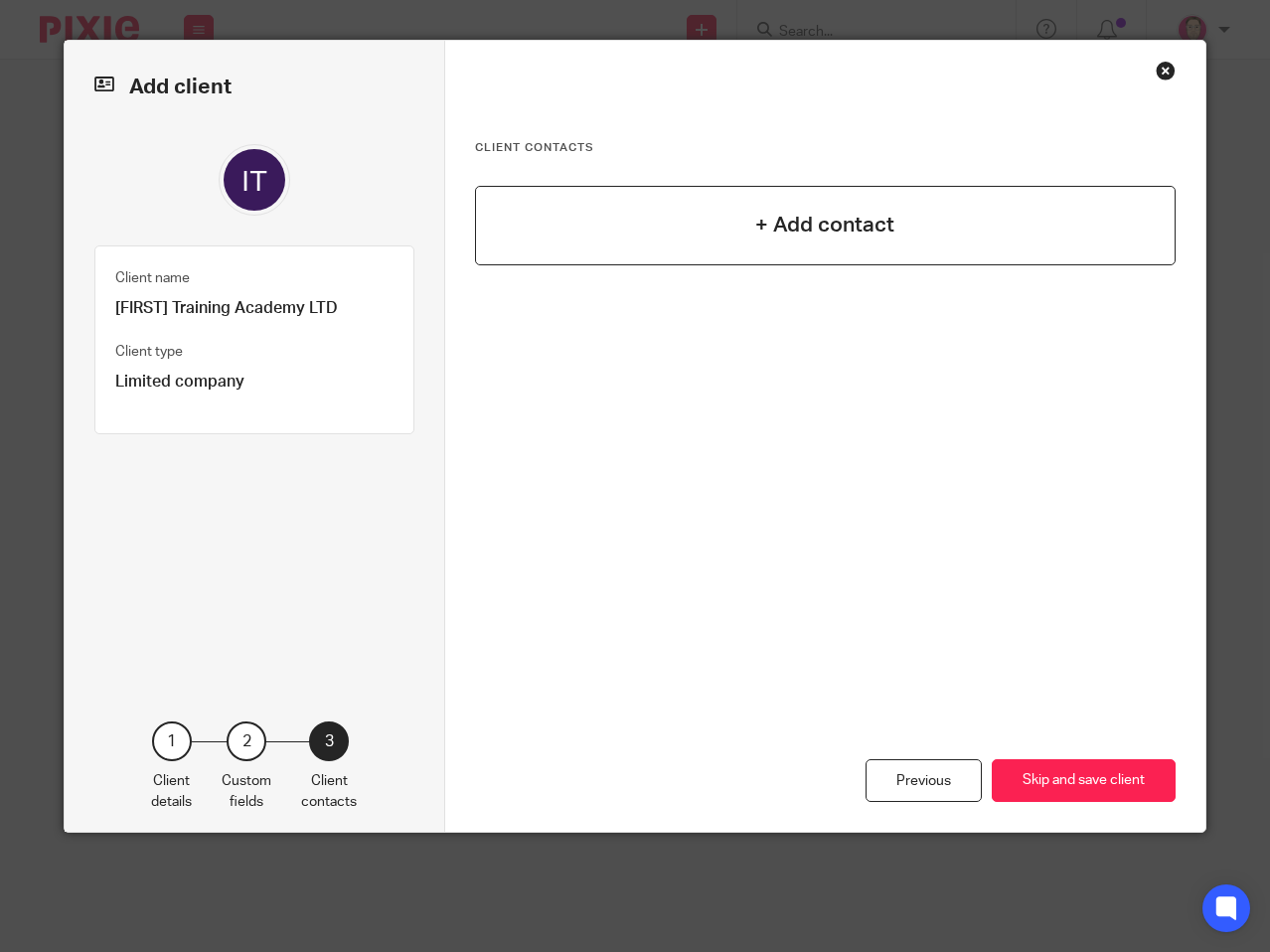 click on "+ Add contact" at bounding box center [825, 225] 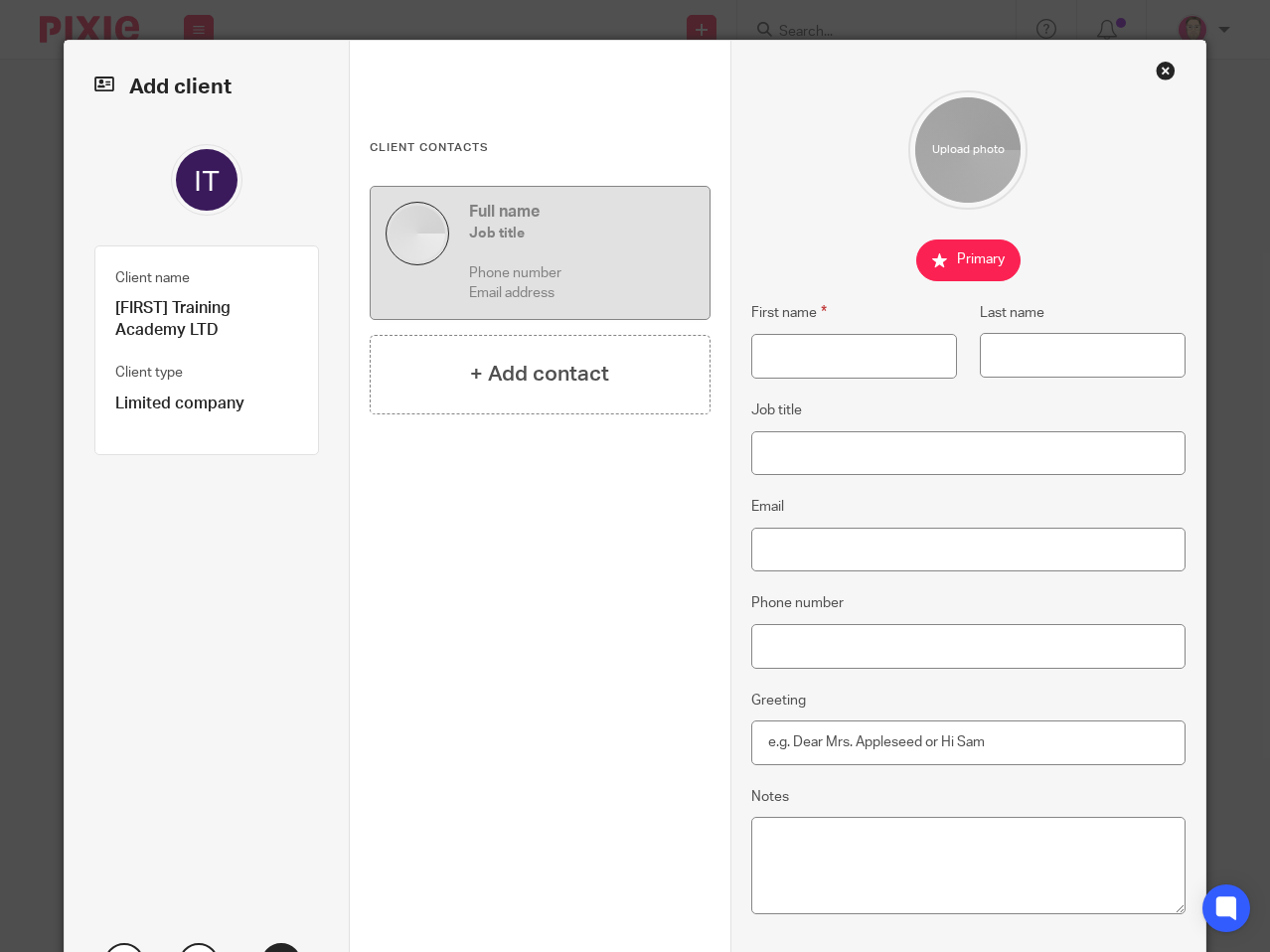 click on "Job title" at bounding box center [581, 234] 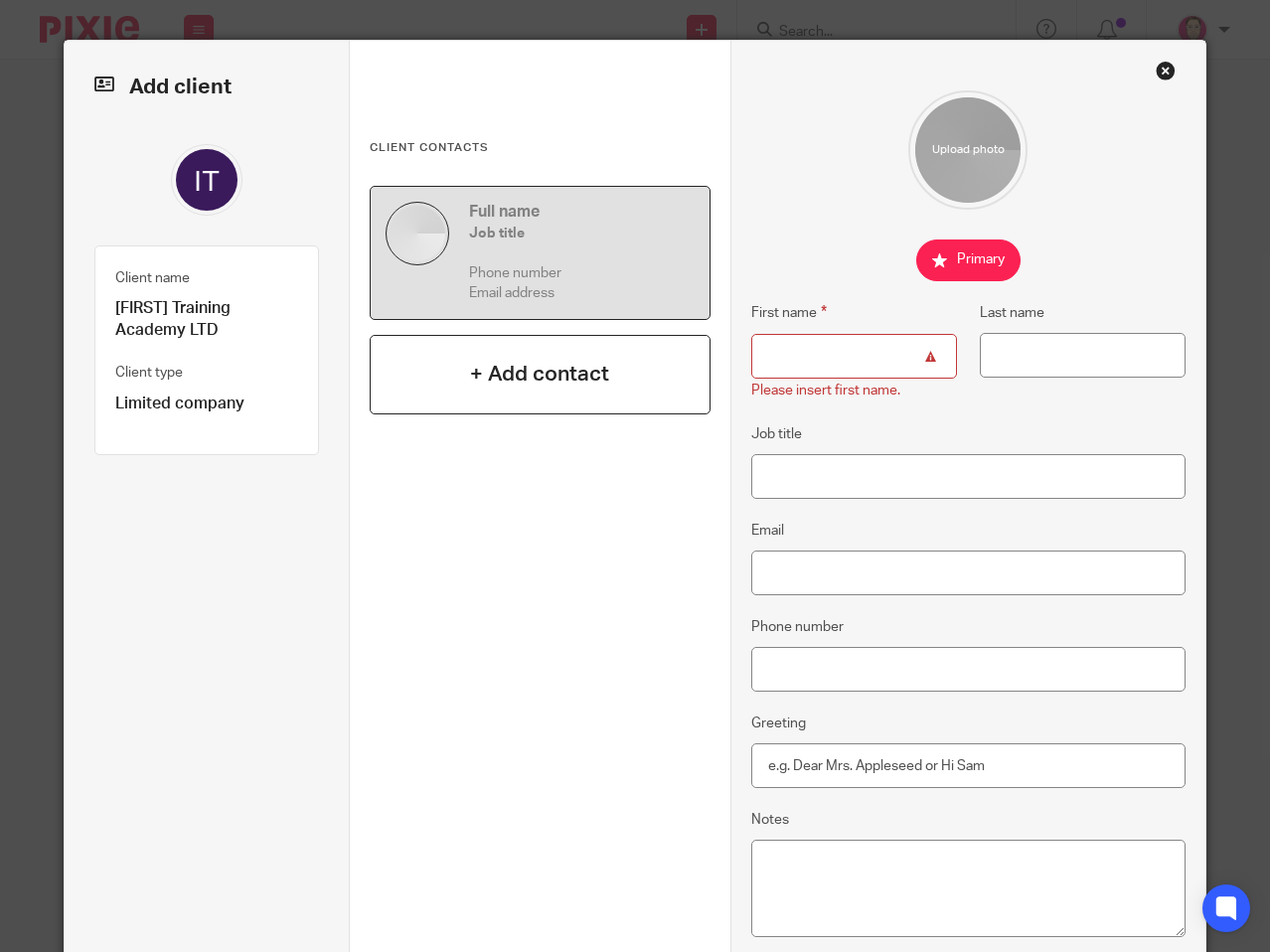 click on "+ Add contact" at bounding box center (540, 375) 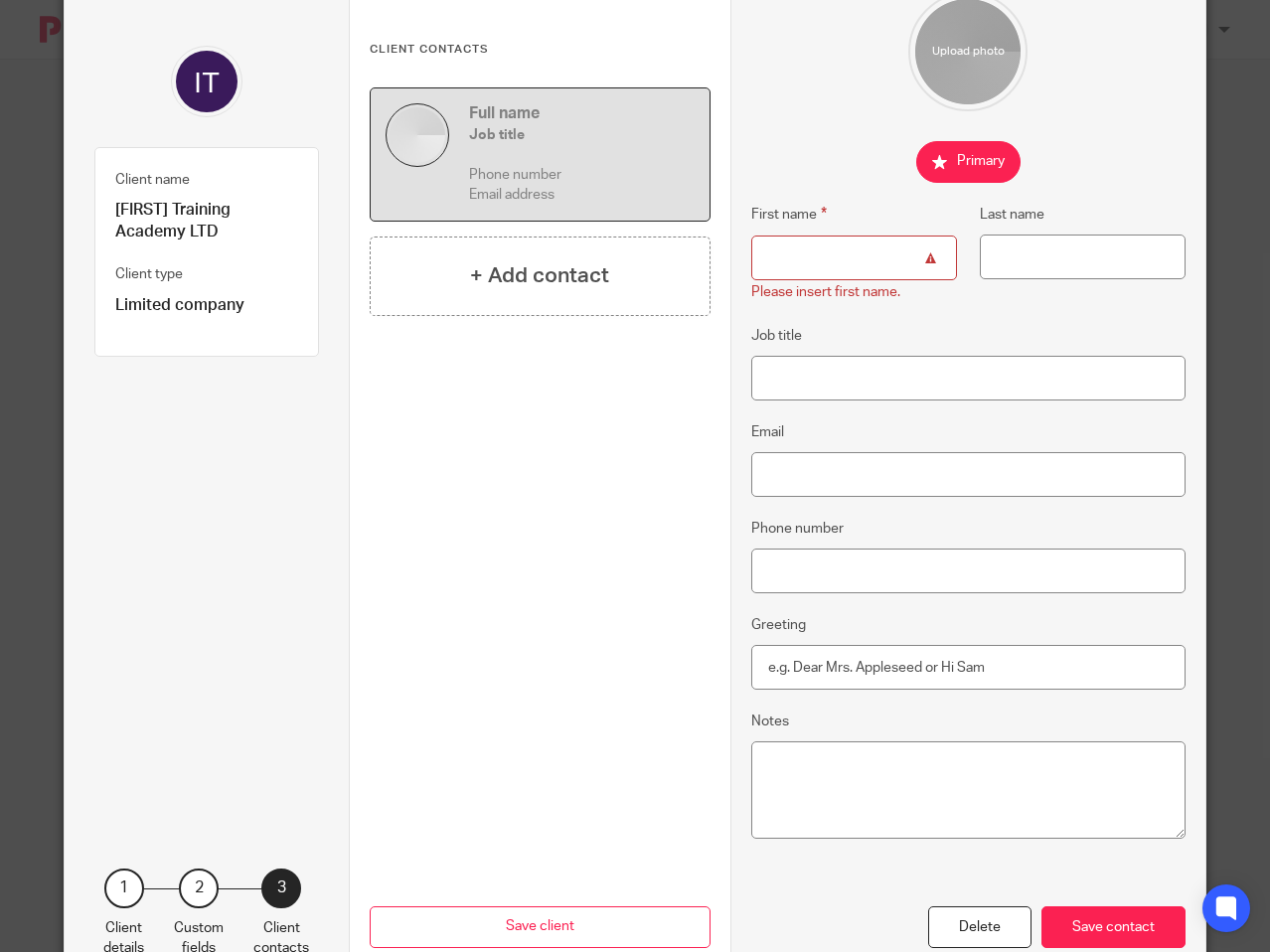scroll, scrollTop: 165, scrollLeft: 0, axis: vertical 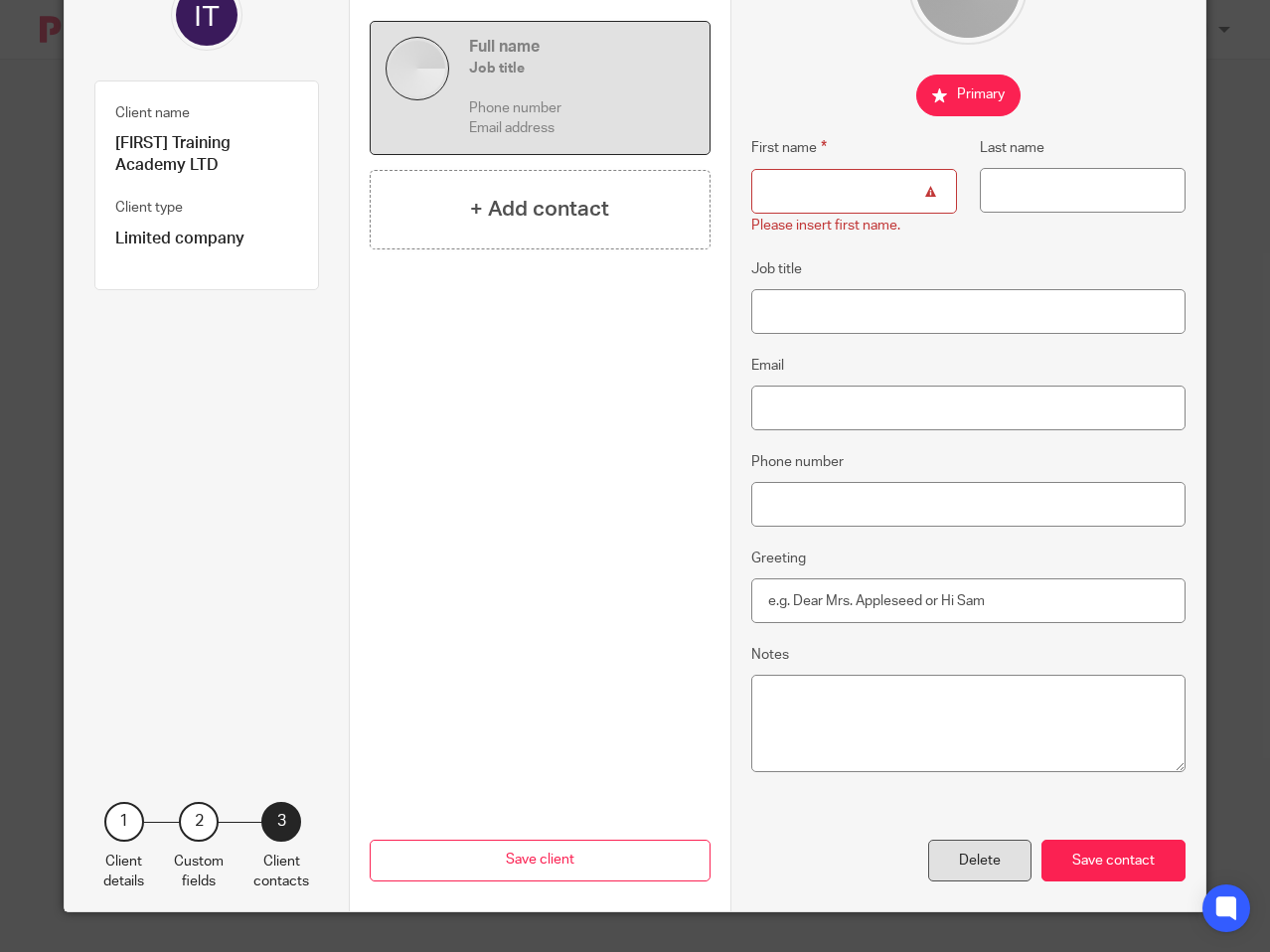 click on "Delete" at bounding box center [980, 861] 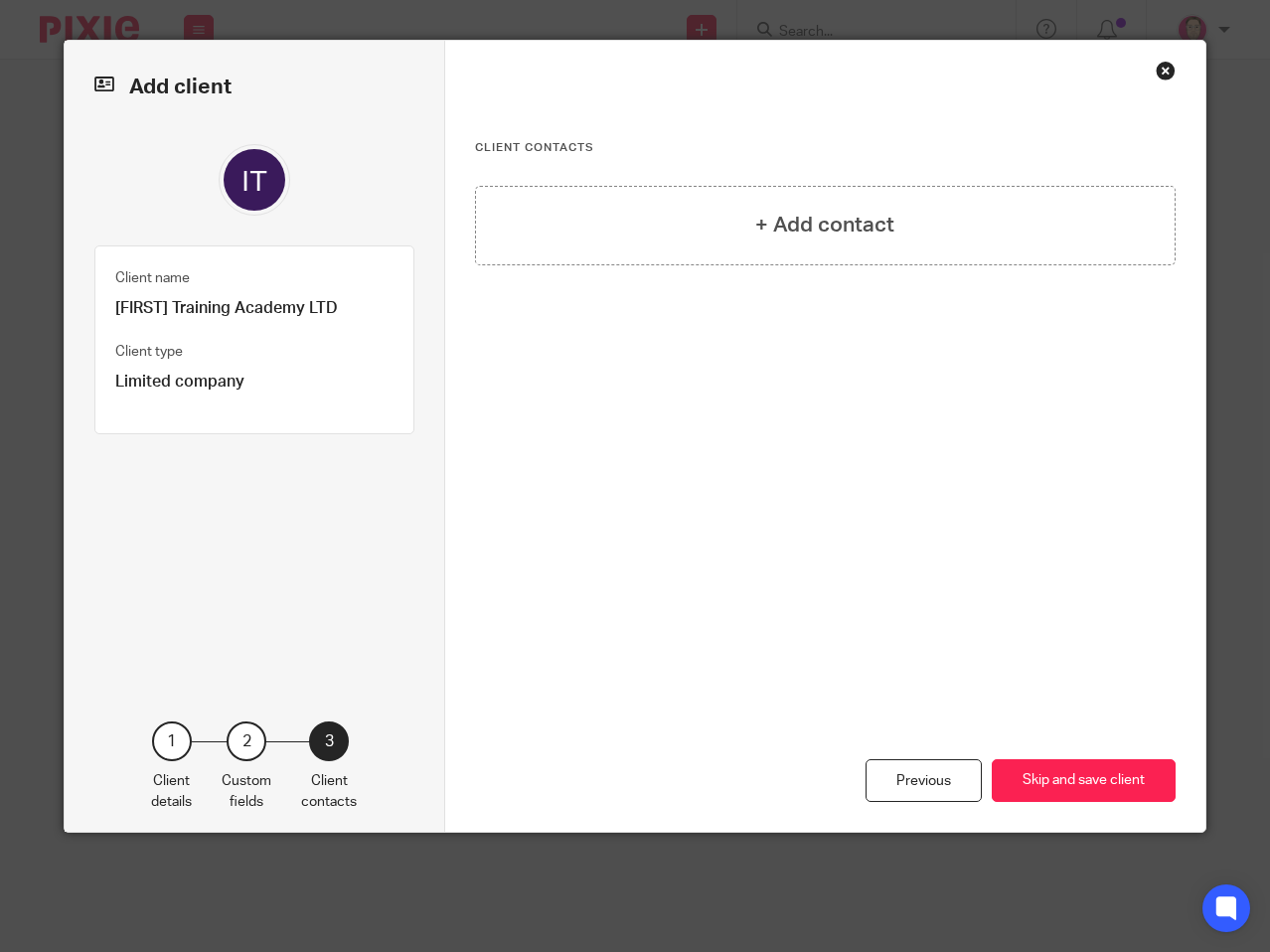 scroll, scrollTop: 0, scrollLeft: 0, axis: both 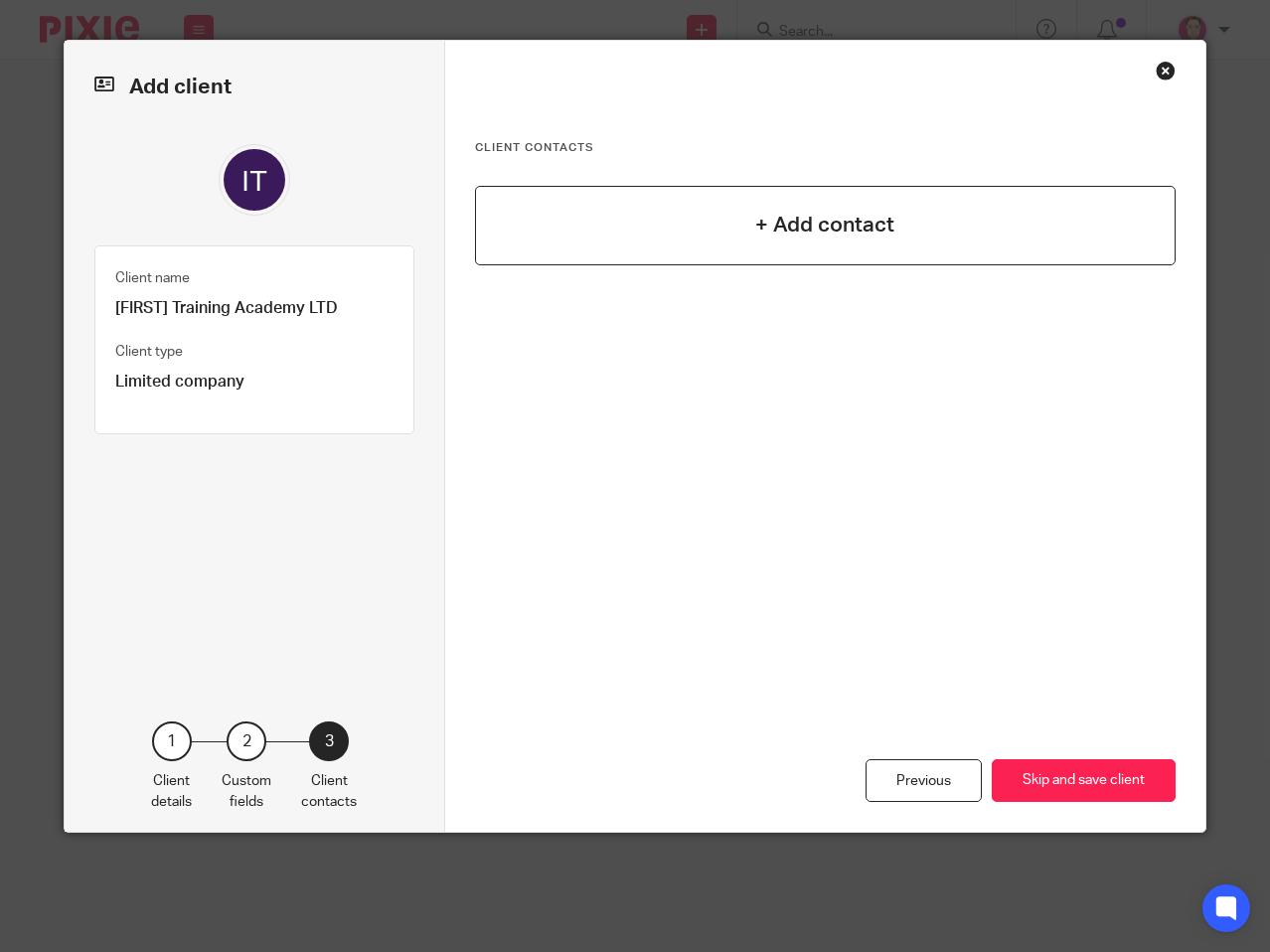 click on "+ Add contact" at bounding box center [825, 225] 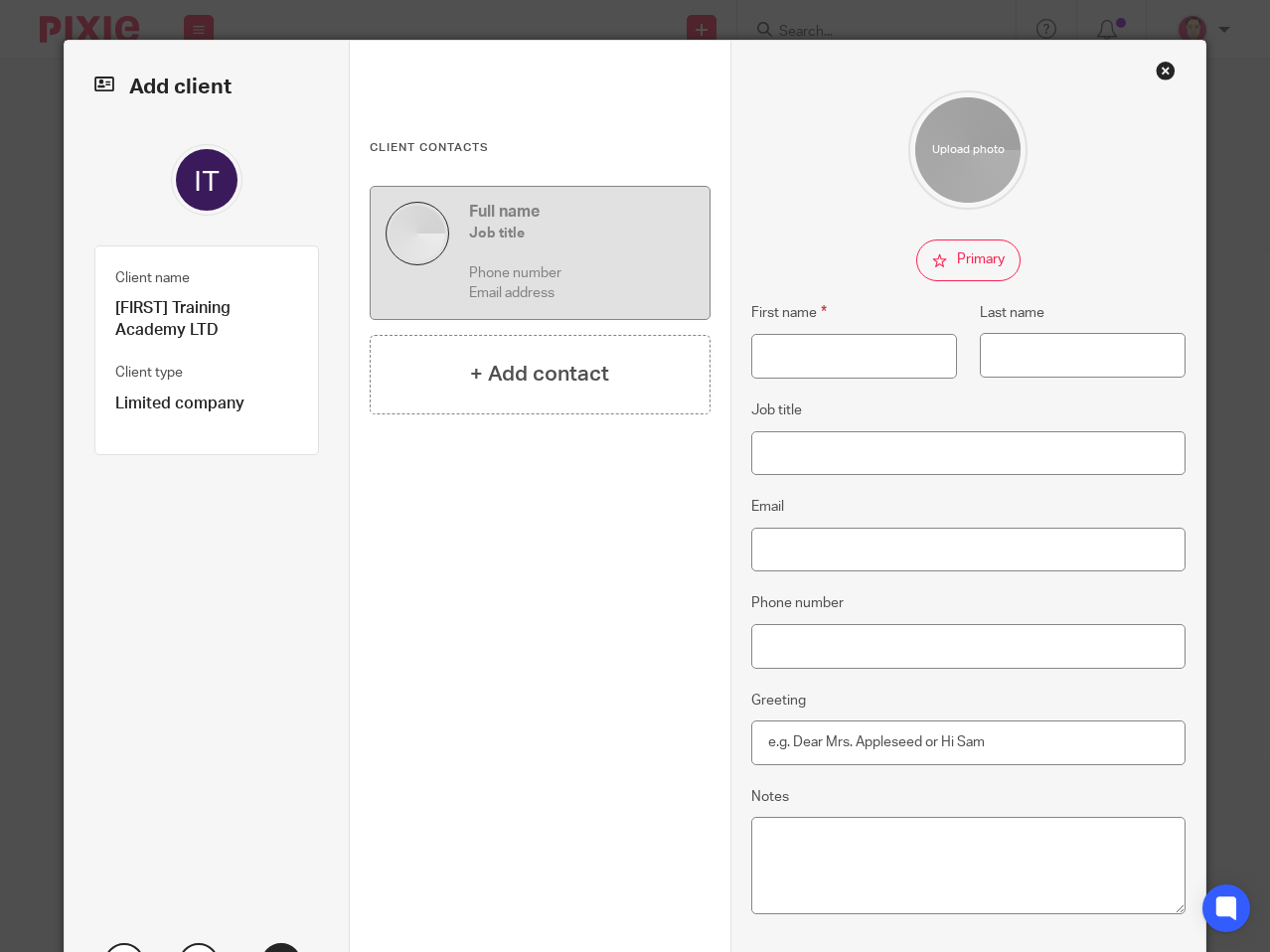 click on "Full name" at bounding box center (581, 212) 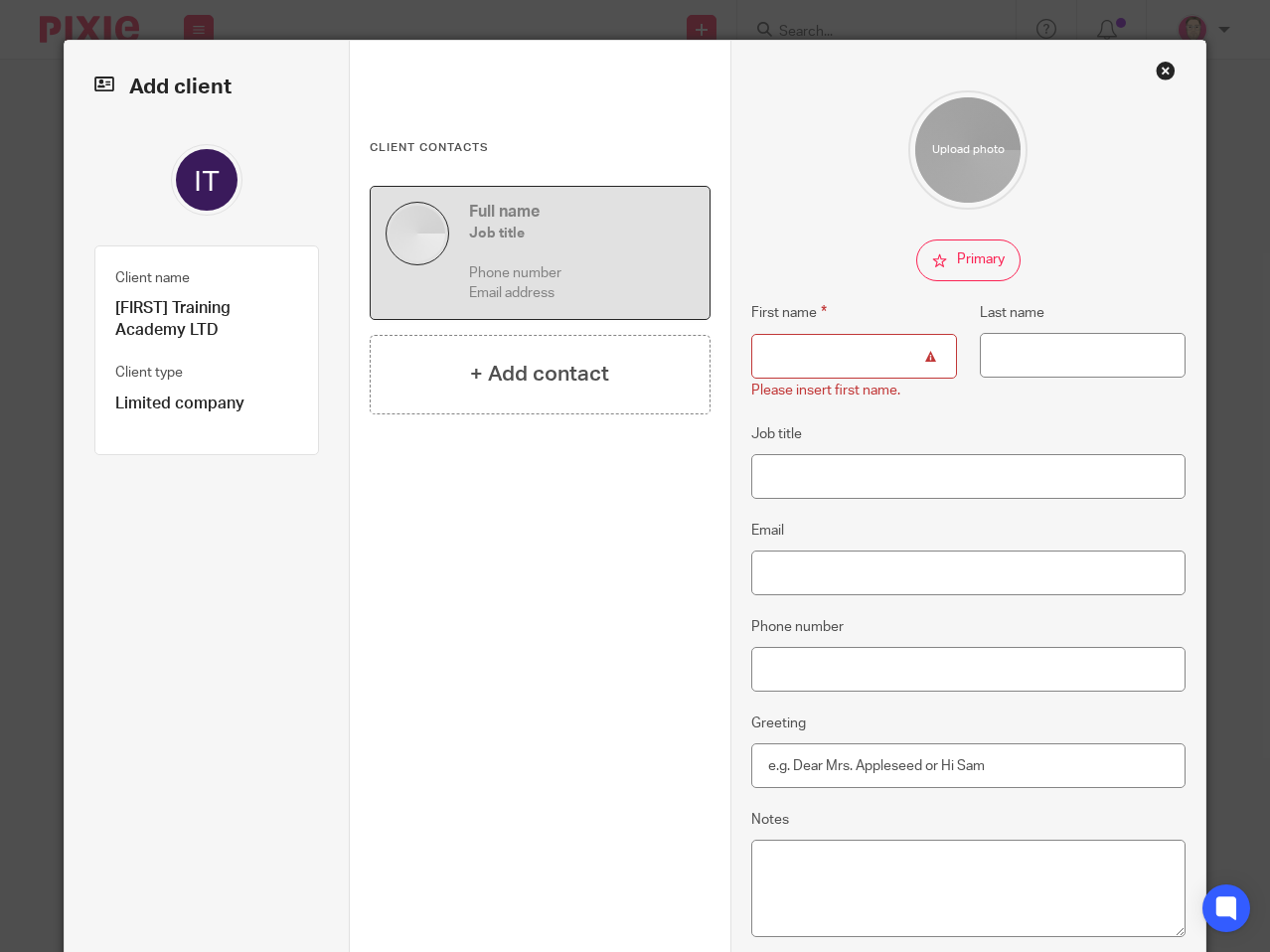 click at bounding box center (968, 150) 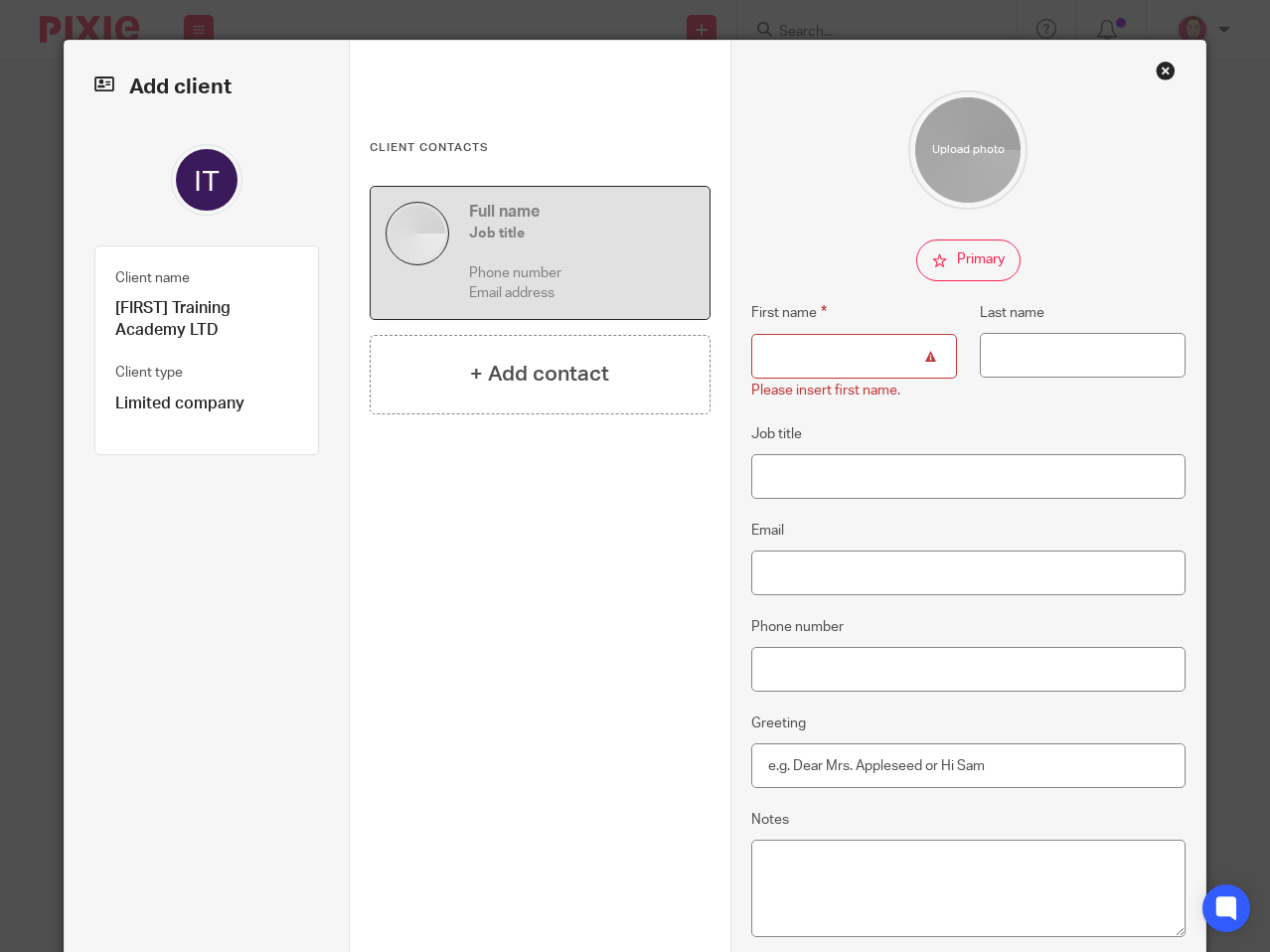 drag, startPoint x: 849, startPoint y: 373, endPoint x: 839, endPoint y: 368, distance: 11.18034 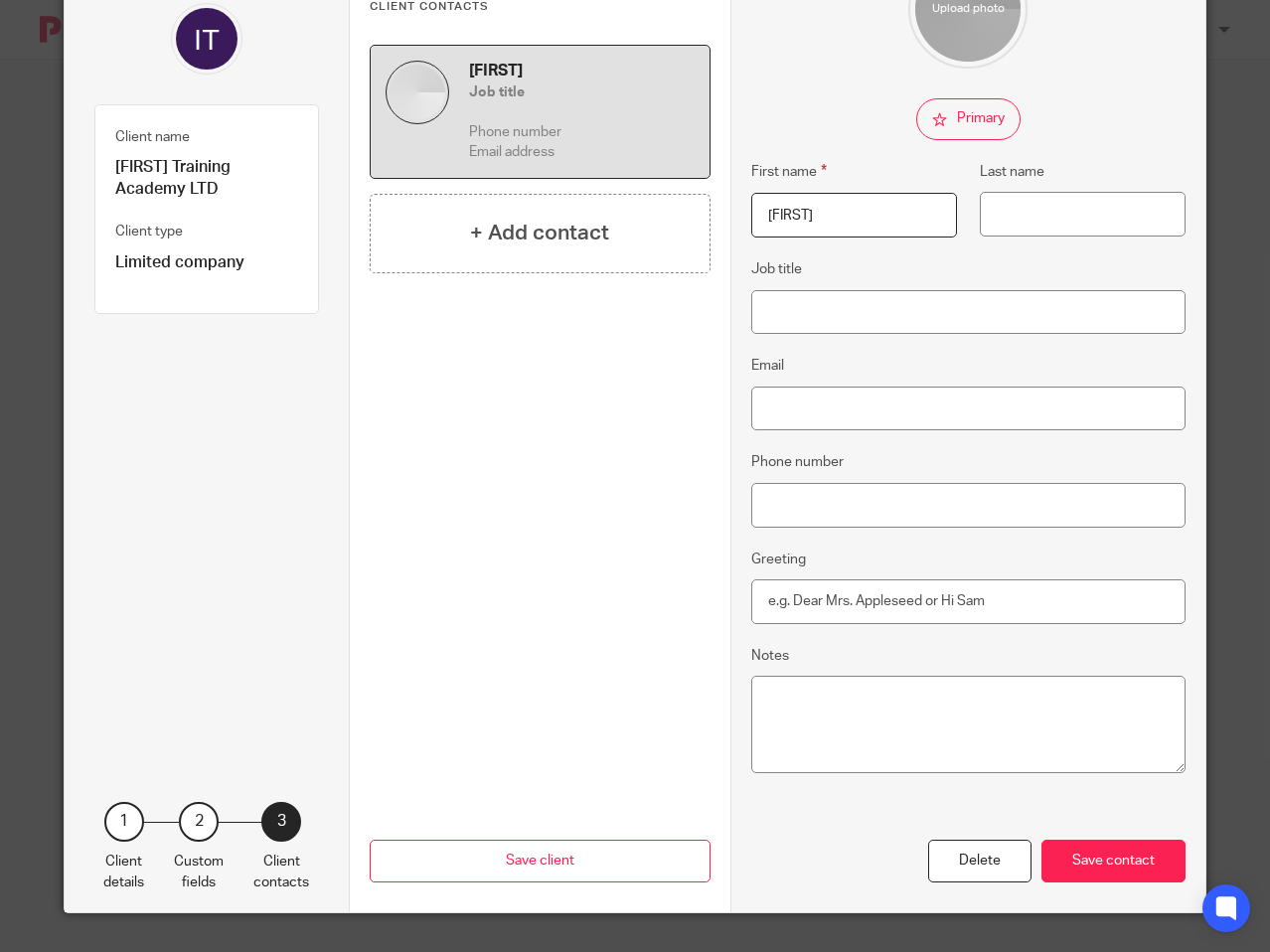 scroll, scrollTop: 142, scrollLeft: 0, axis: vertical 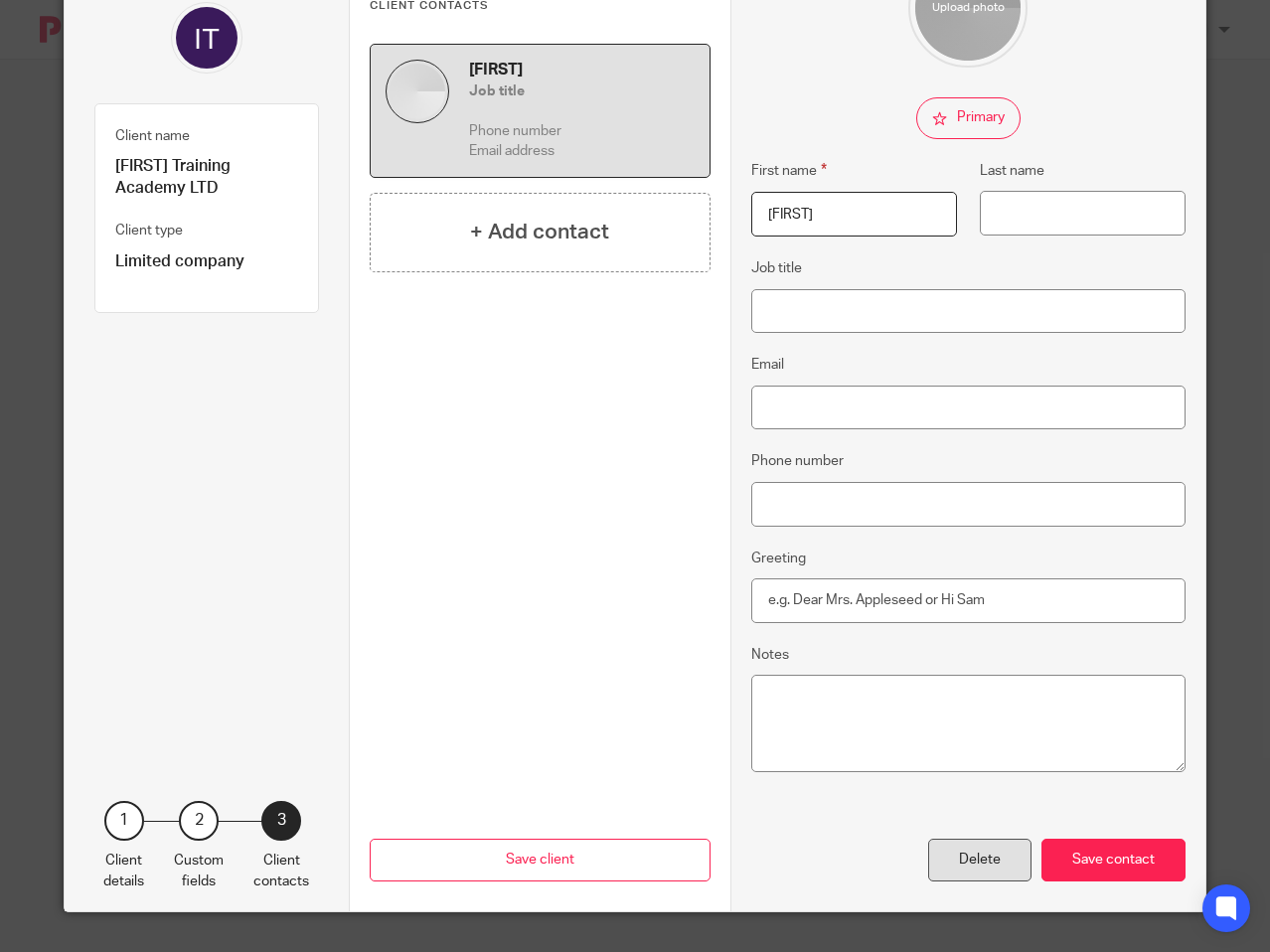 type on "isaac" 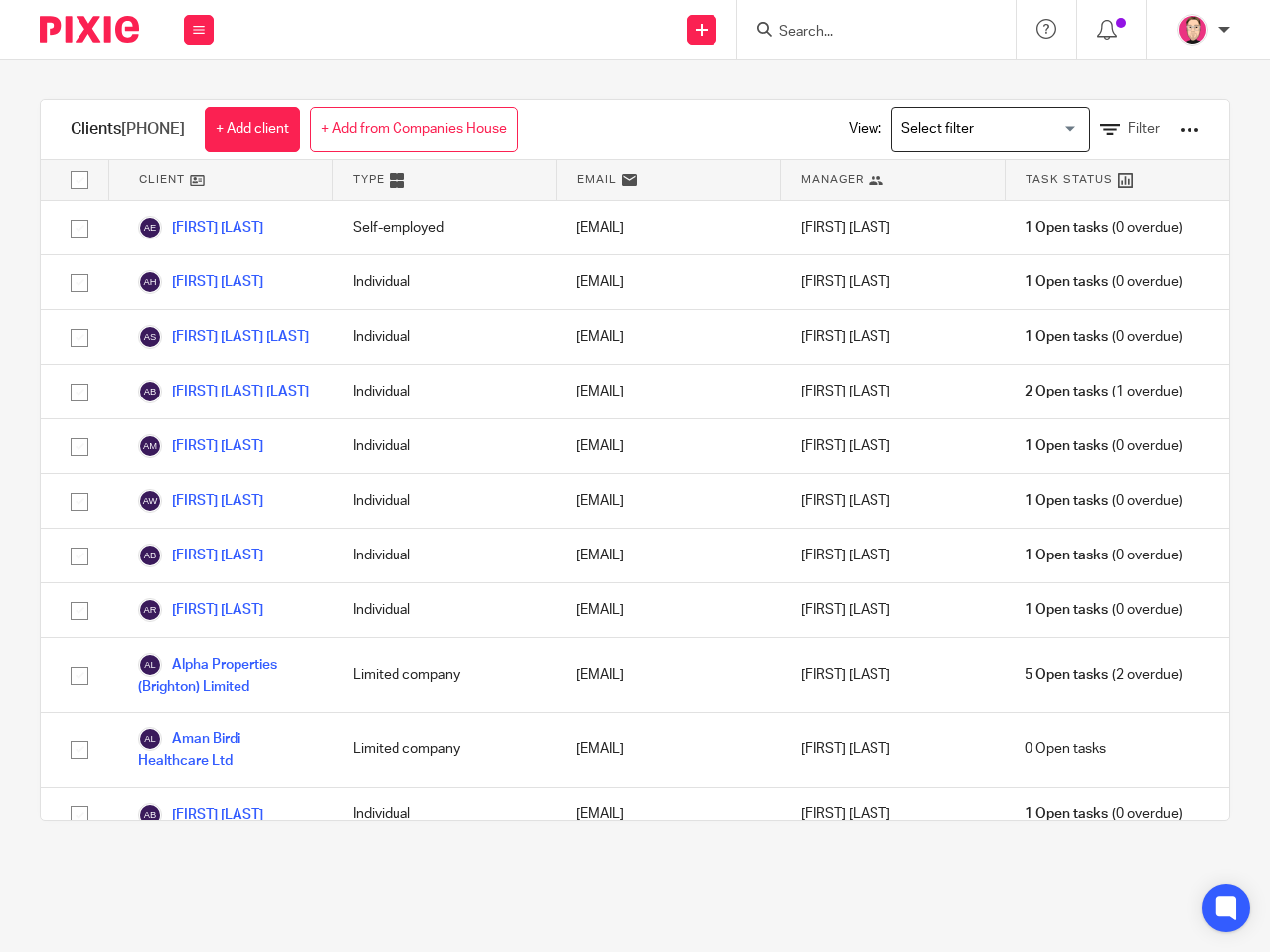 click at bounding box center [867, 33] 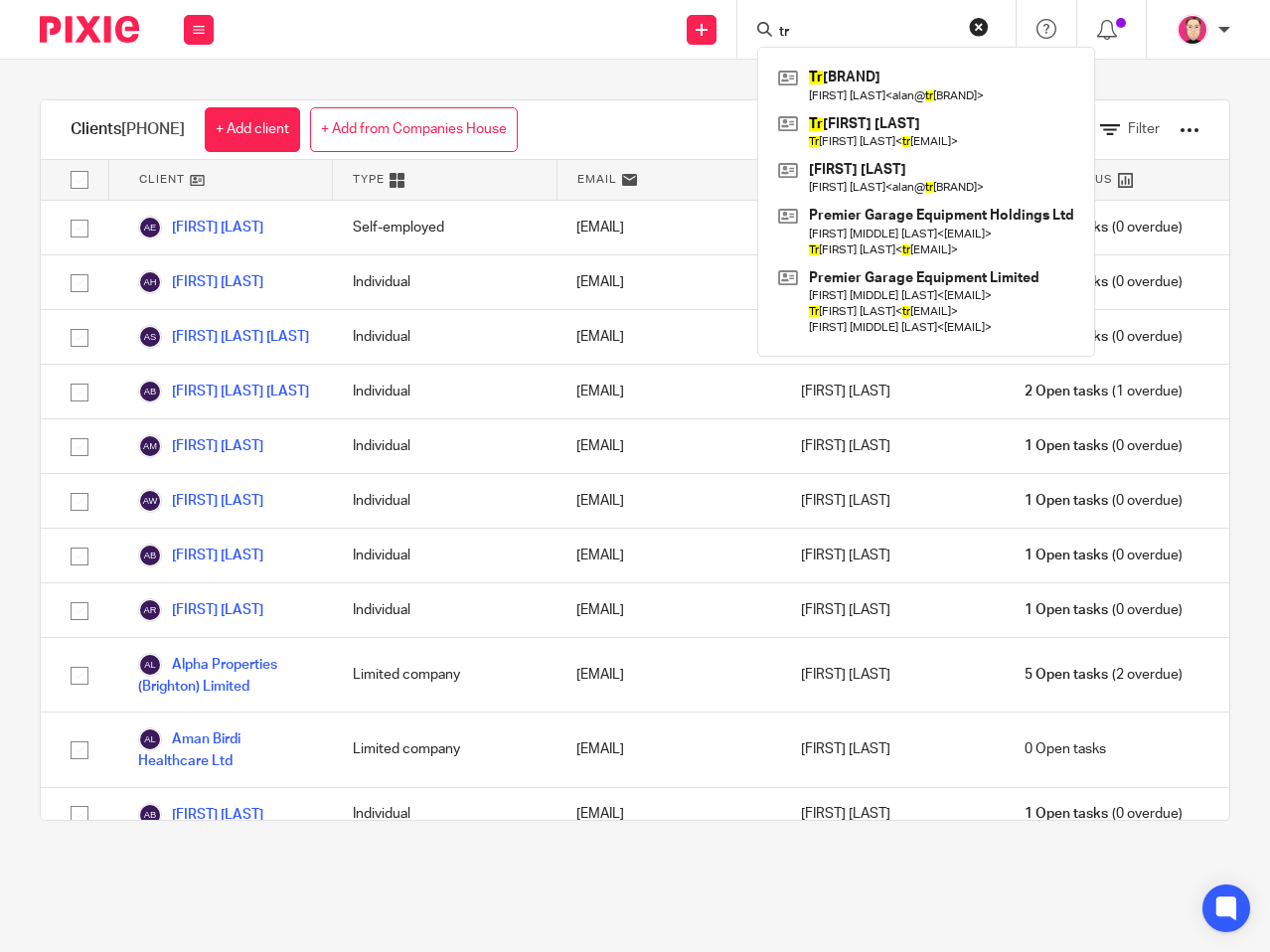 type on "t" 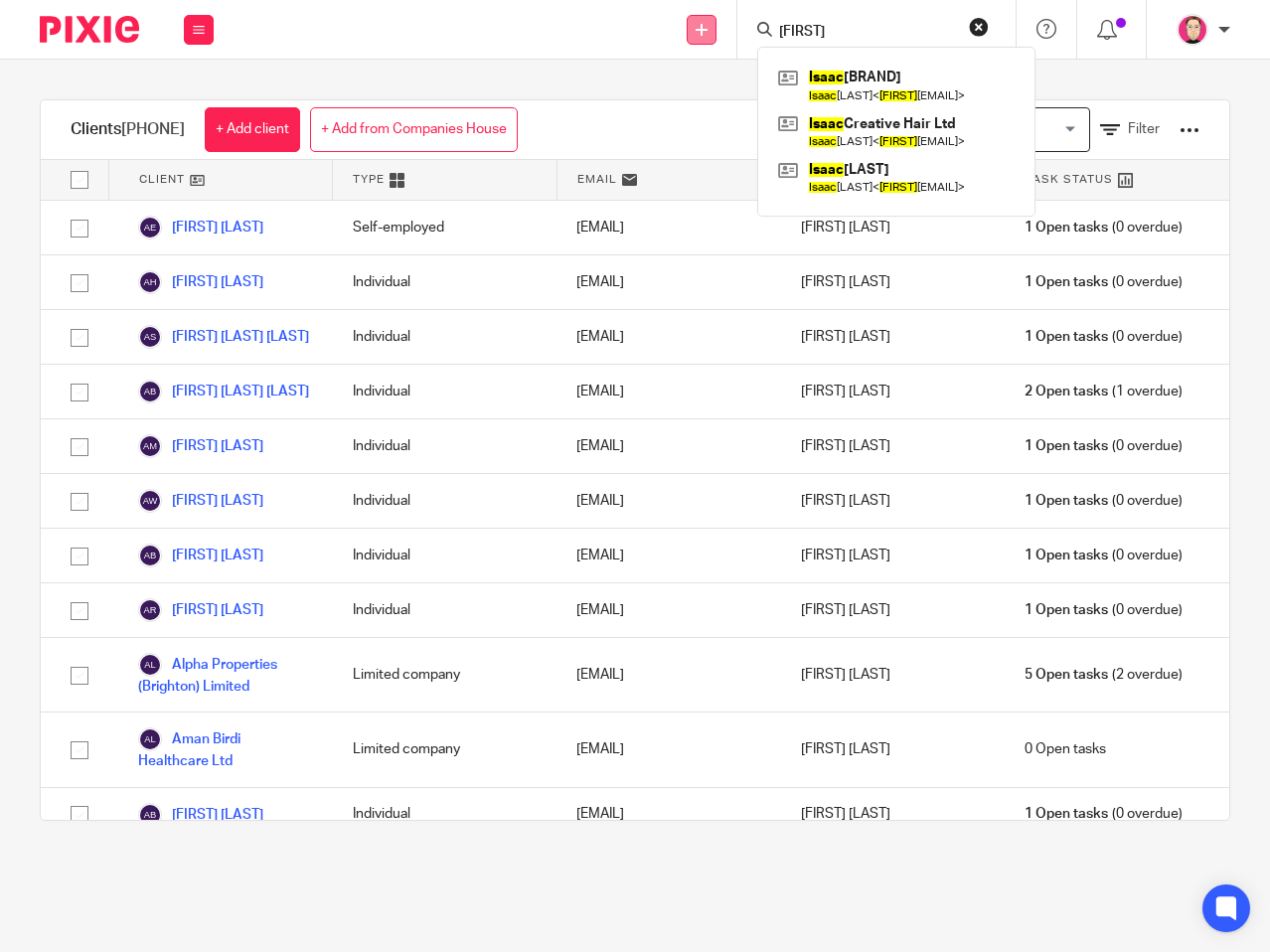 type on "isaac" 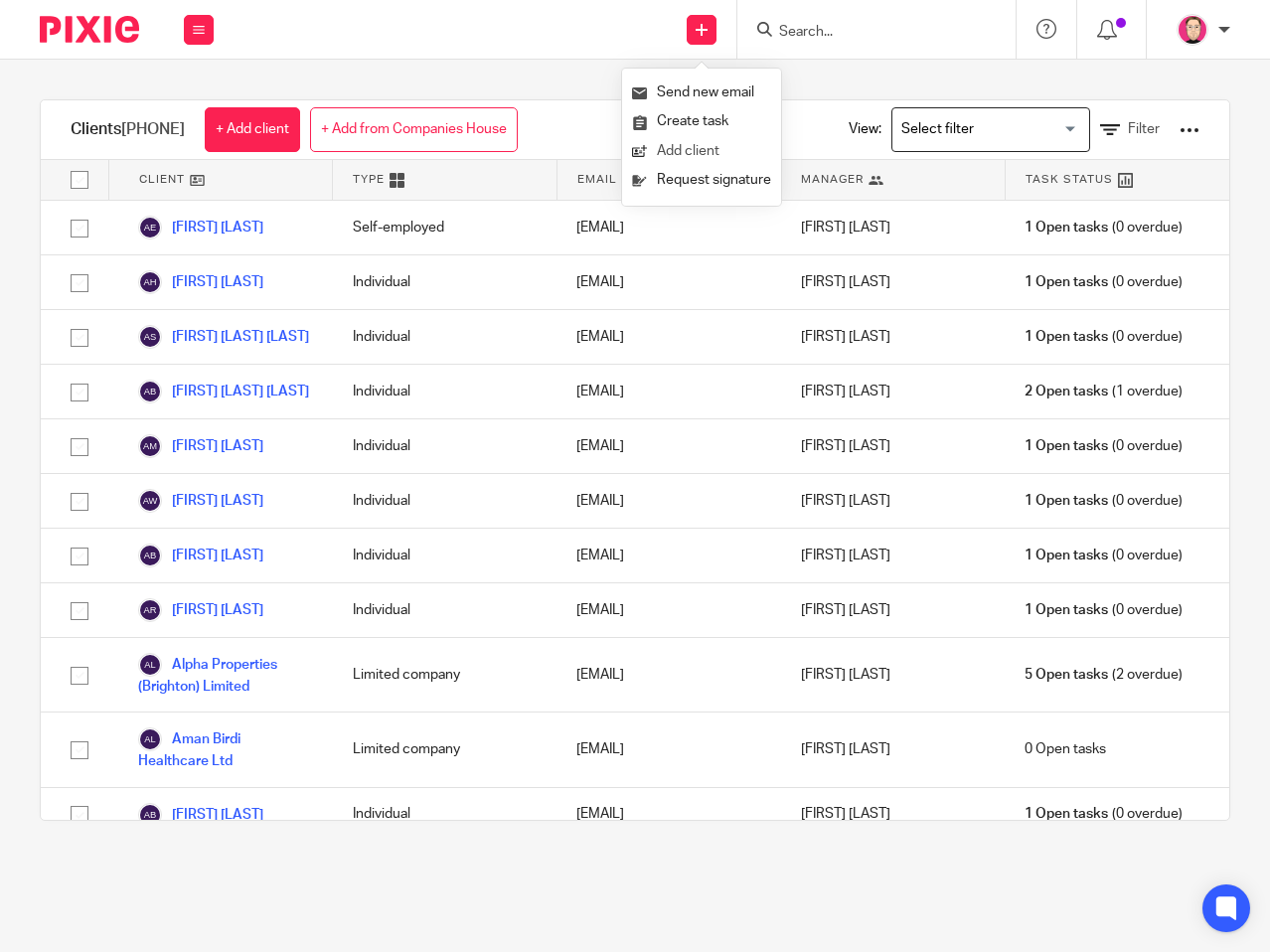 click on "Add client" at bounding box center (702, 151) 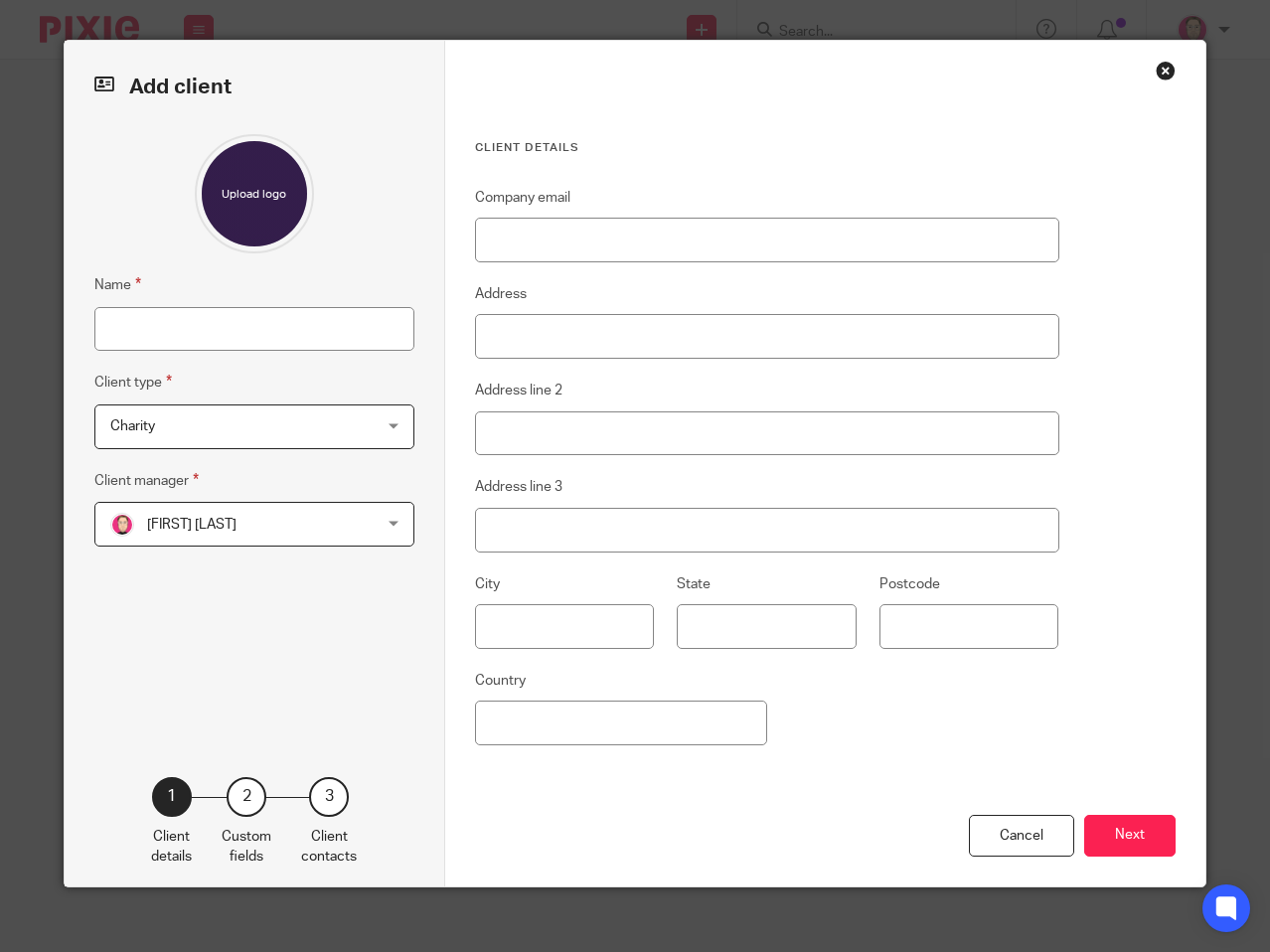 scroll, scrollTop: 0, scrollLeft: 0, axis: both 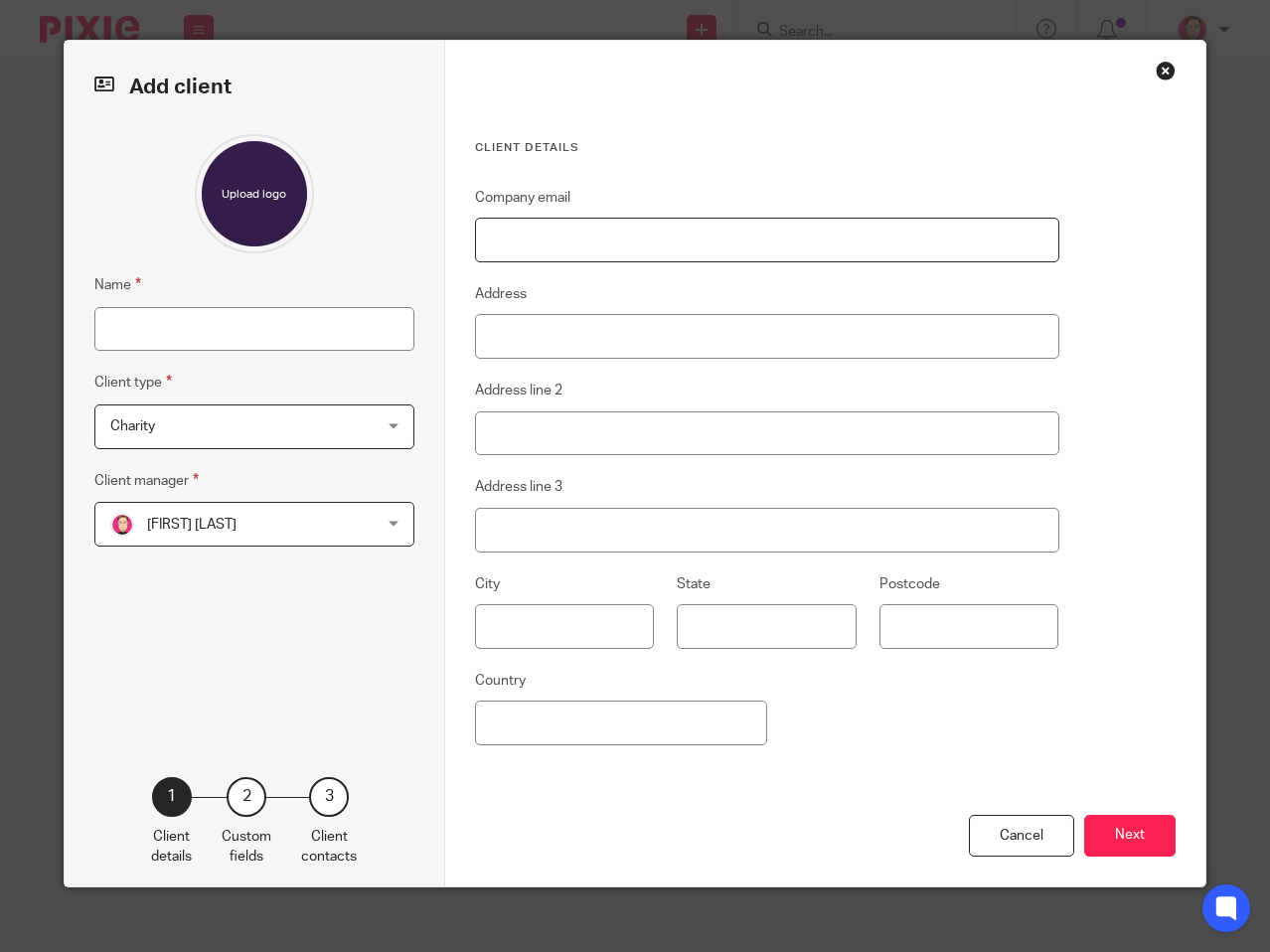 drag, startPoint x: 678, startPoint y: 261, endPoint x: 676, endPoint y: 241, distance: 20.09975 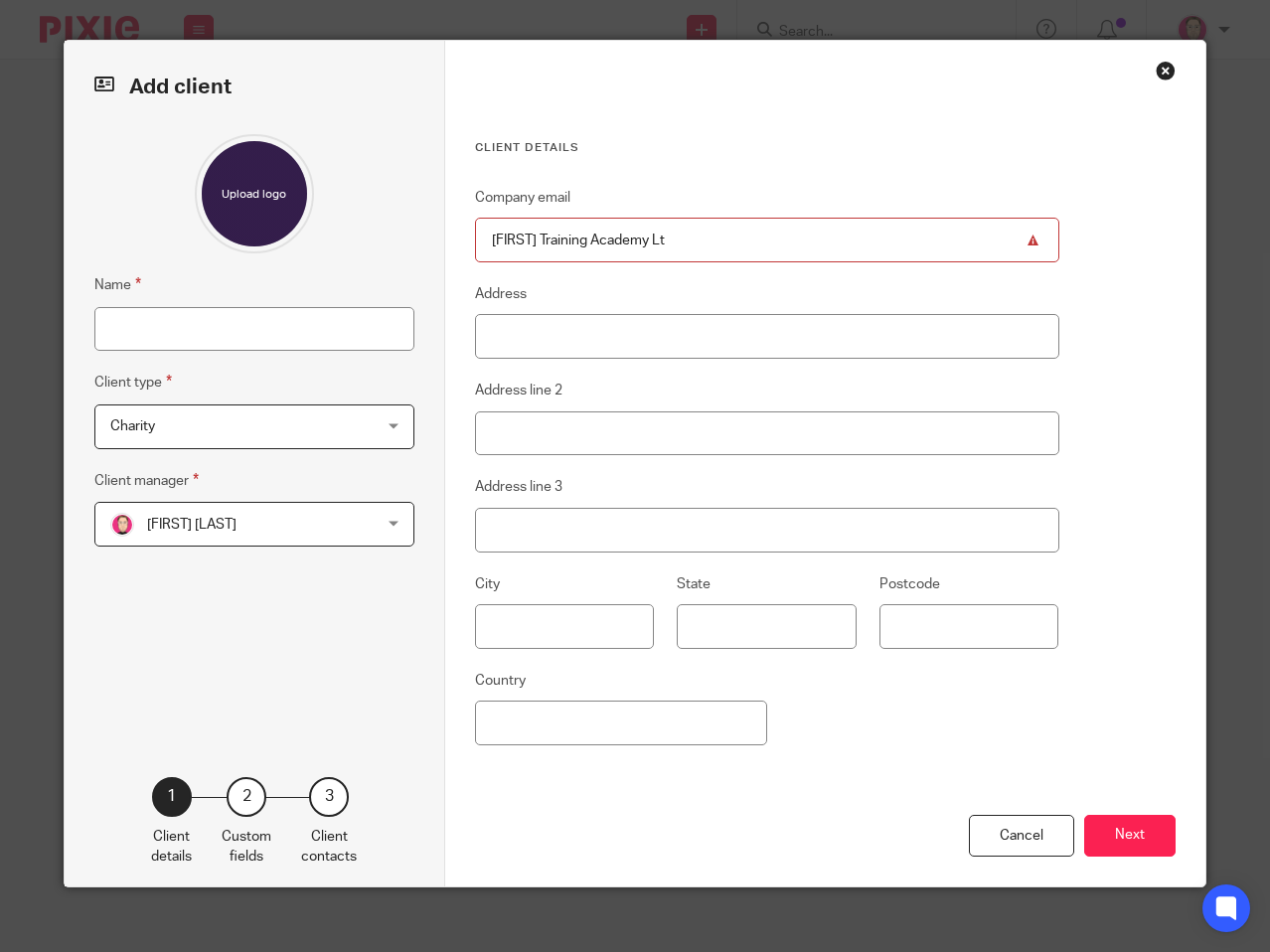 type on "[FIRST] Training Academy Ltd" 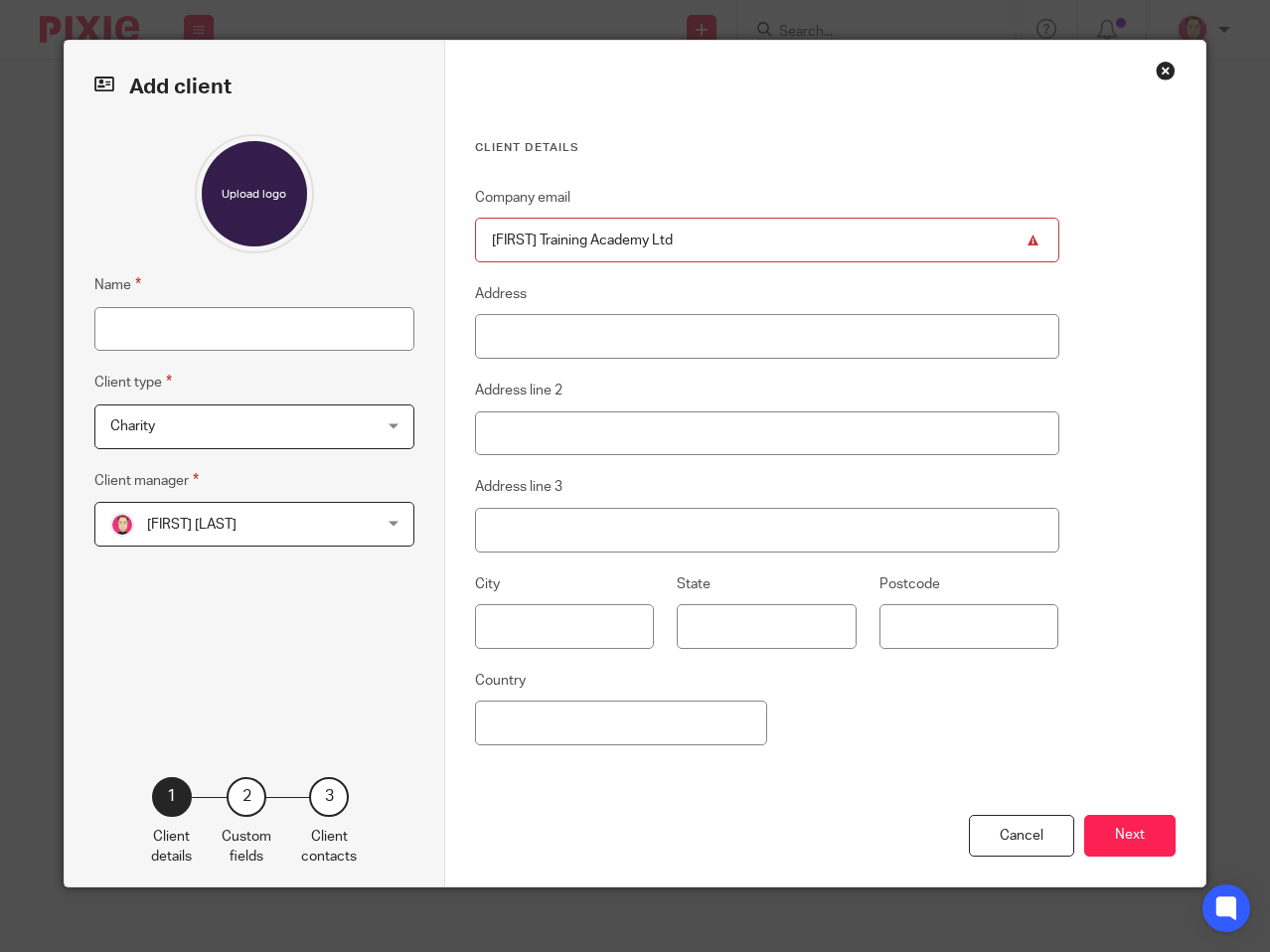click on "[FIRST] Training Academy Ltd" at bounding box center [767, 239] 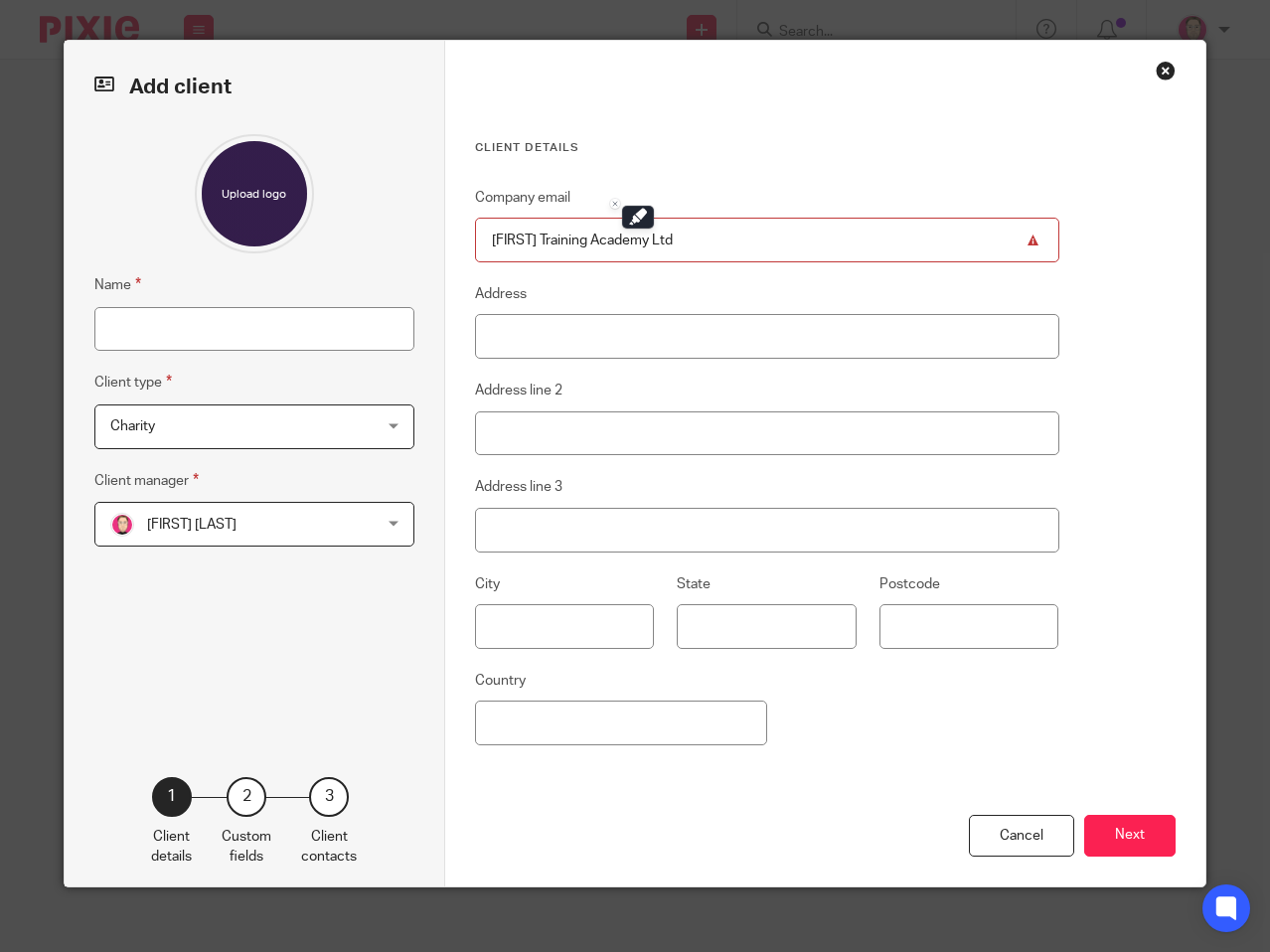 type 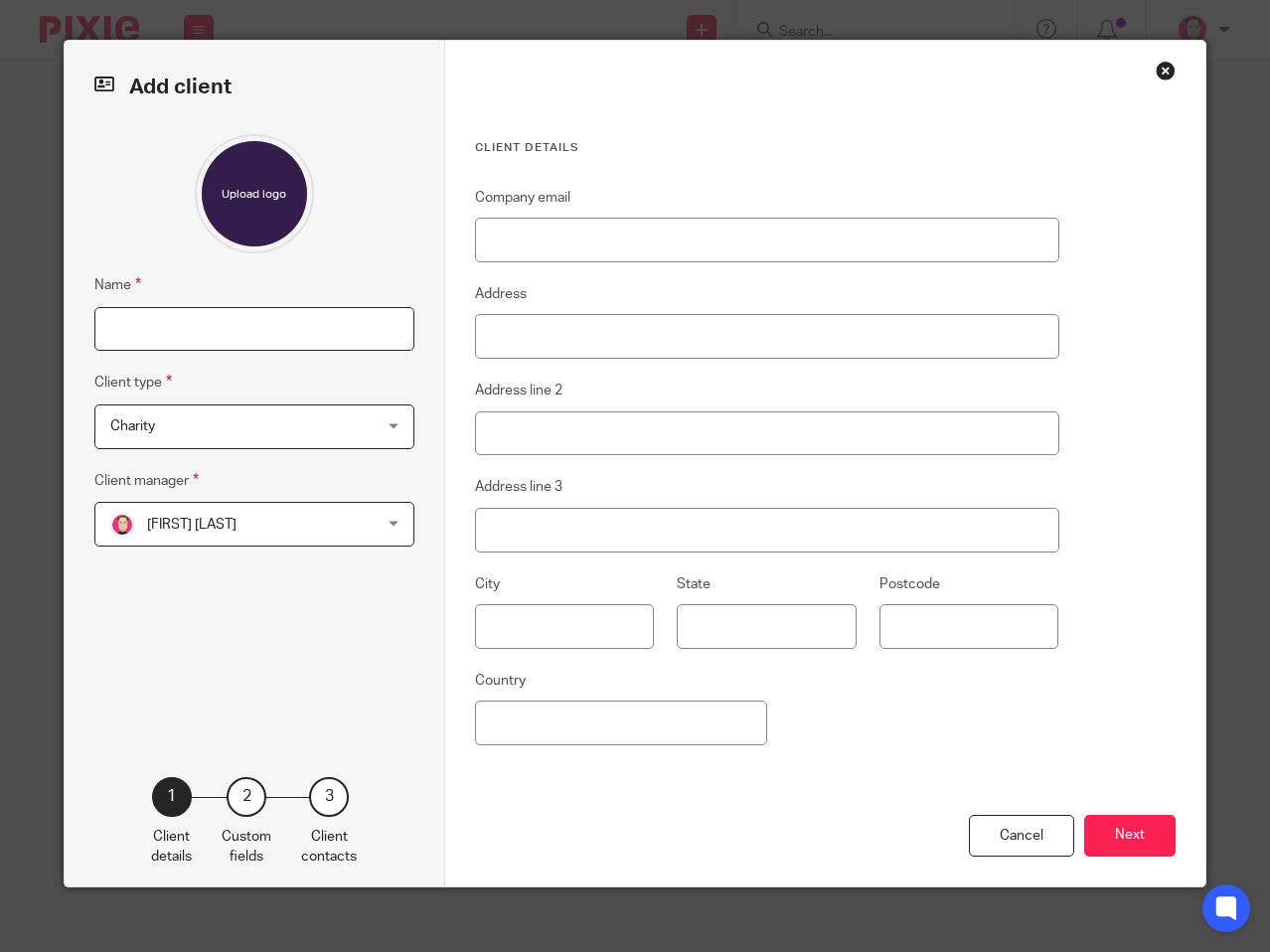 click on "Name" at bounding box center [254, 329] 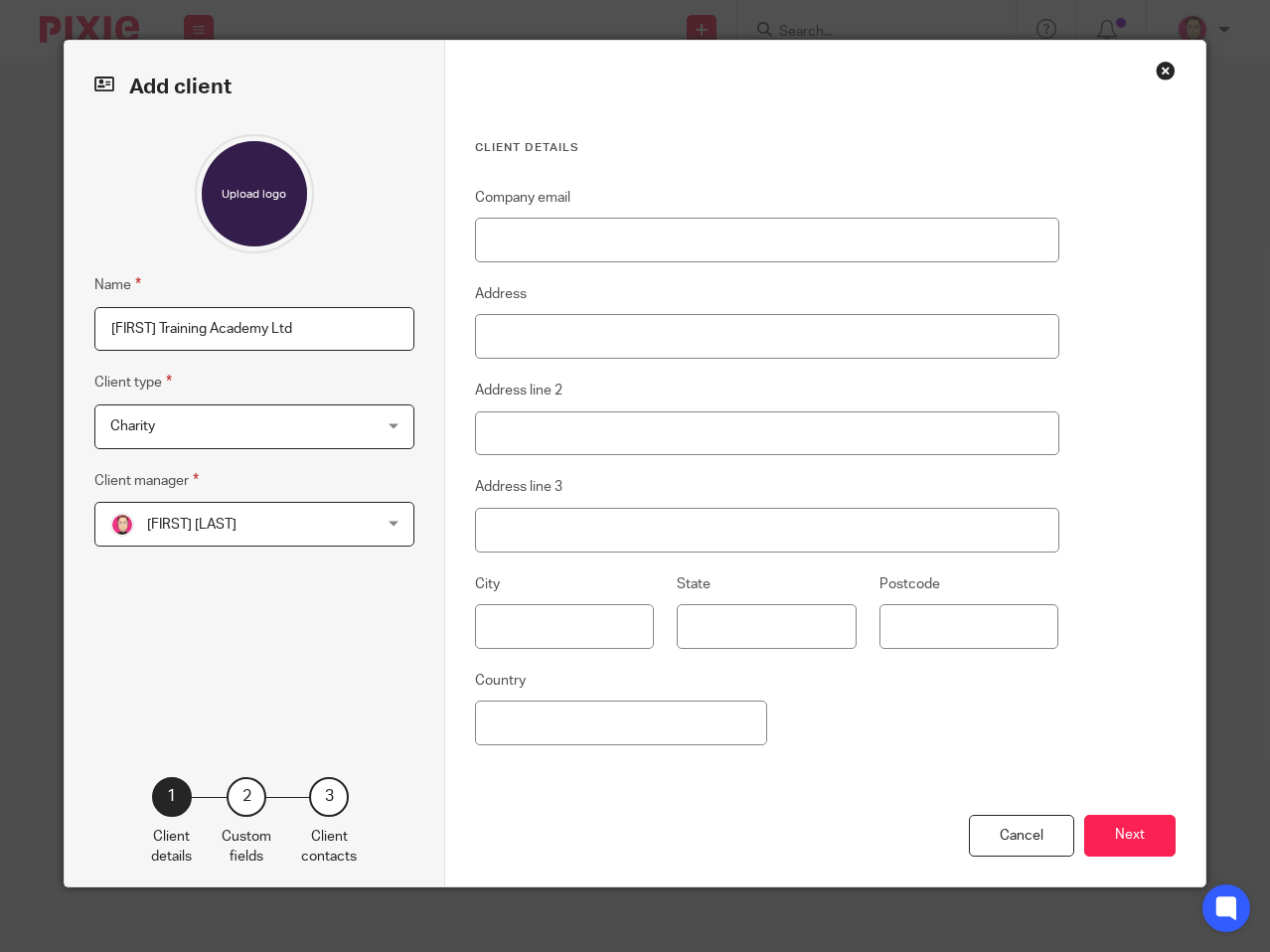 type on "Isaac Training Academy LTD" 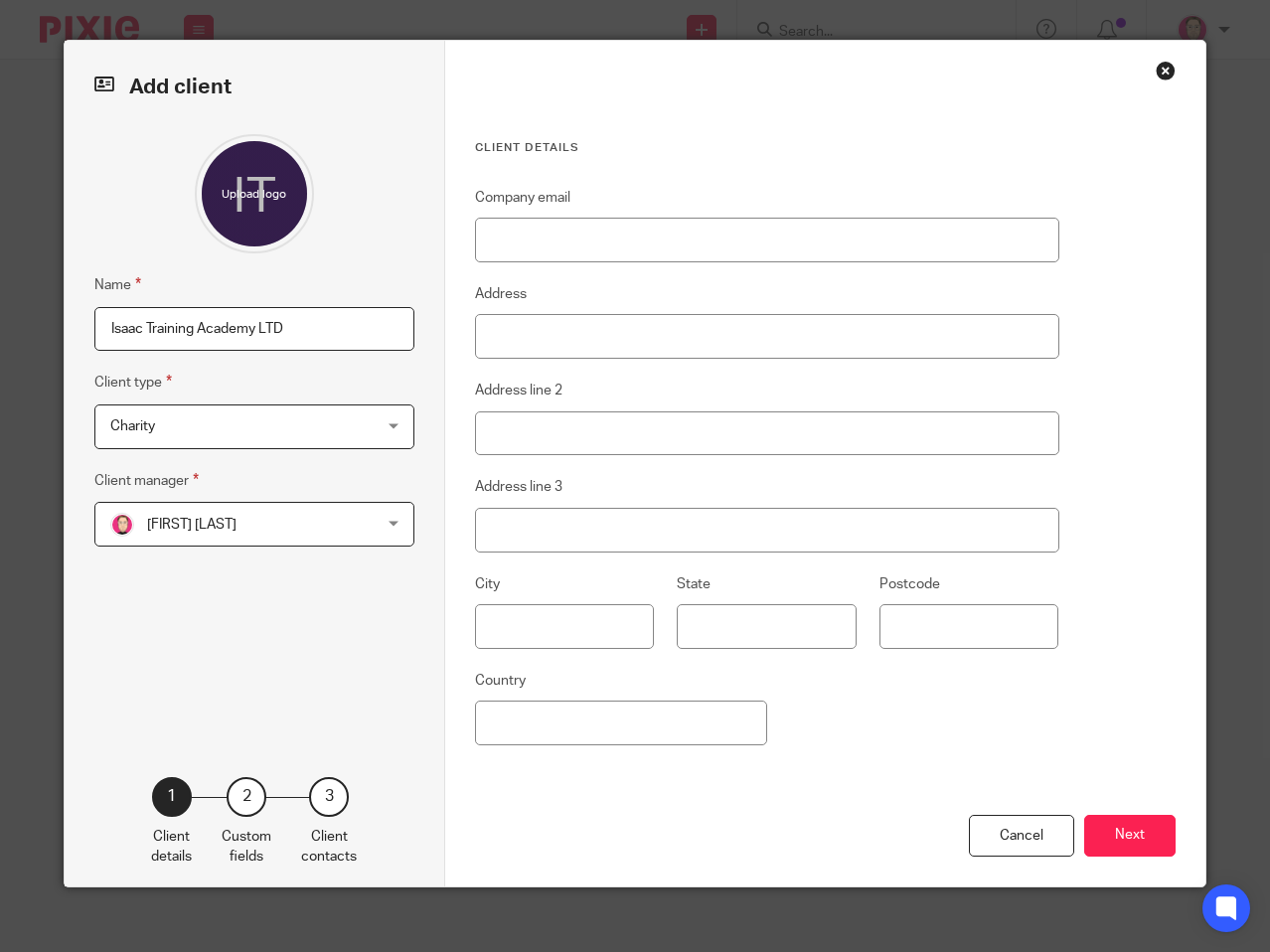 drag, startPoint x: 235, startPoint y: 428, endPoint x: 232, endPoint y: 442, distance: 14.3178211 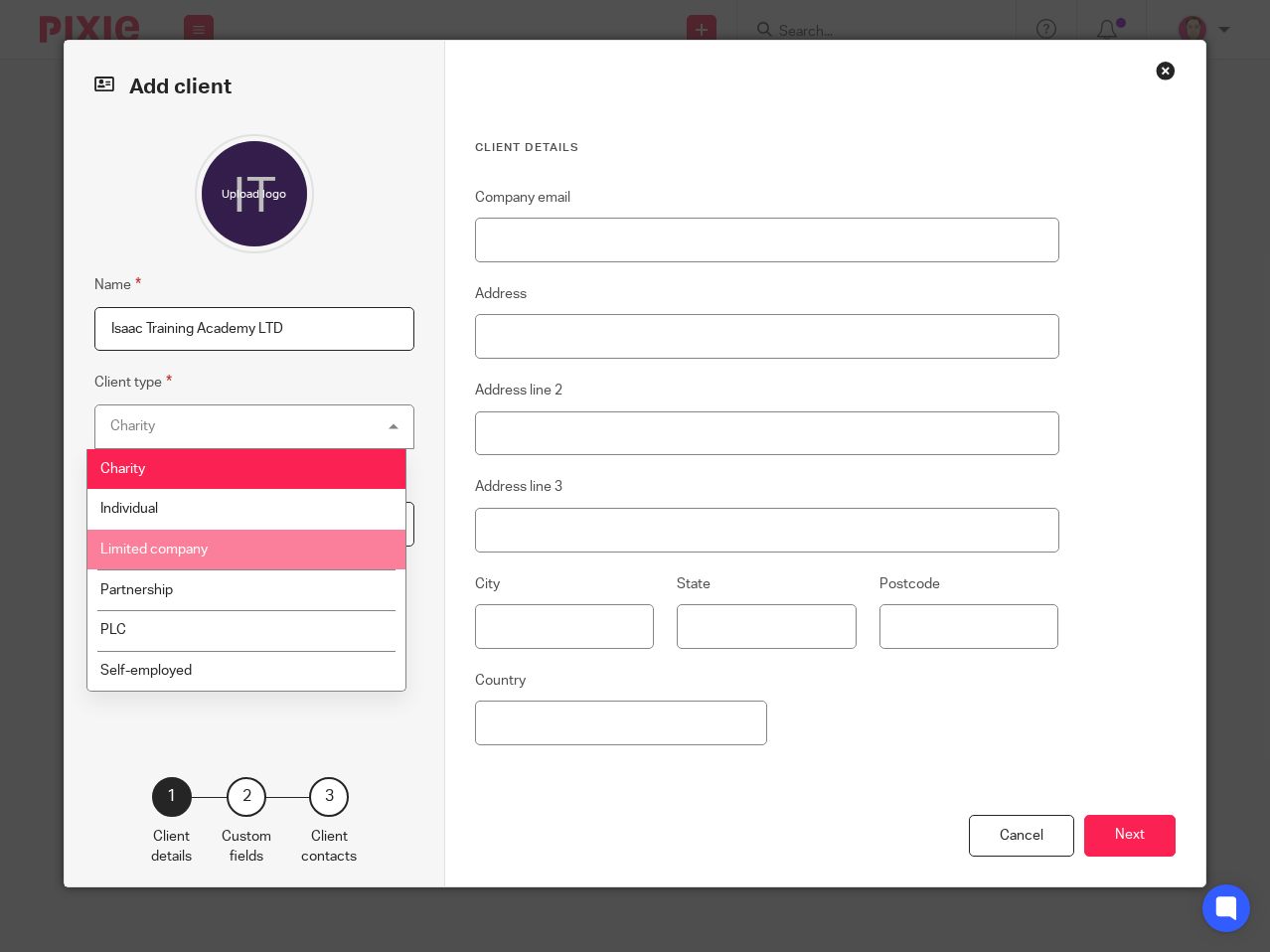 click on "Limited company" at bounding box center [246, 550] 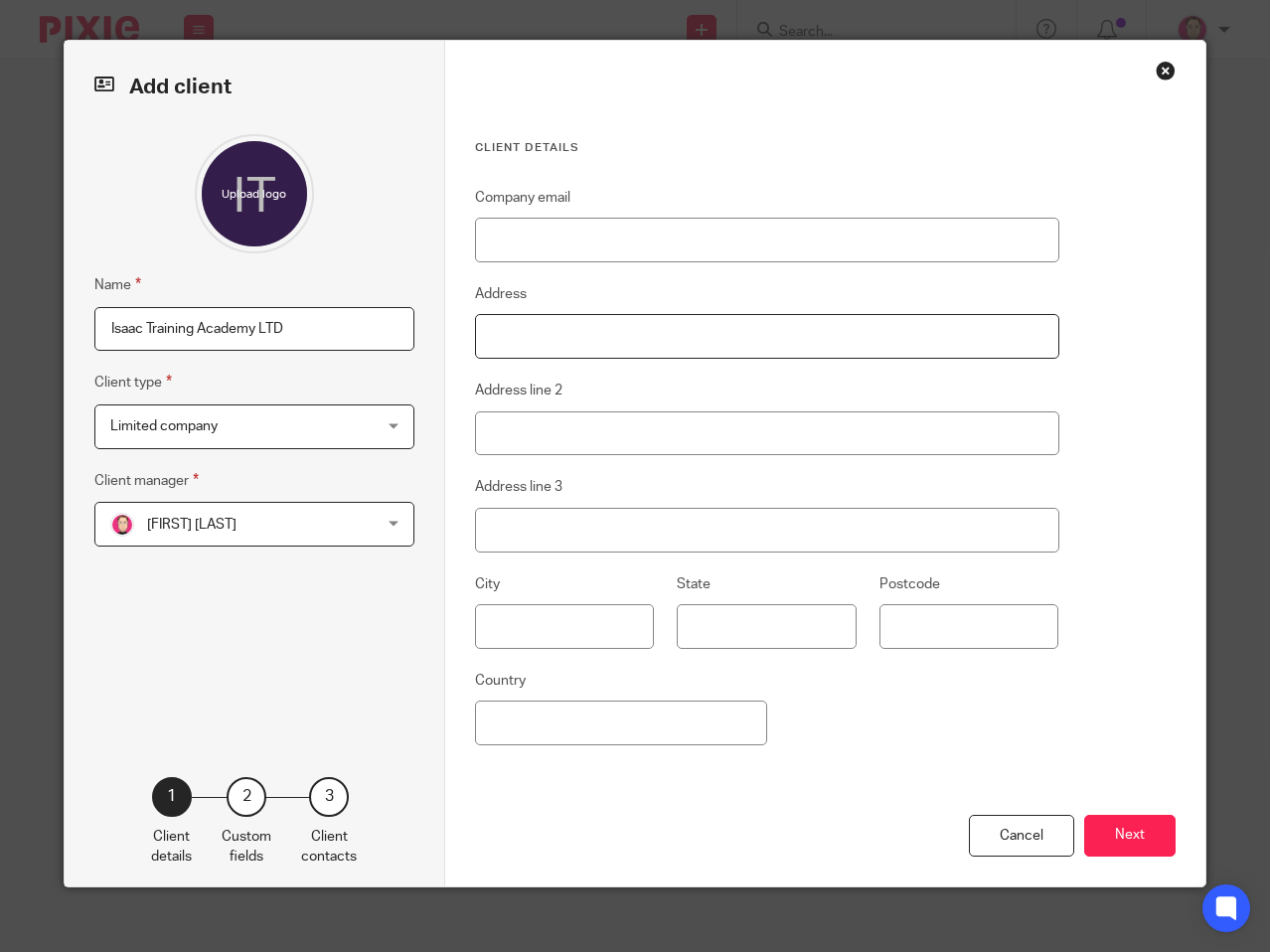 click on "Address" at bounding box center (767, 336) 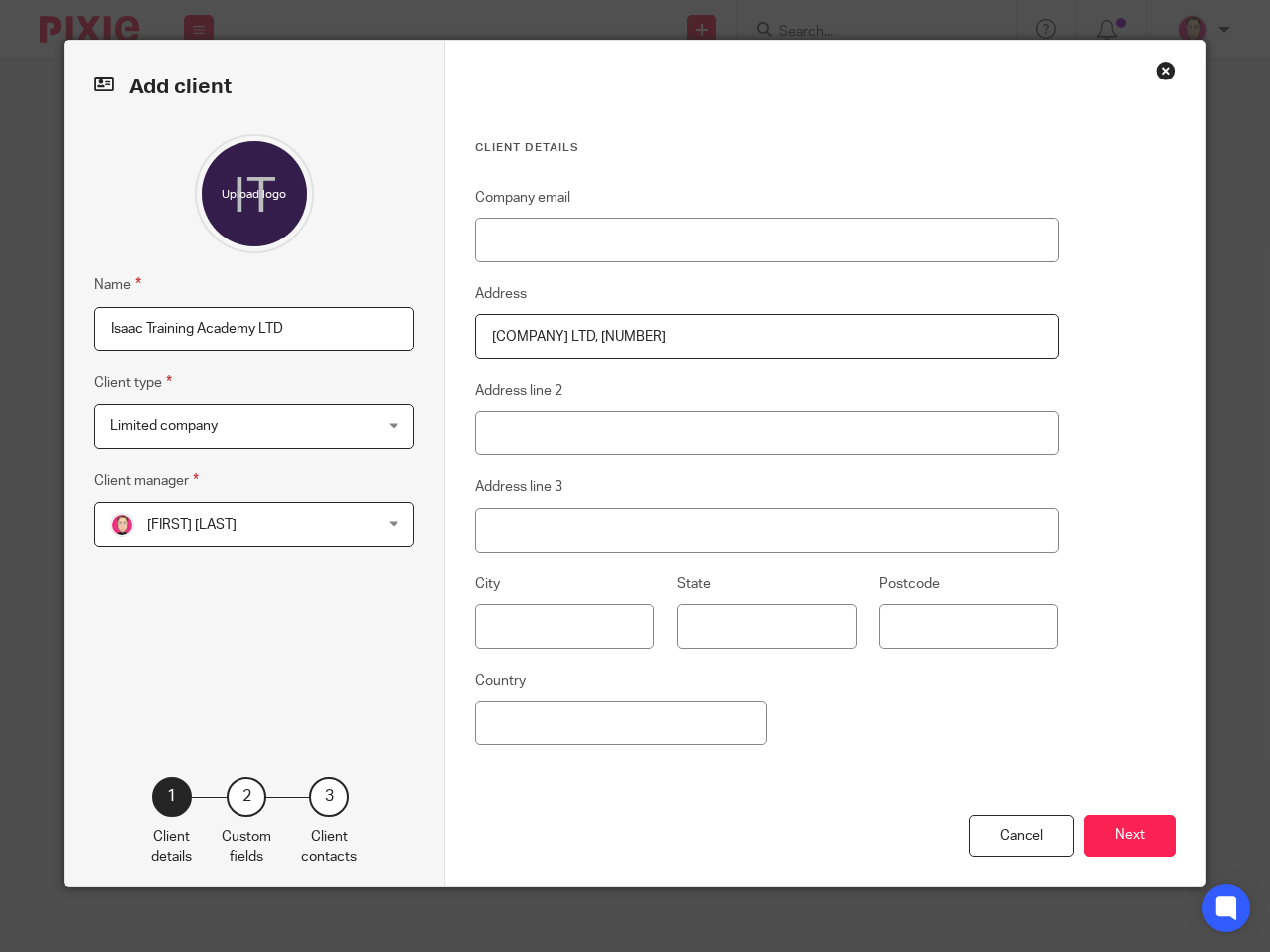 type on "bradley@youtopia.co.uk" 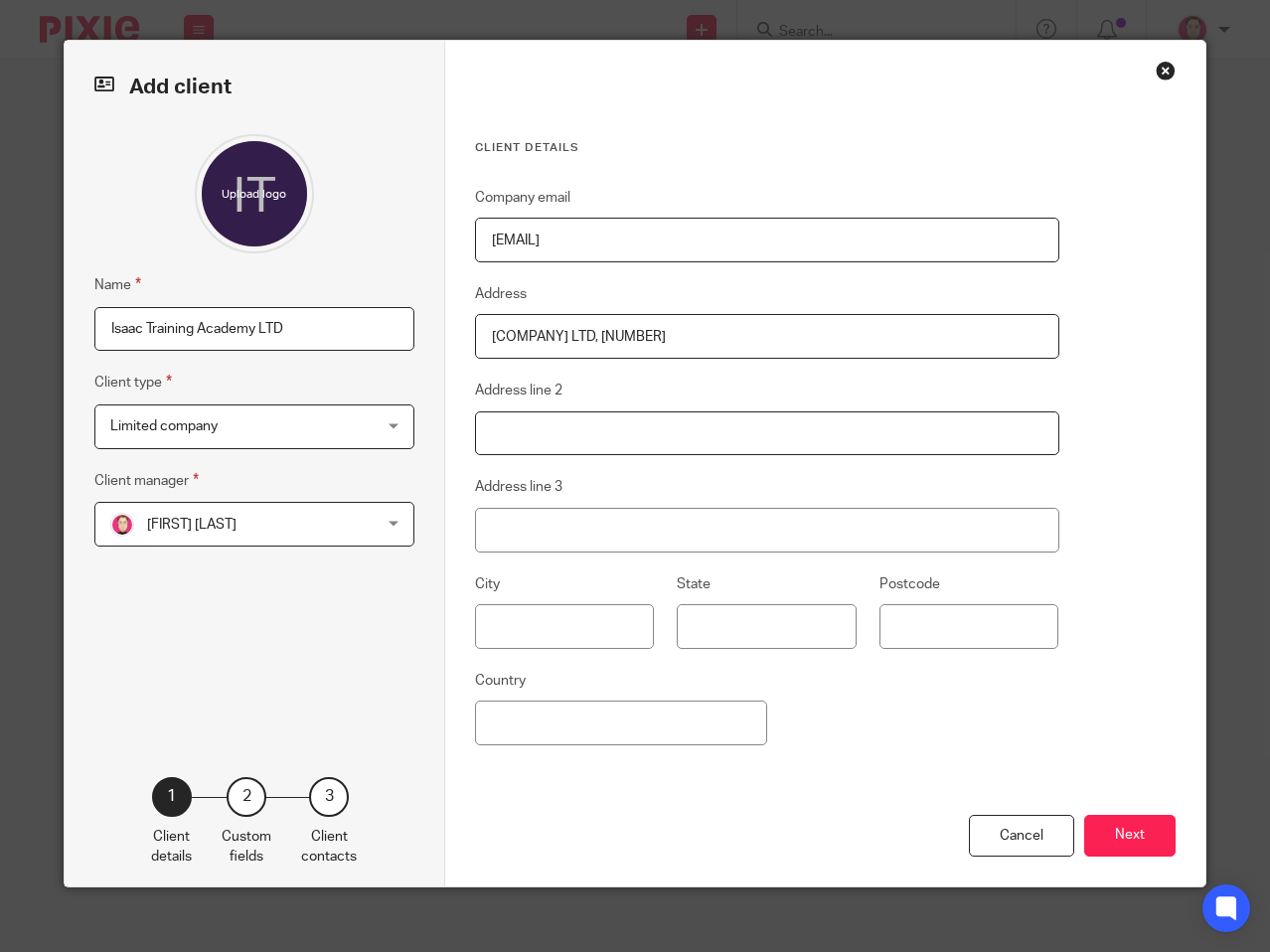 type on "MERCERS MANOR BARNS" 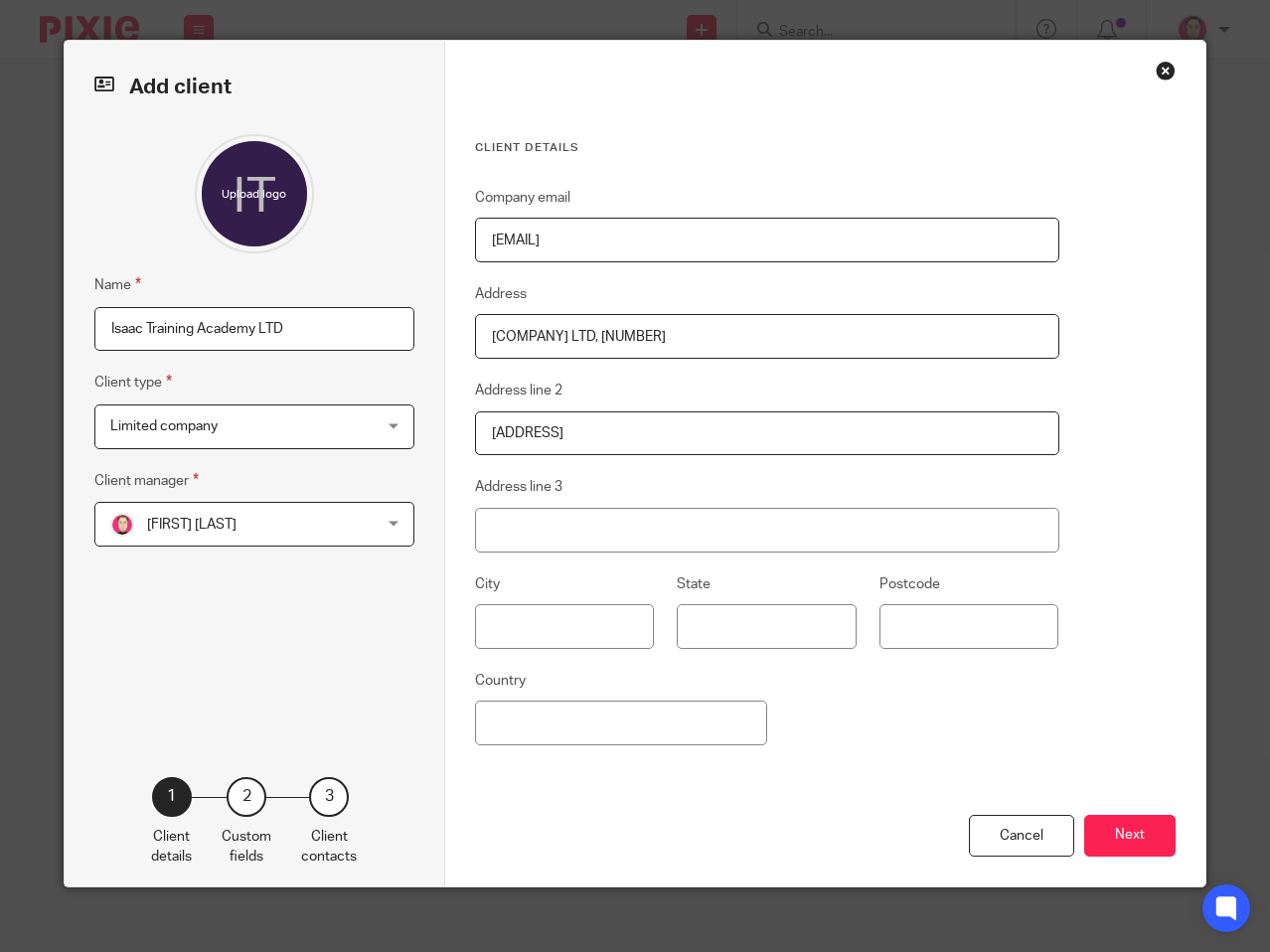 type on "SHERINGTON" 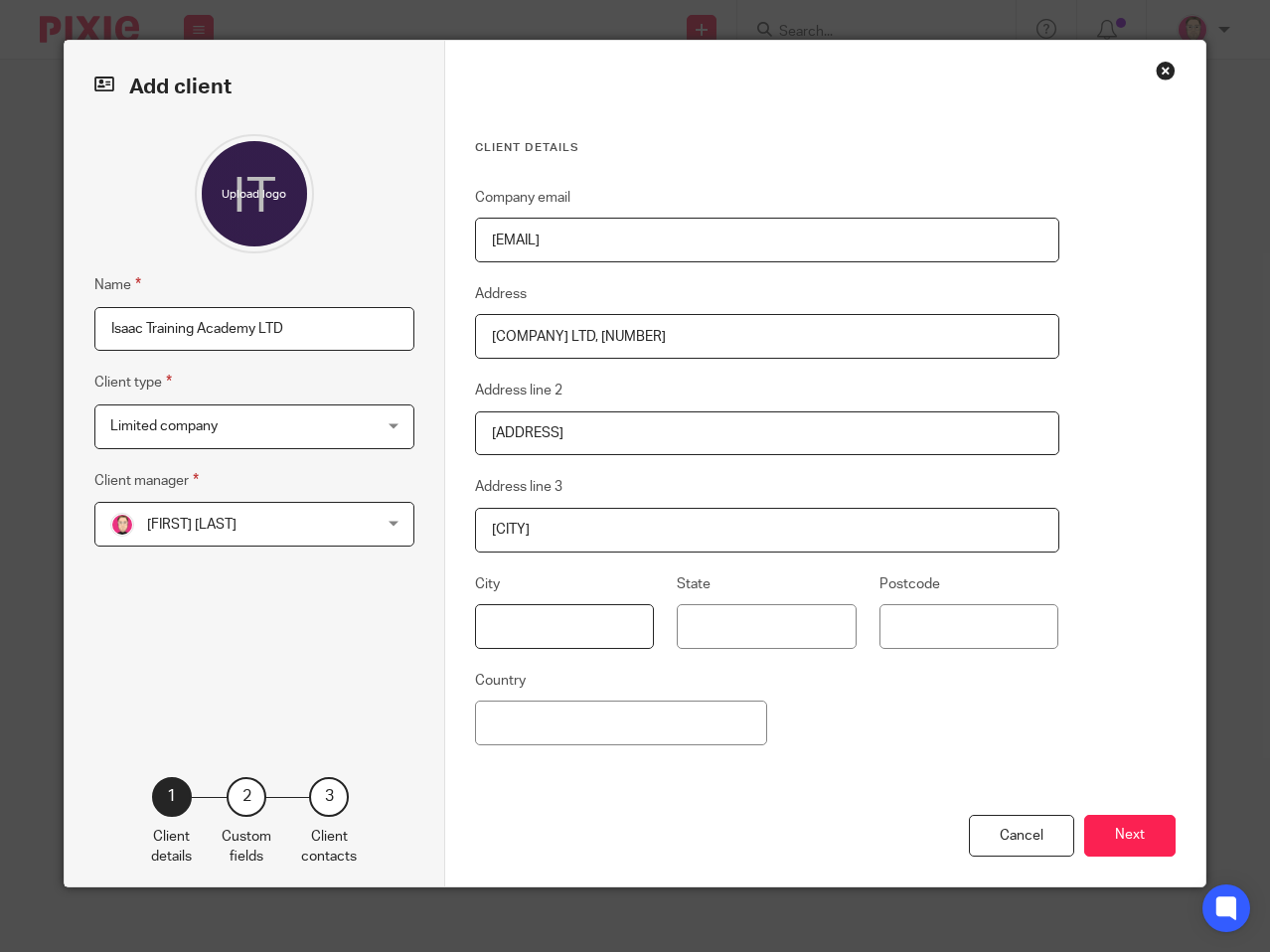 type on "NEWPORT PAGNELL" 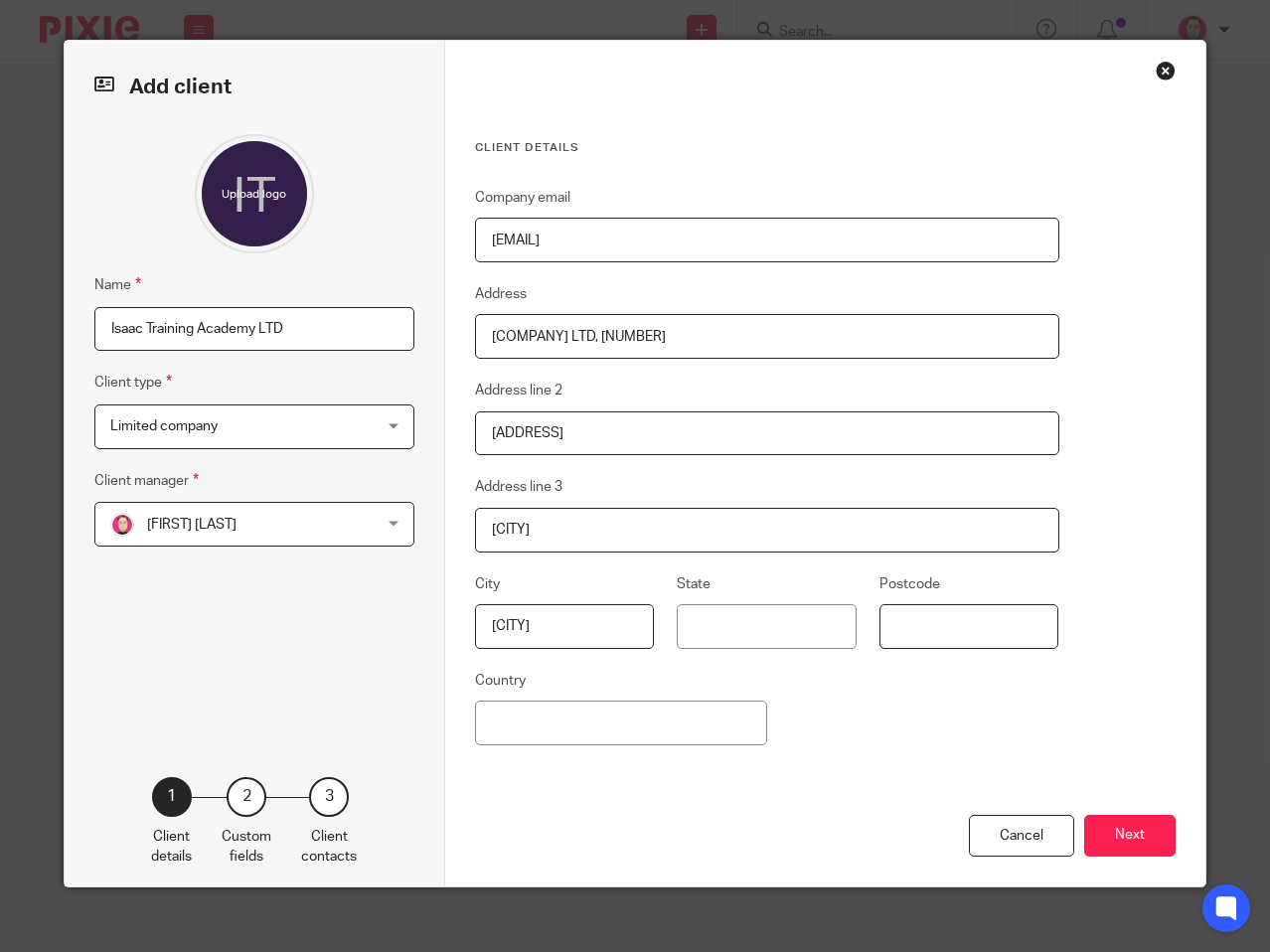 type on "MK16 9PU" 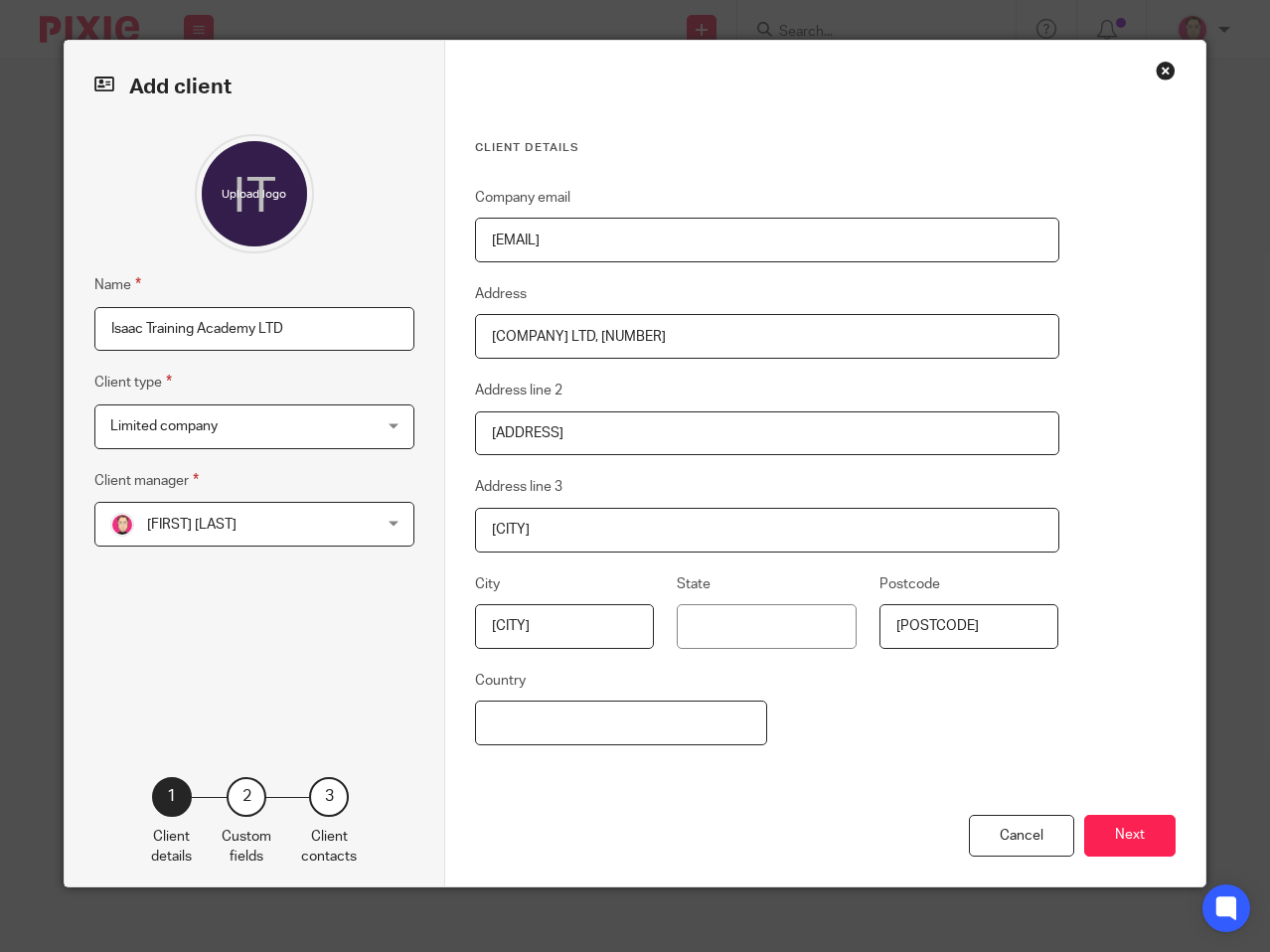 type on "United Kingdom" 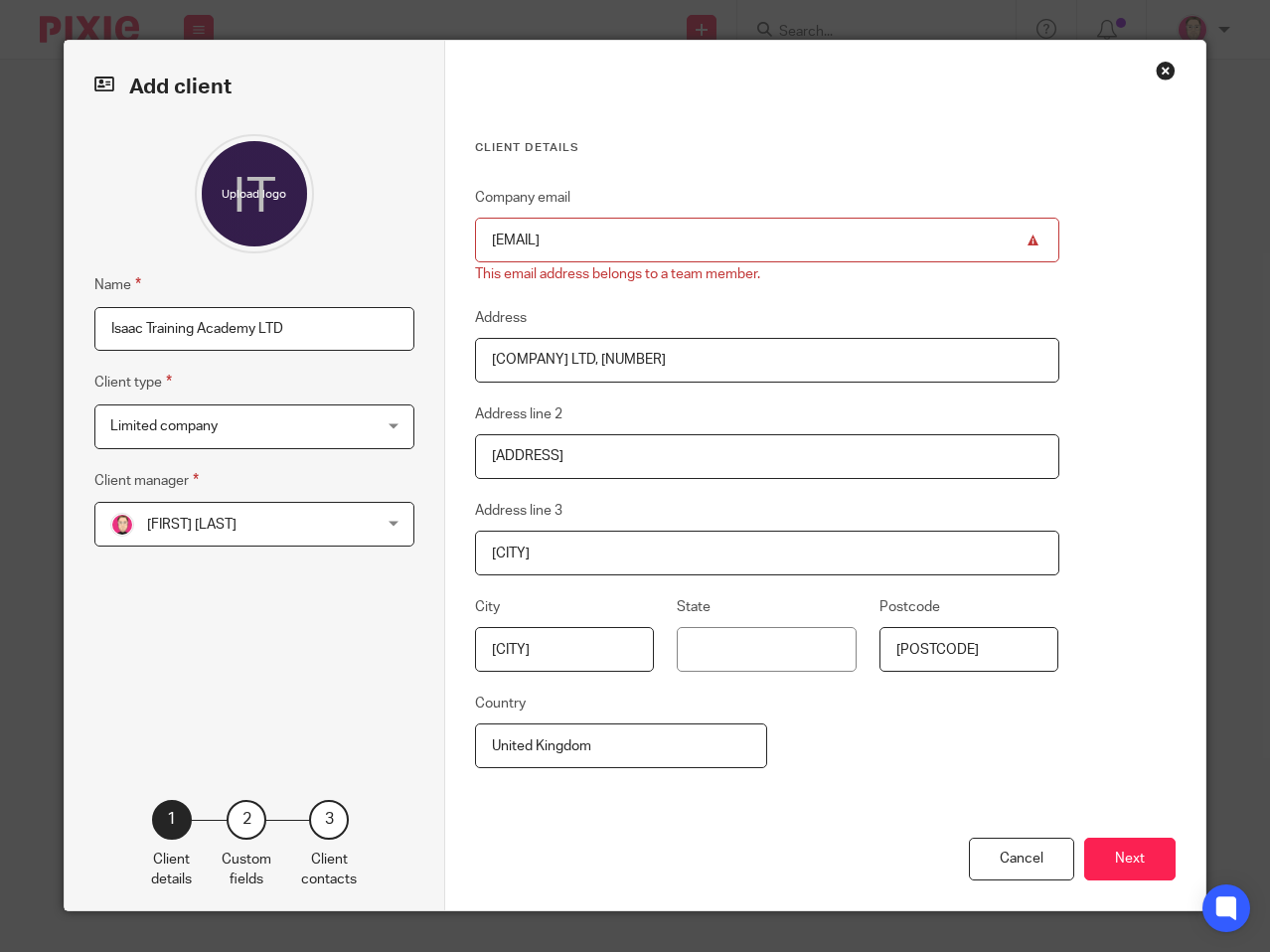 drag, startPoint x: 668, startPoint y: 355, endPoint x: 0, endPoint y: 405, distance: 669.8686 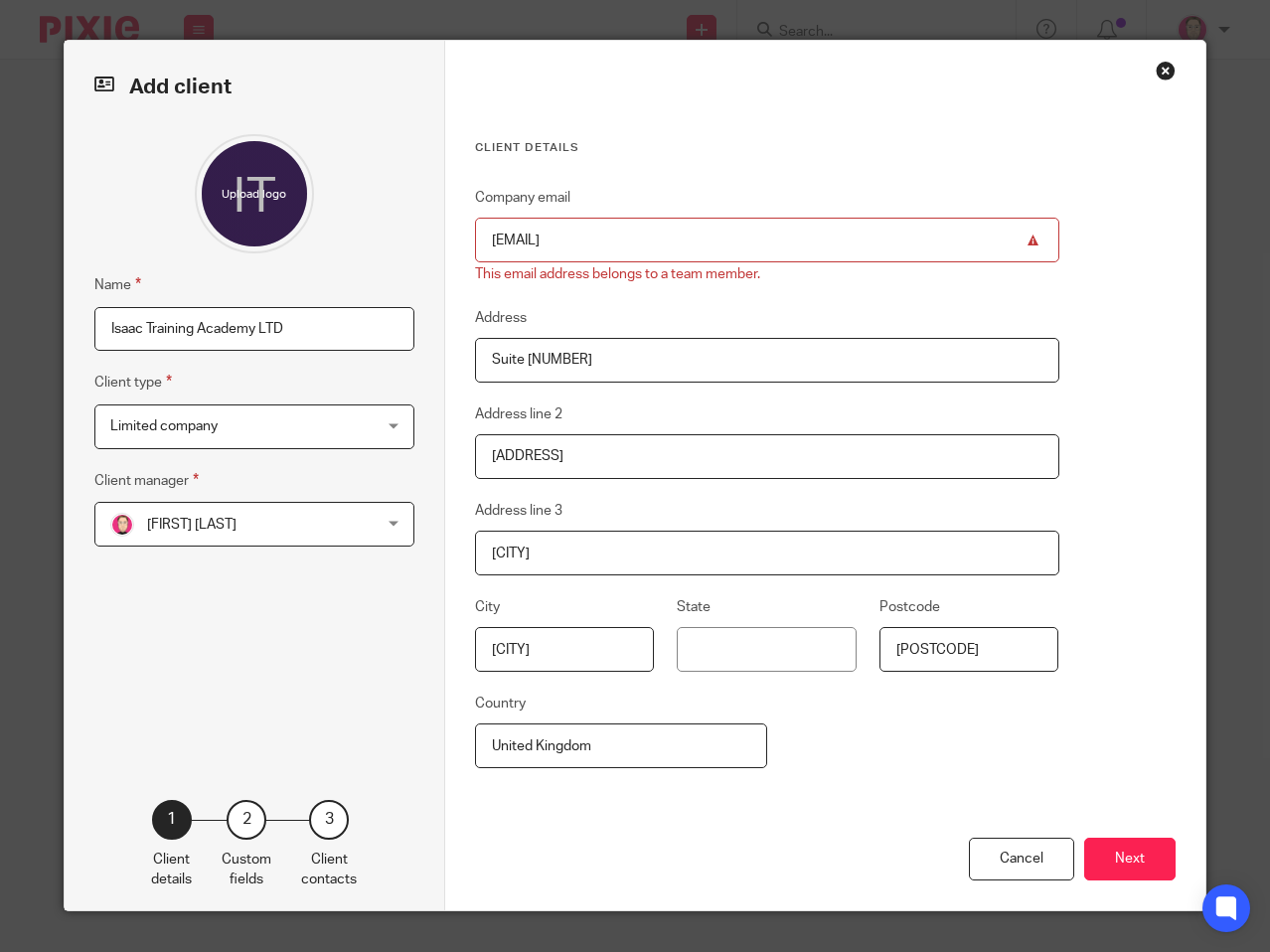 type on "Suite 6" 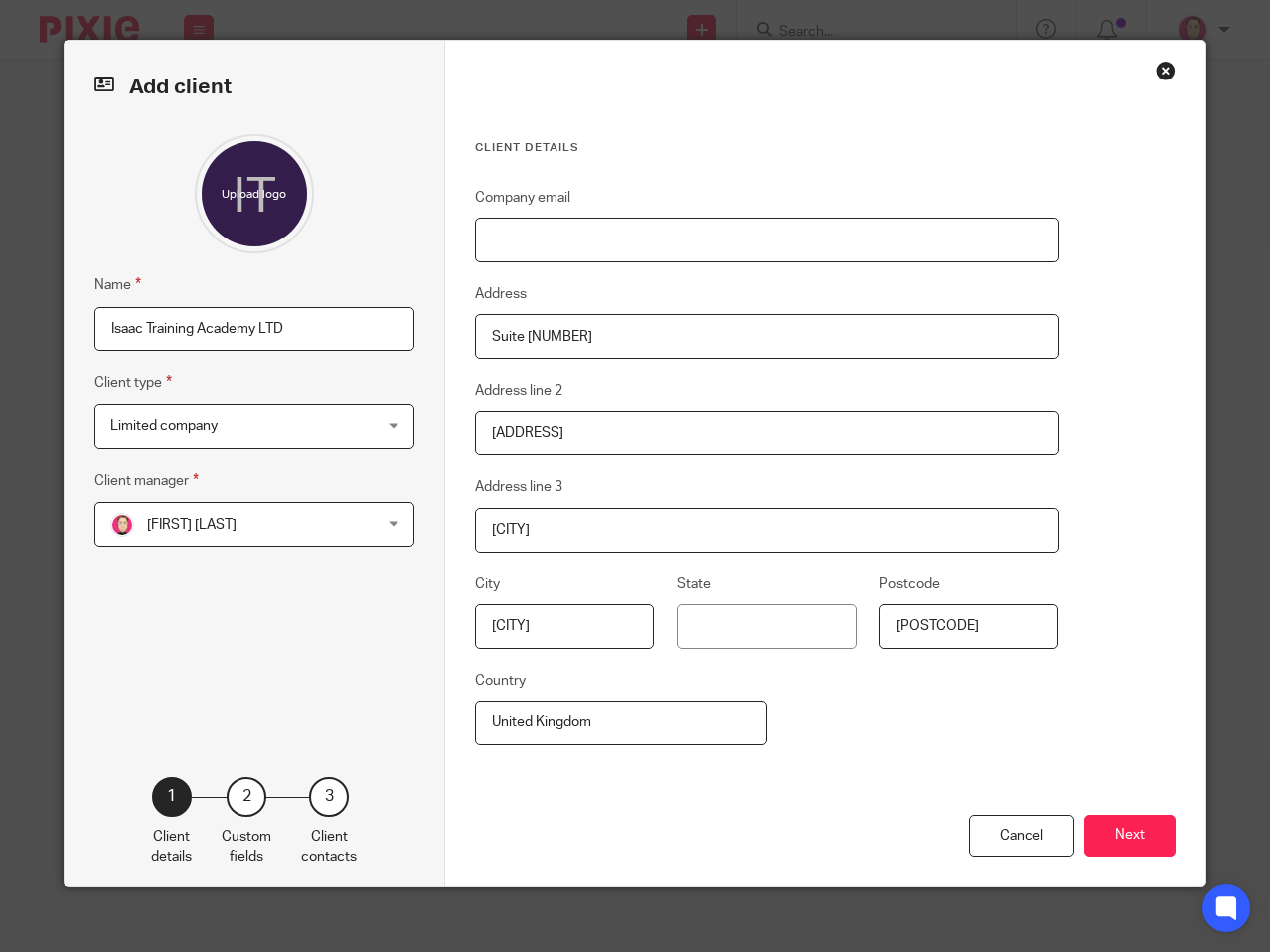 type 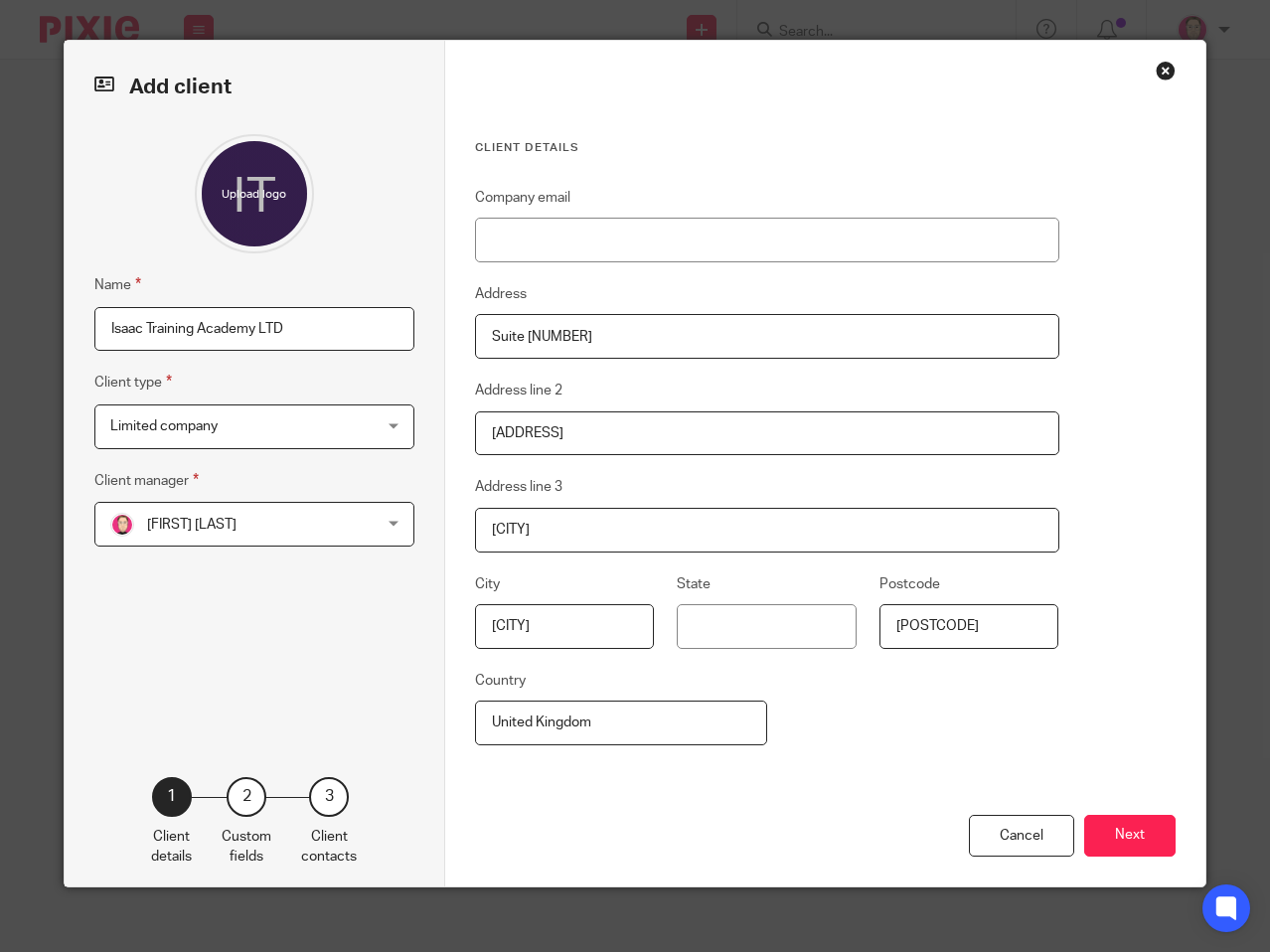 click on "Address   Suite 6" at bounding box center [767, 320] 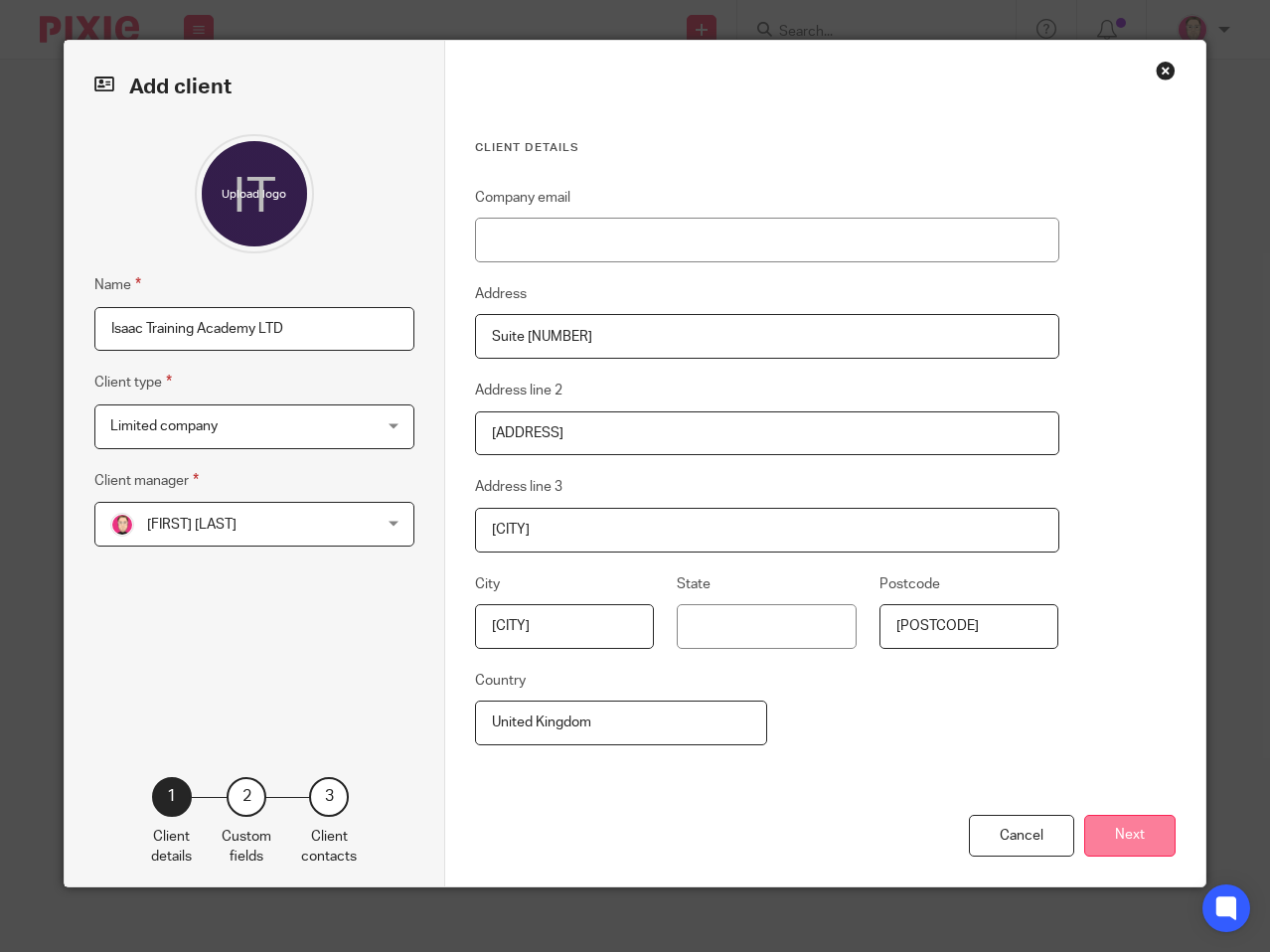 click on "Next" at bounding box center [1130, 836] 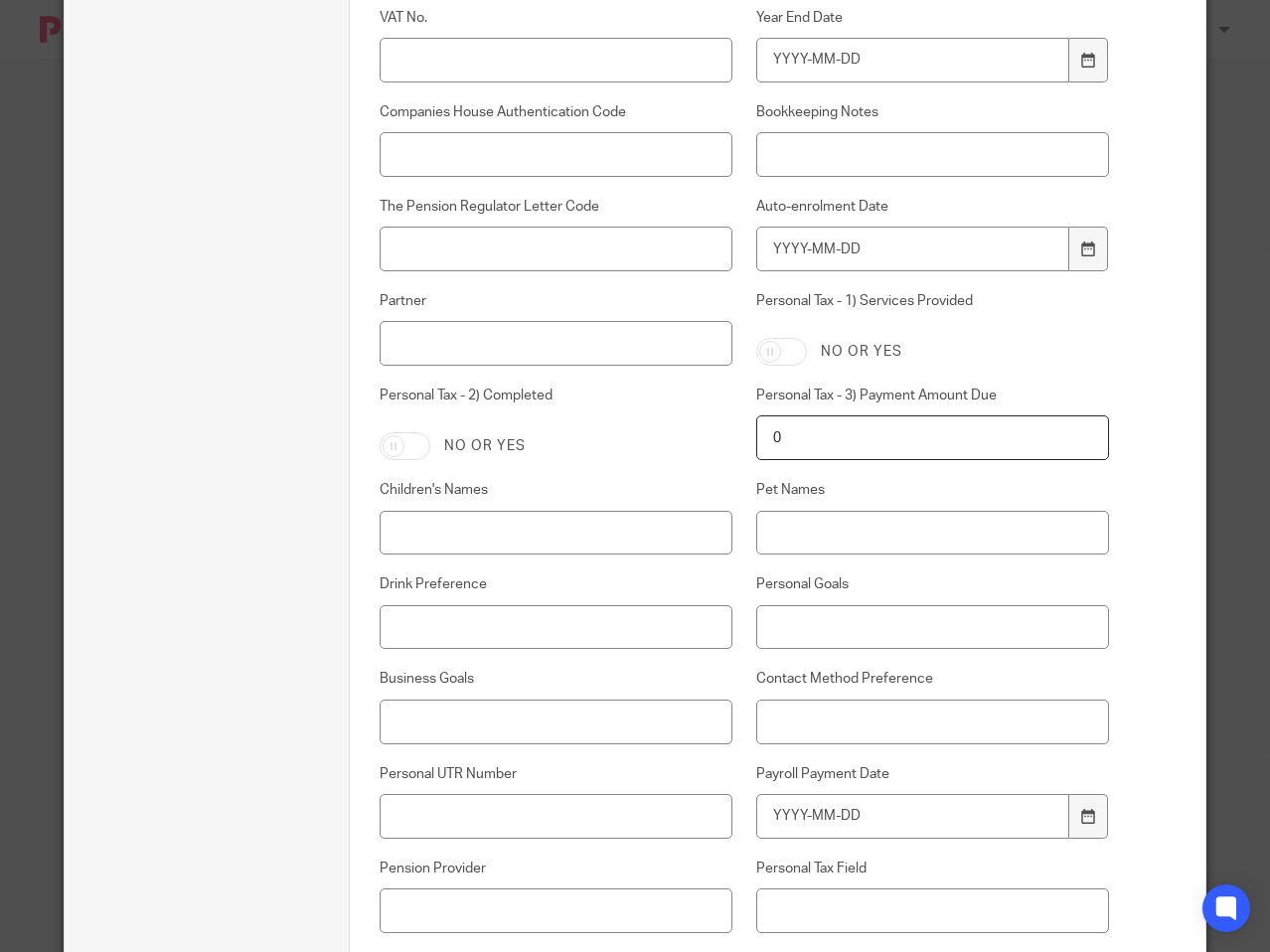 scroll, scrollTop: 696, scrollLeft: 0, axis: vertical 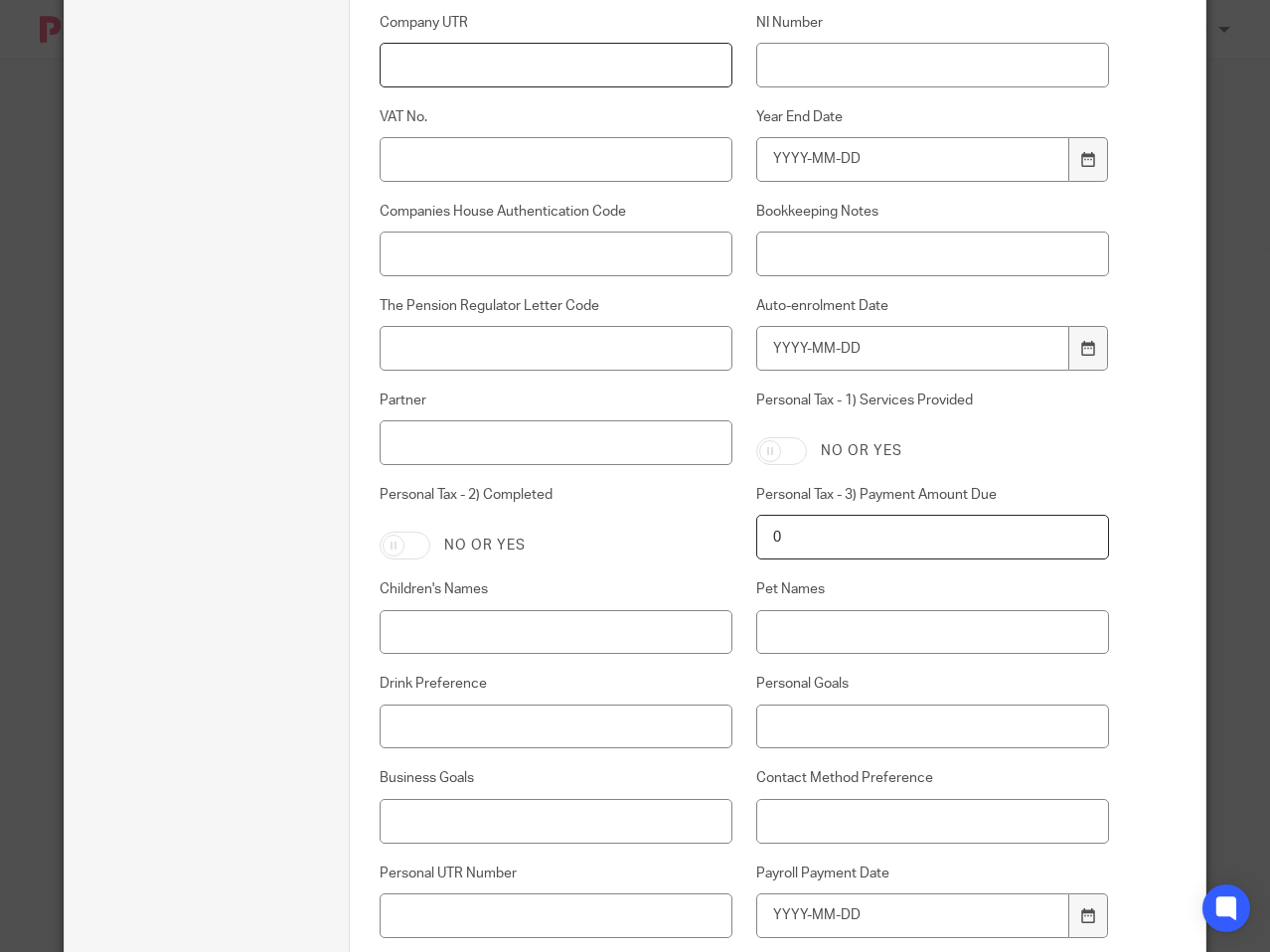 click on "Company UTR" at bounding box center (556, 65) 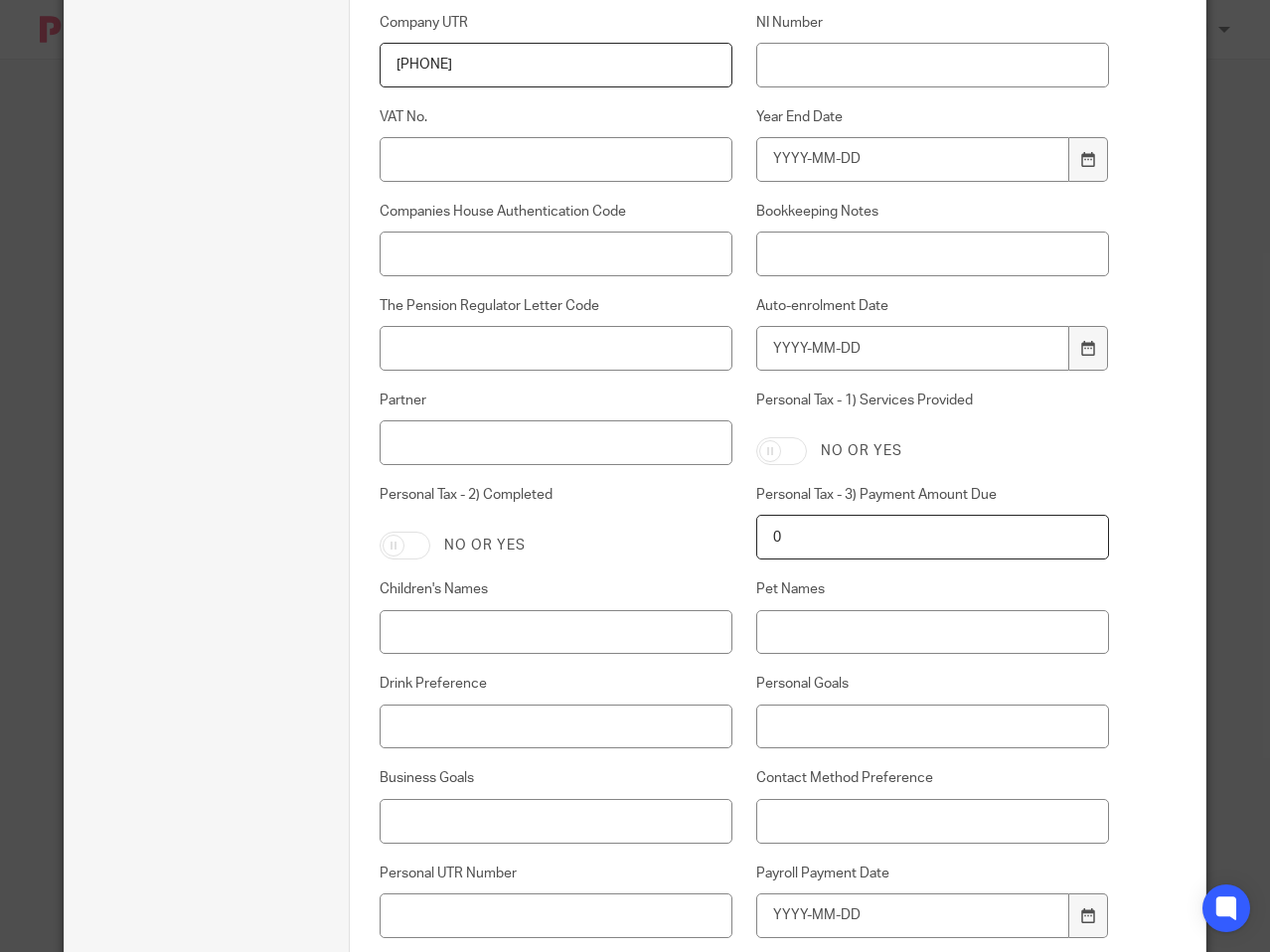 type on "81992 26864" 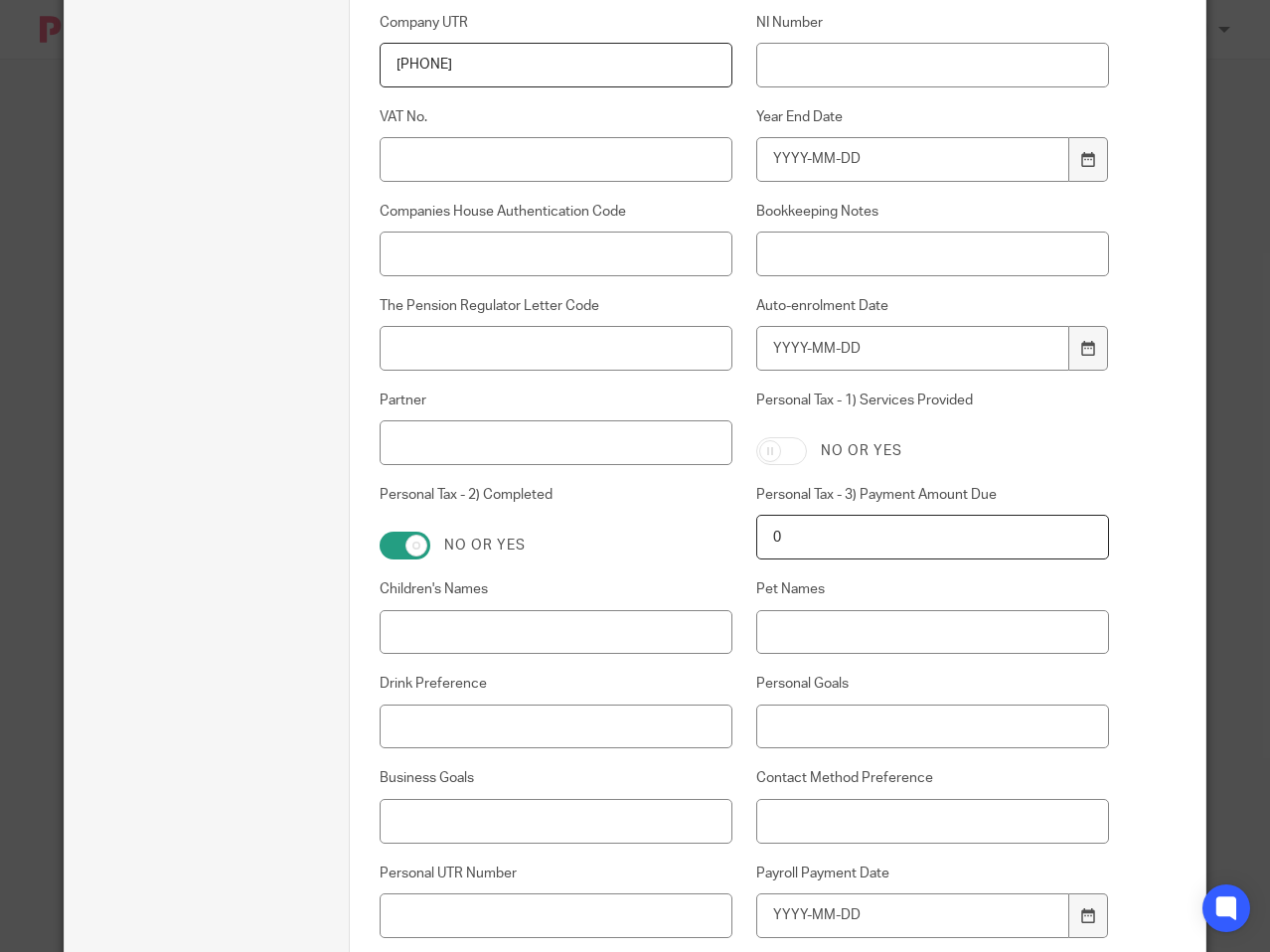 click on "No or yes" at bounding box center [556, 546] 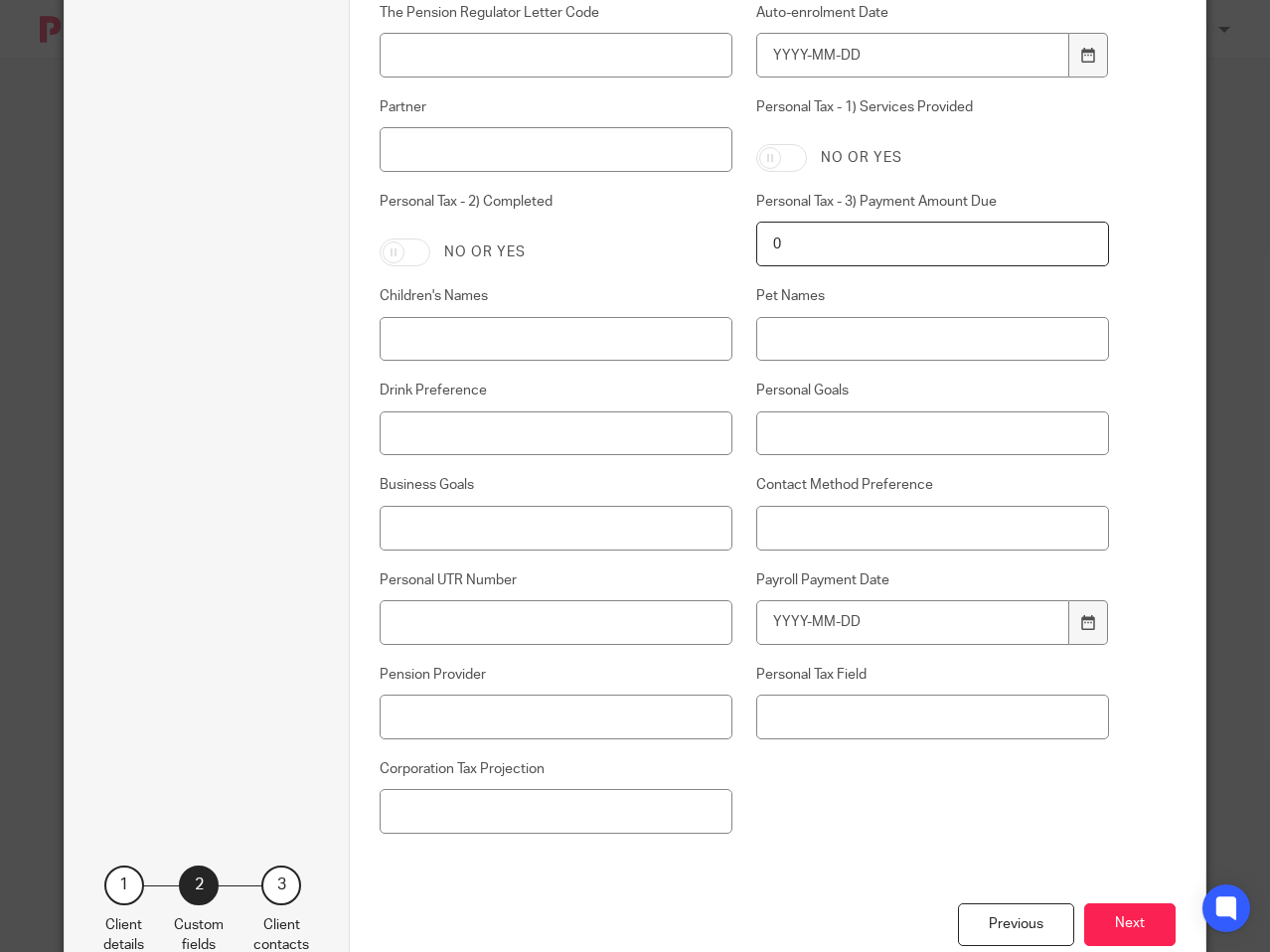 scroll, scrollTop: 1053, scrollLeft: 0, axis: vertical 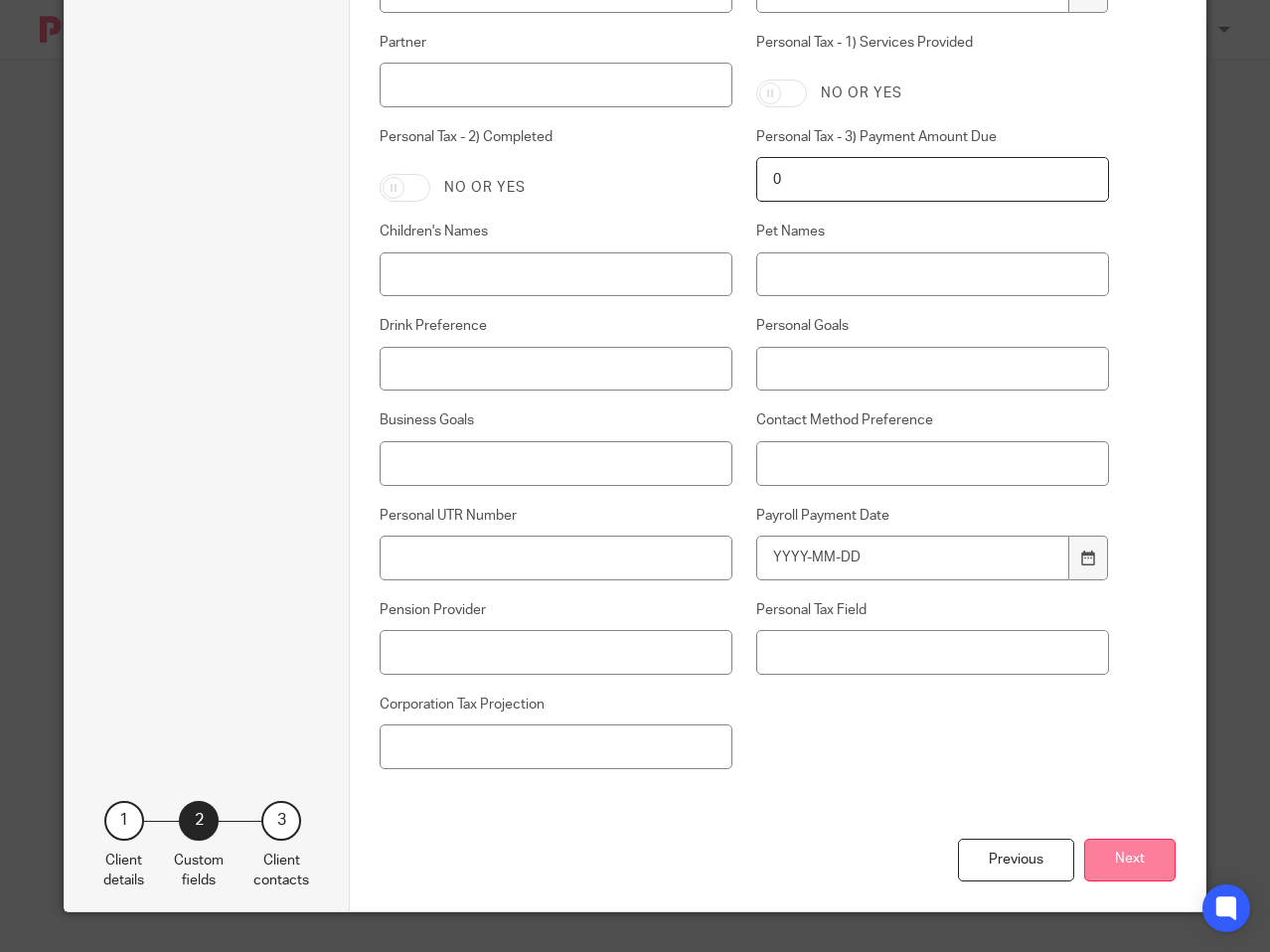 click on "Next" at bounding box center [1130, 860] 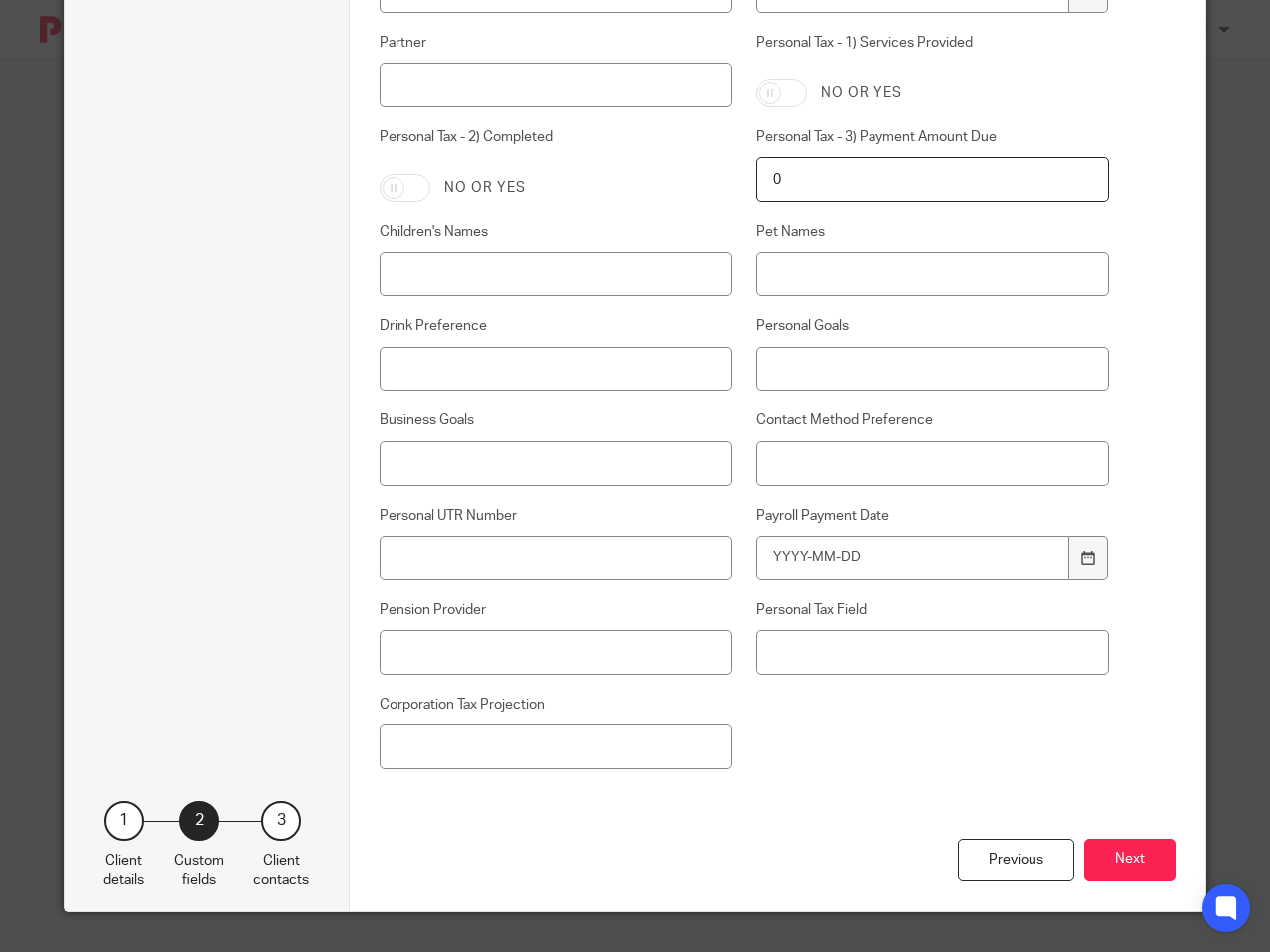 scroll, scrollTop: 0, scrollLeft: 0, axis: both 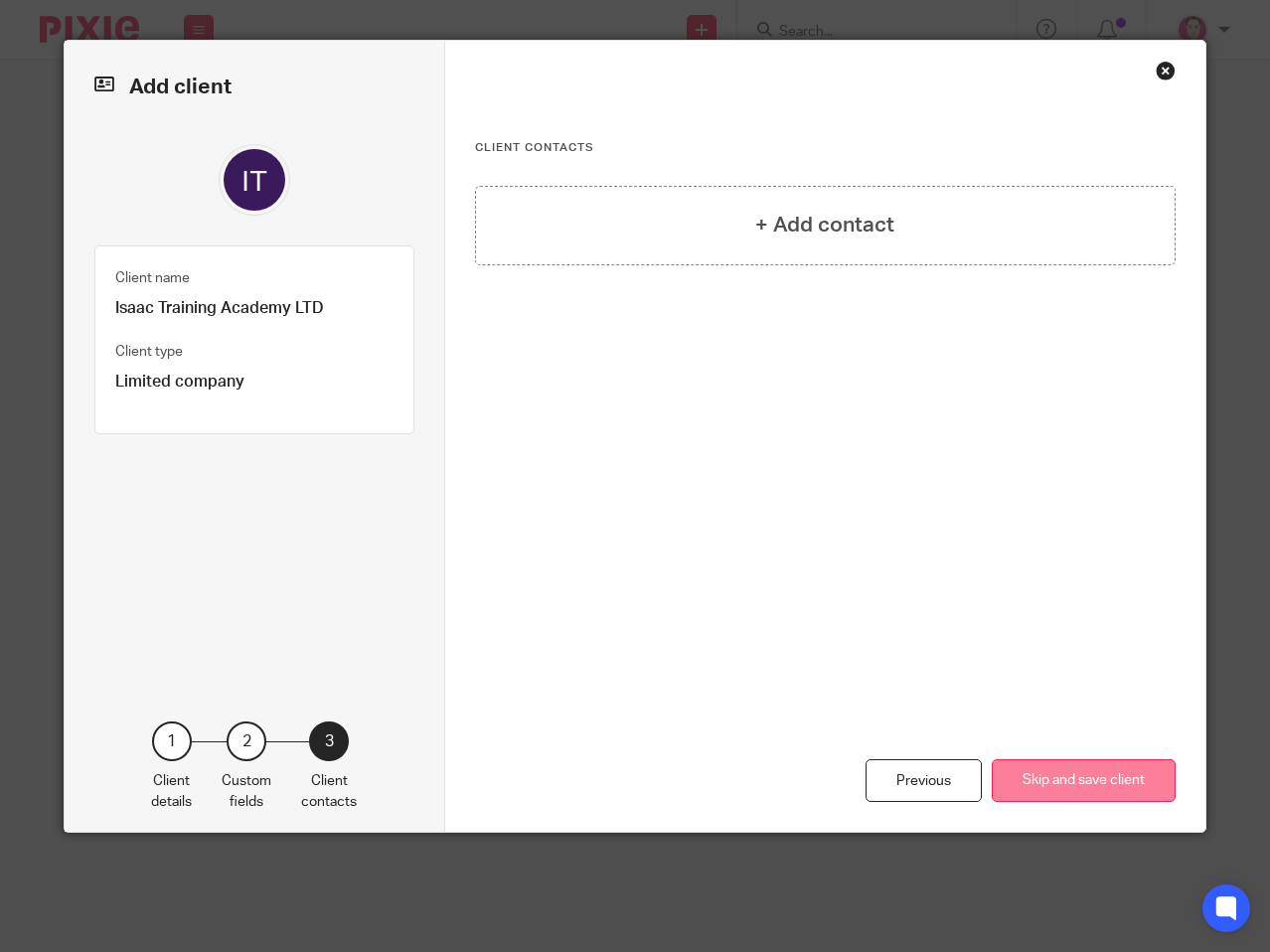 click on "Skip and save client" at bounding box center (1083, 780) 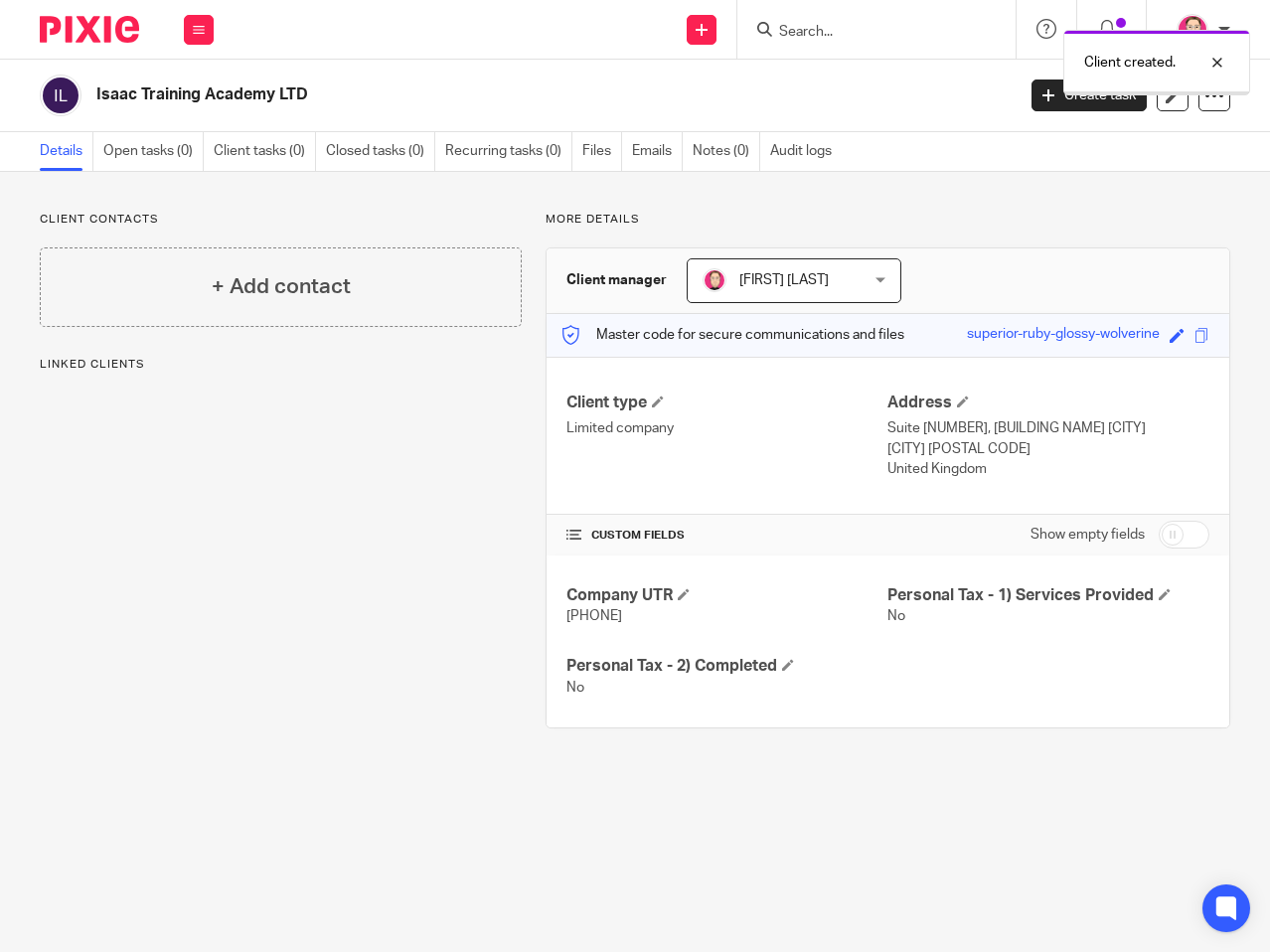 scroll, scrollTop: 0, scrollLeft: 0, axis: both 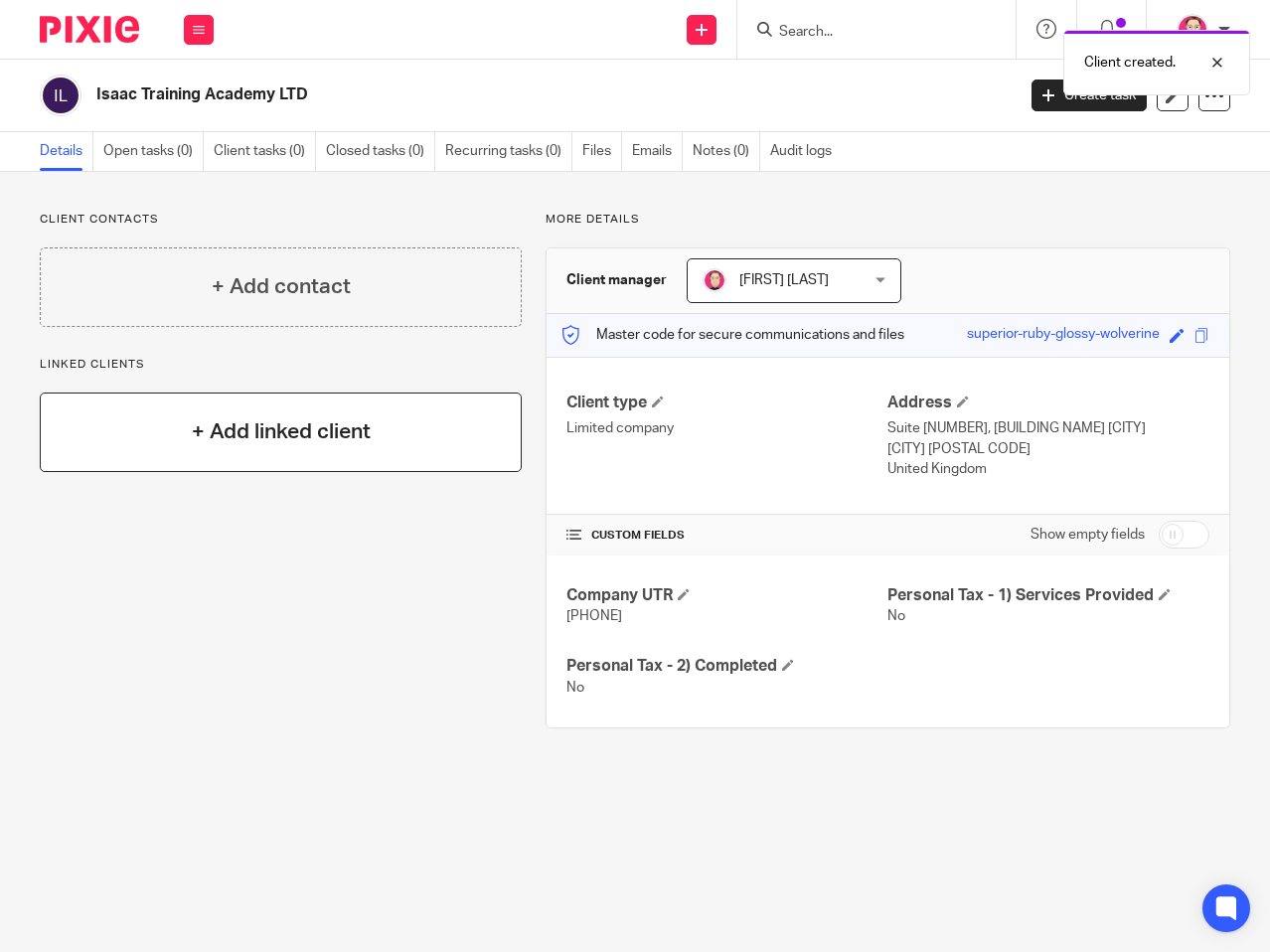 click on "+ Add linked client" at bounding box center [281, 431] 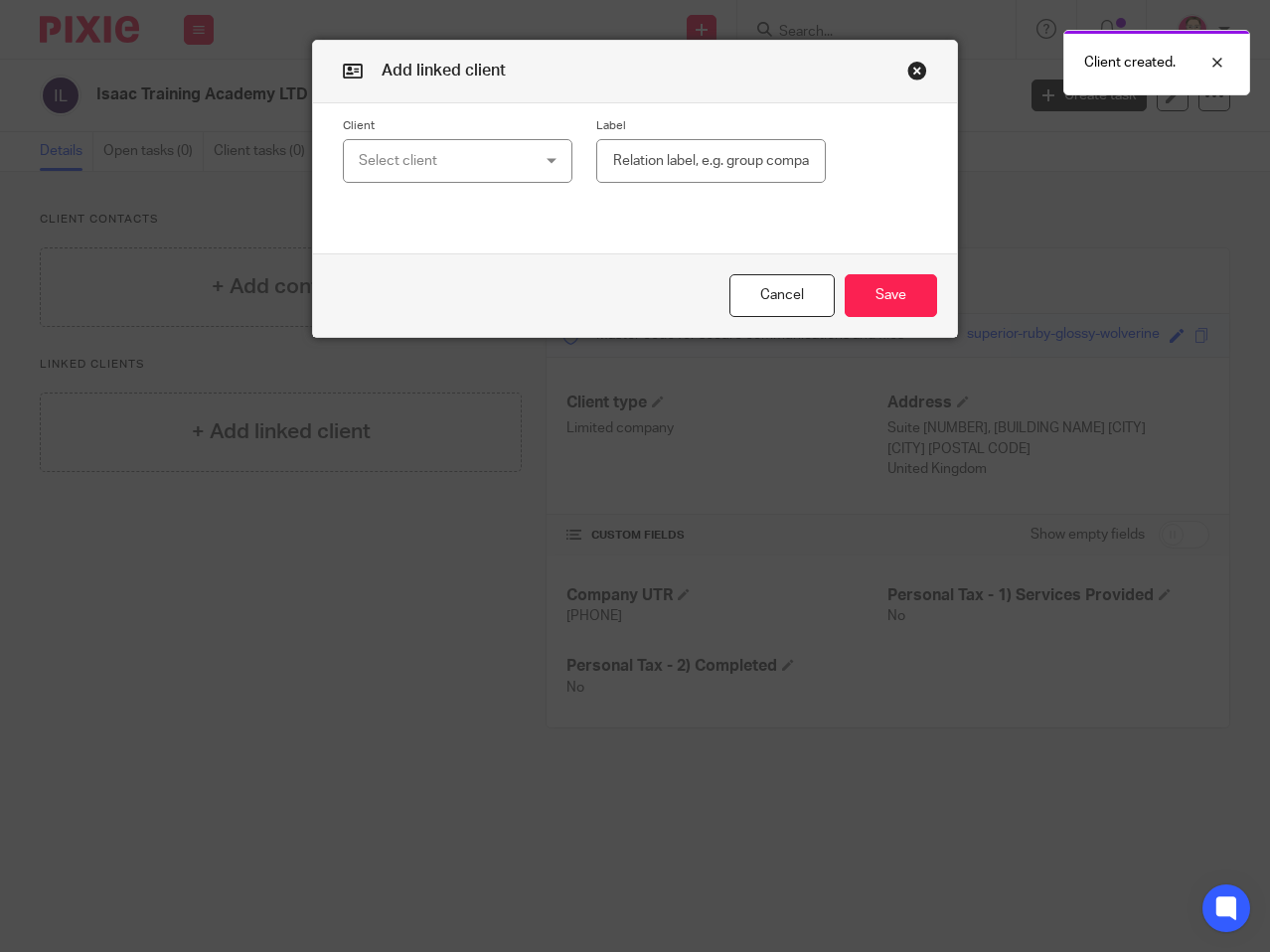 click on "Select client" at bounding box center [443, 161] 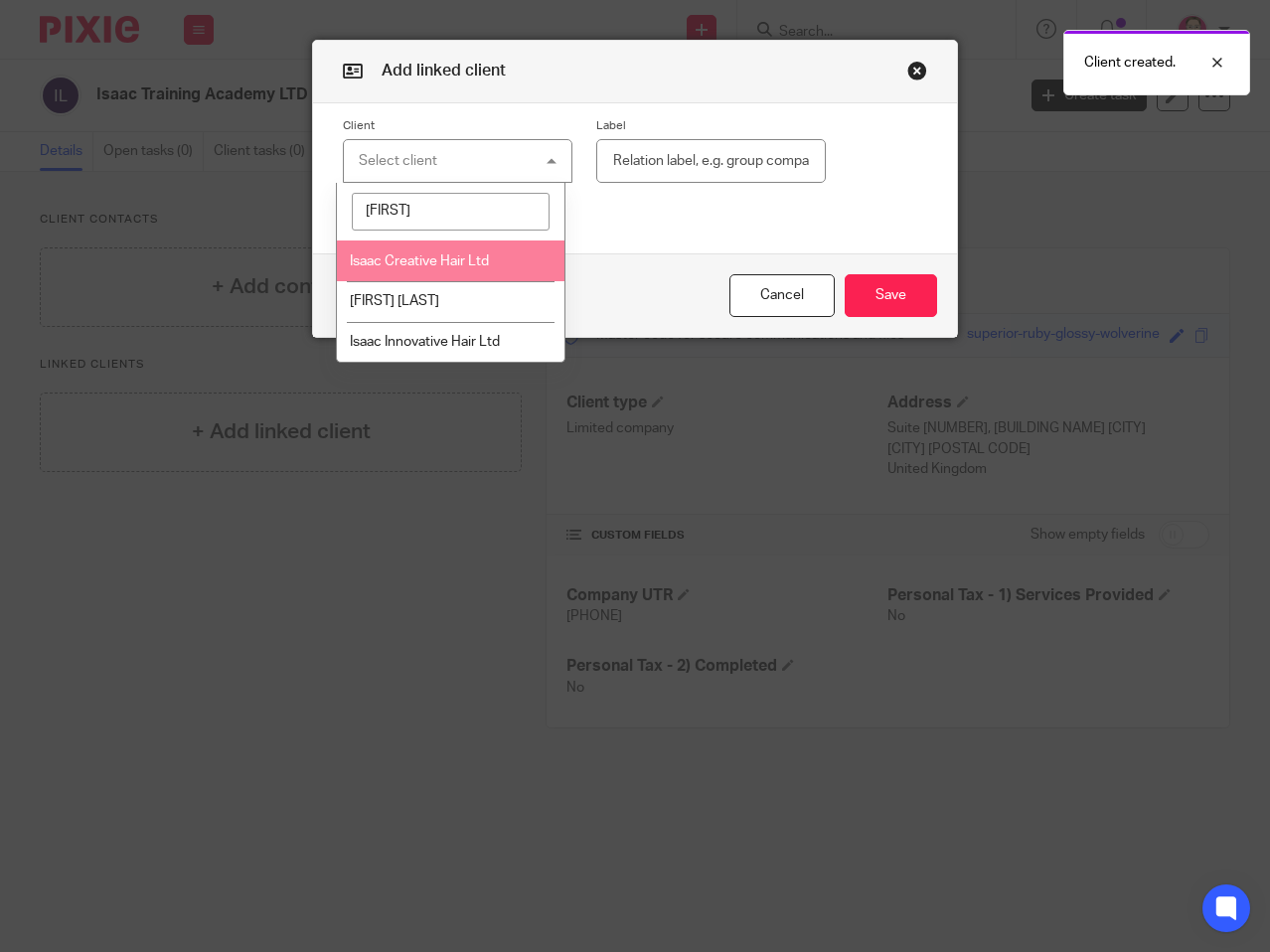 click on "Isaac Creative Hair Ltd" at bounding box center [419, 261] 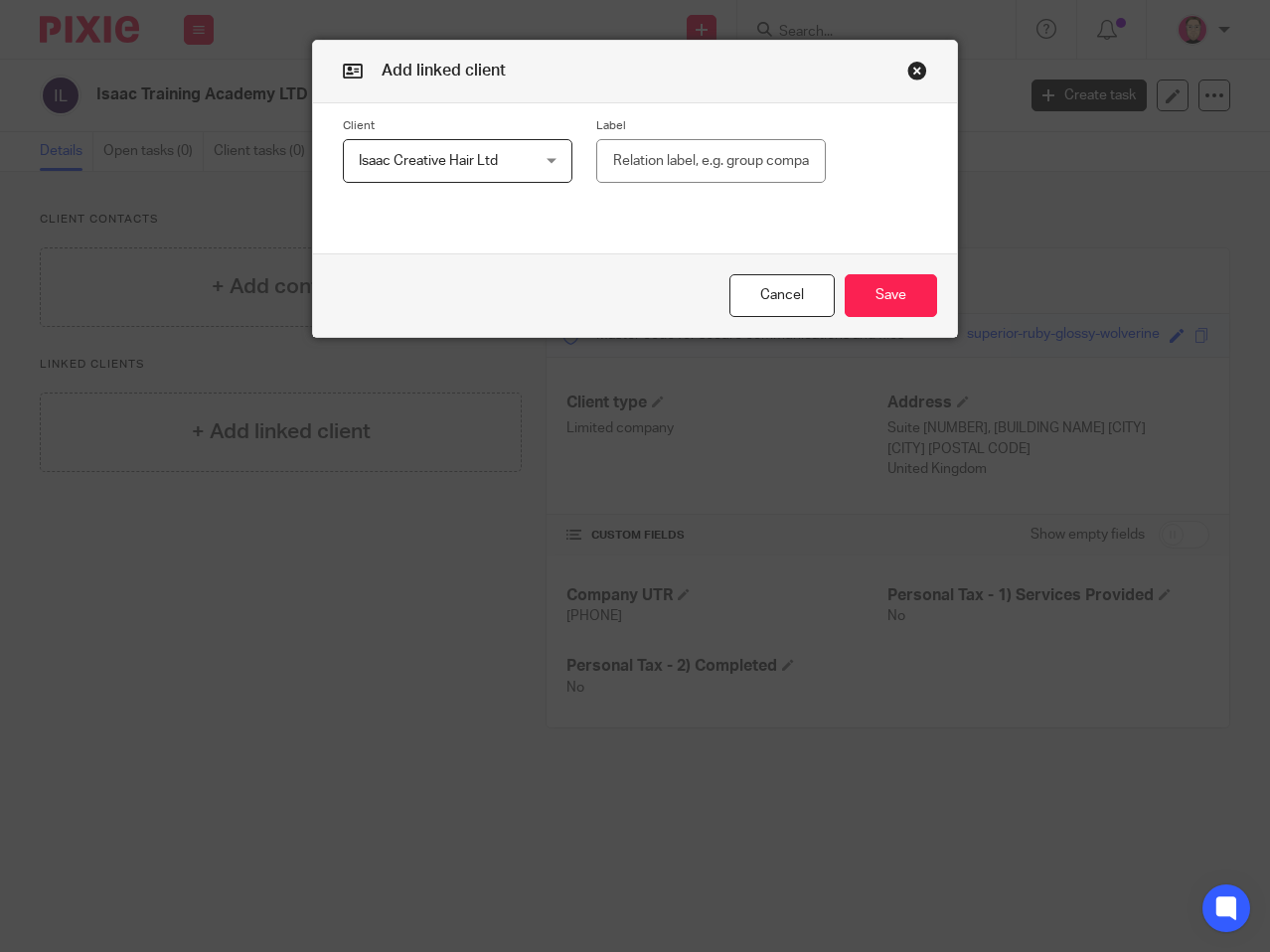 click at bounding box center [711, 161] 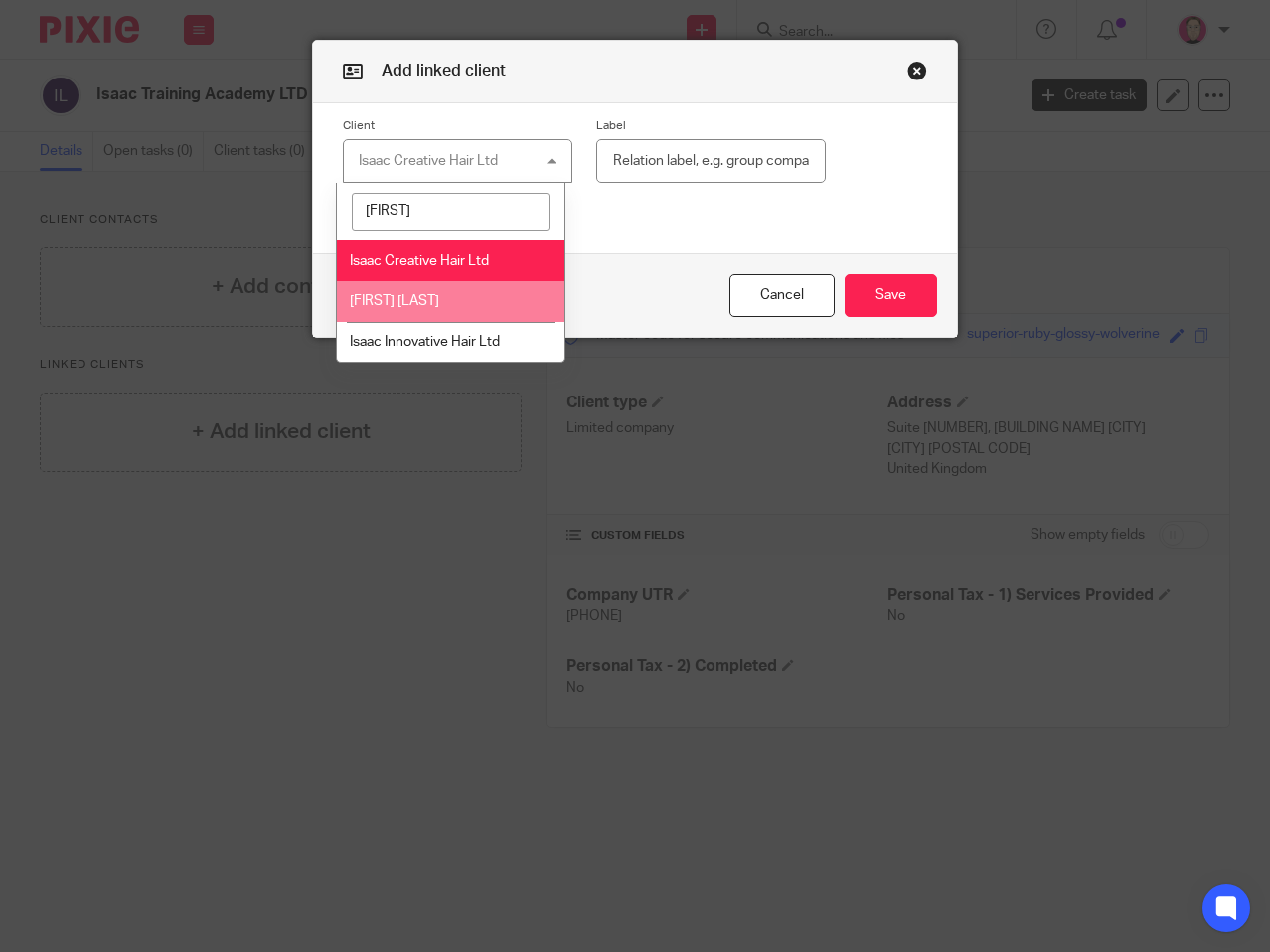 type on "isaac" 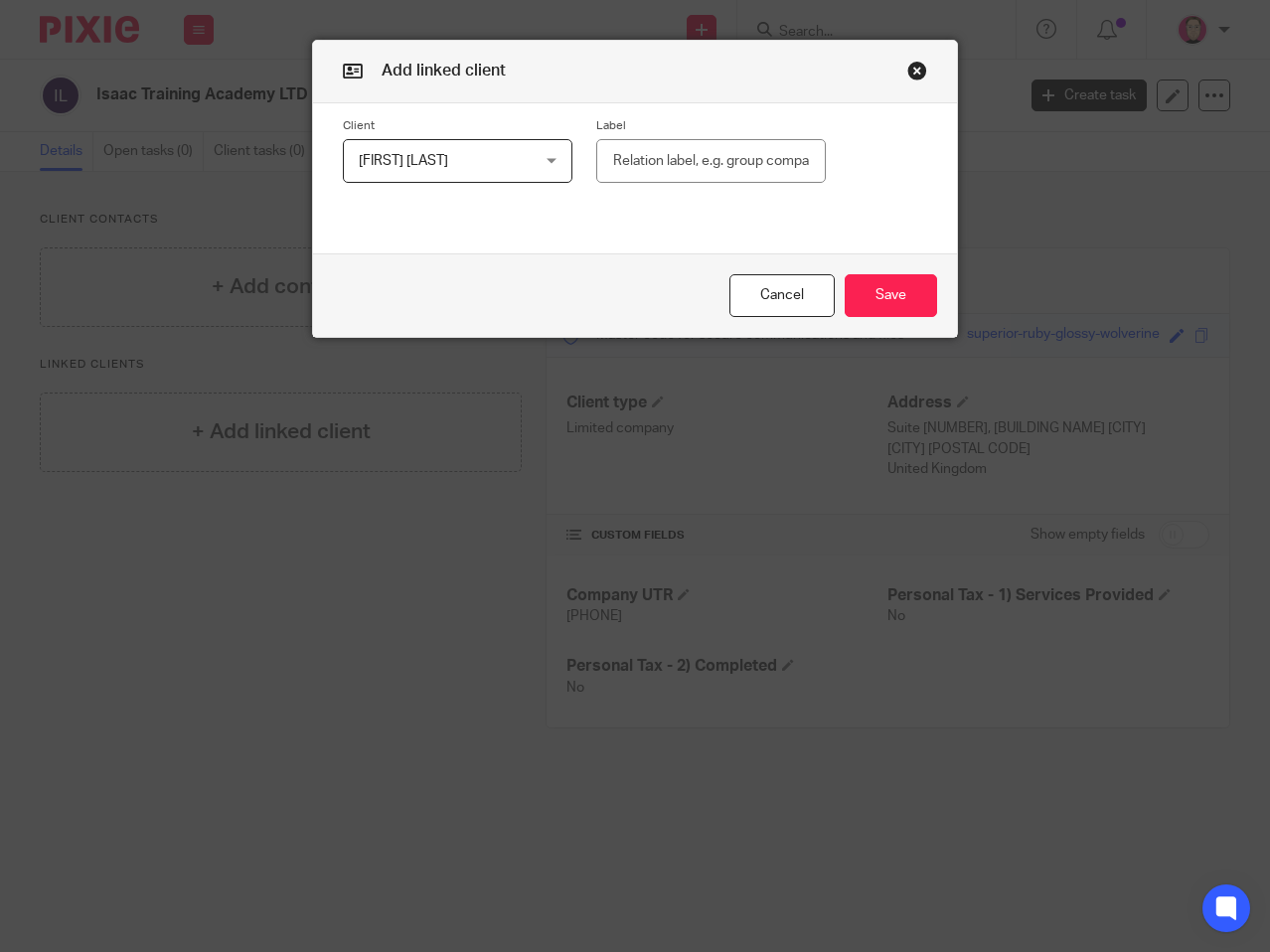 click at bounding box center (711, 161) 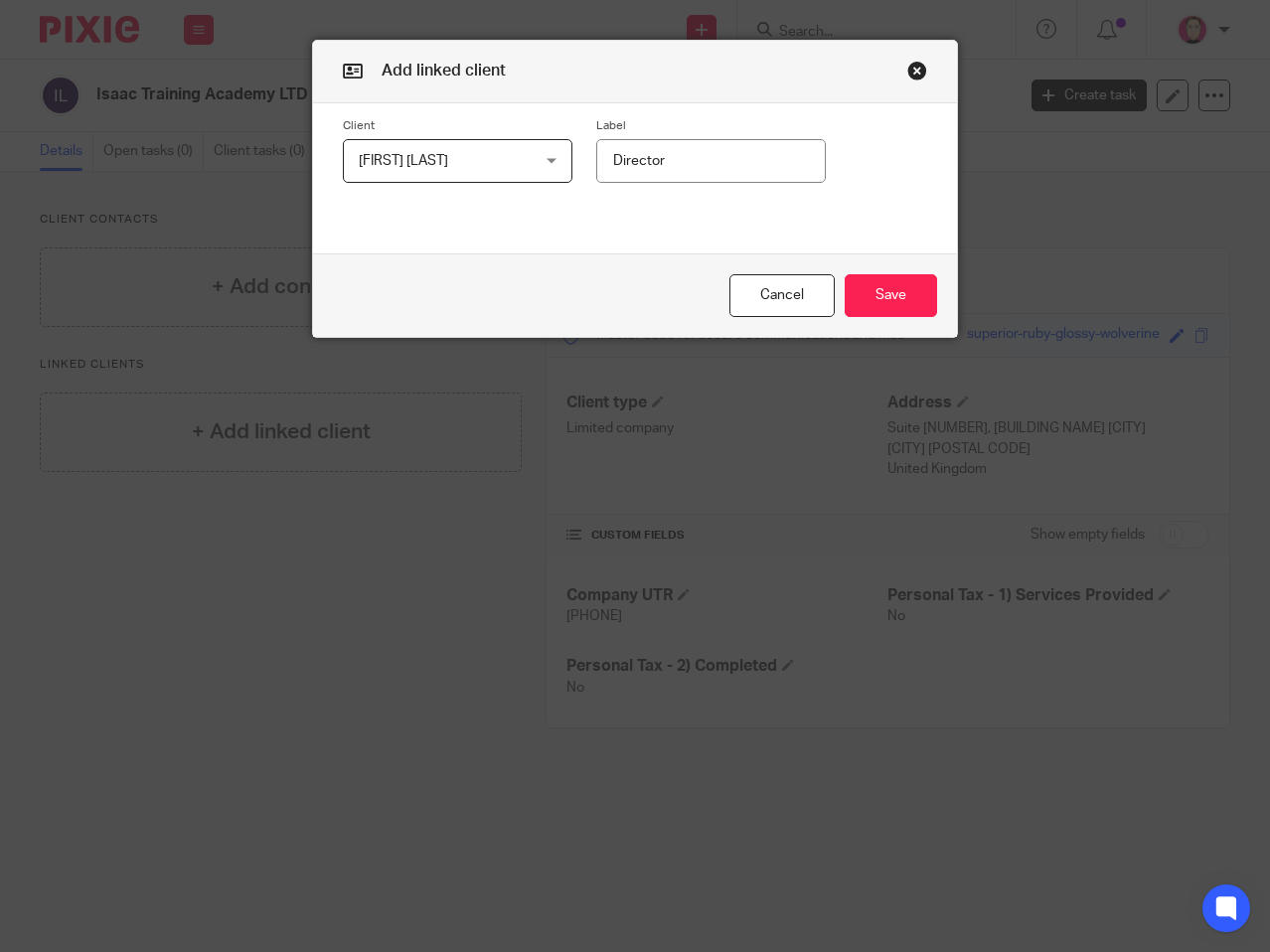 type on "Director" 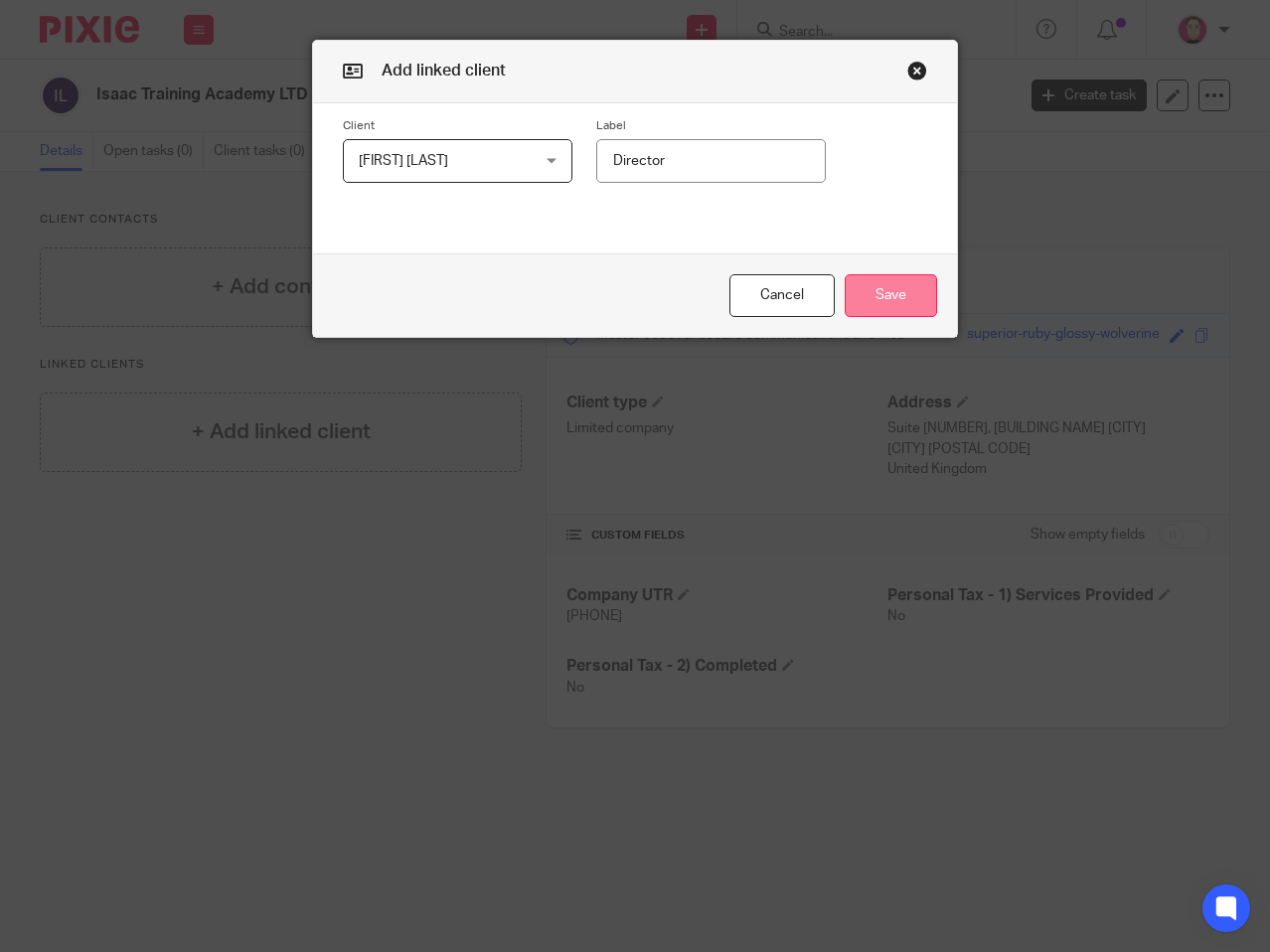 click on "Save" at bounding box center [890, 295] 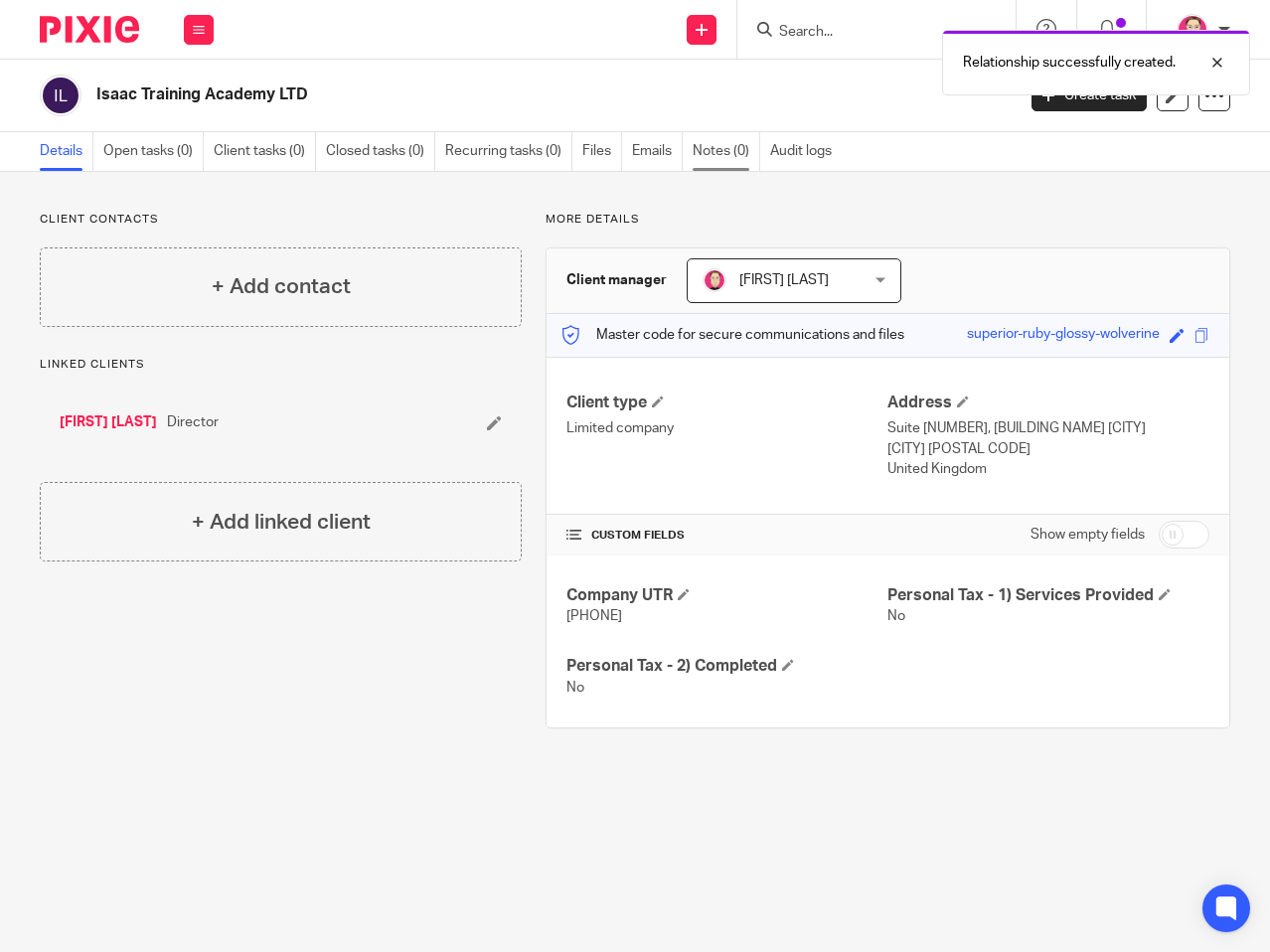 click on "Notes (0)" at bounding box center [726, 151] 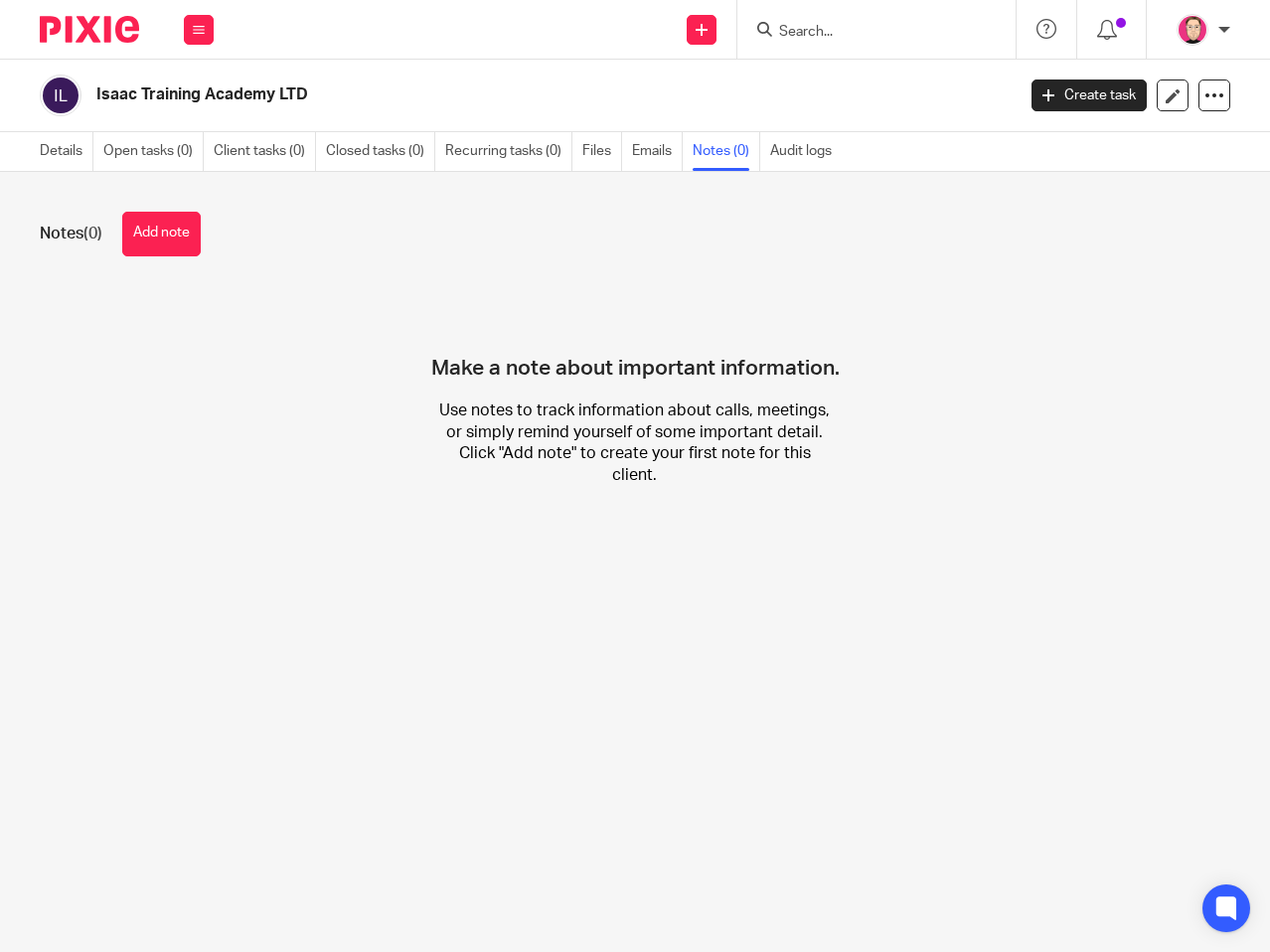 scroll, scrollTop: 0, scrollLeft: 0, axis: both 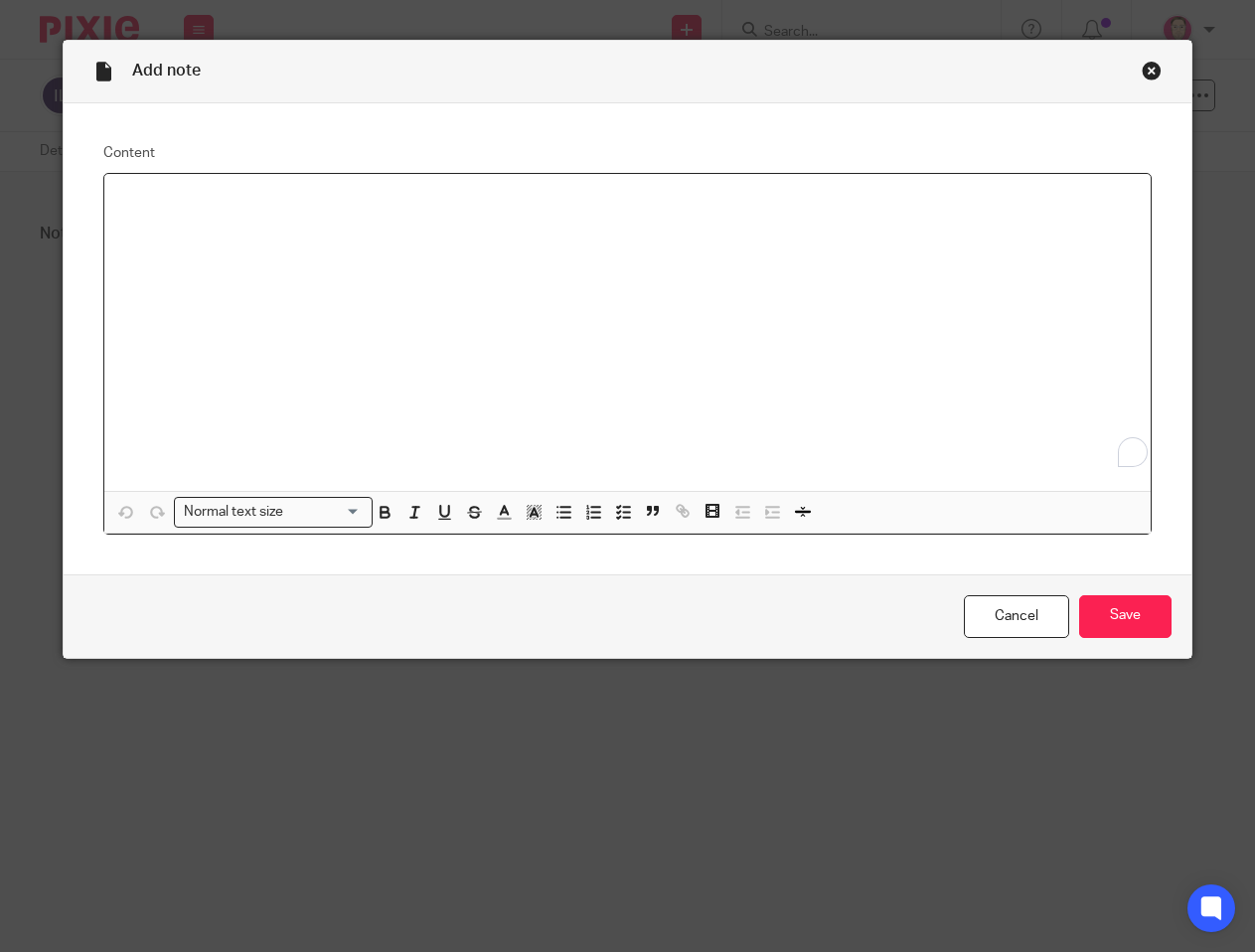 click at bounding box center [627, 332] 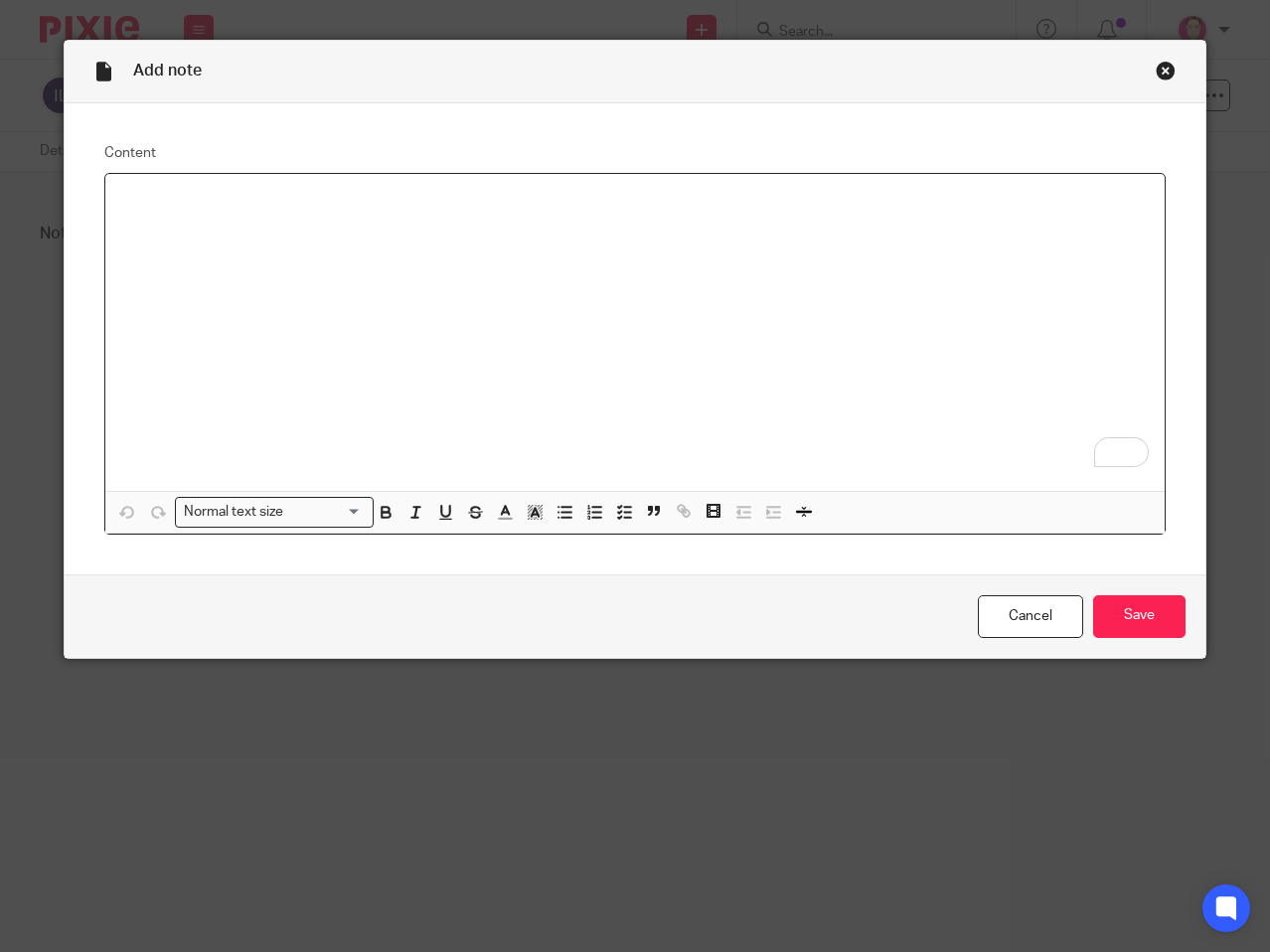 type 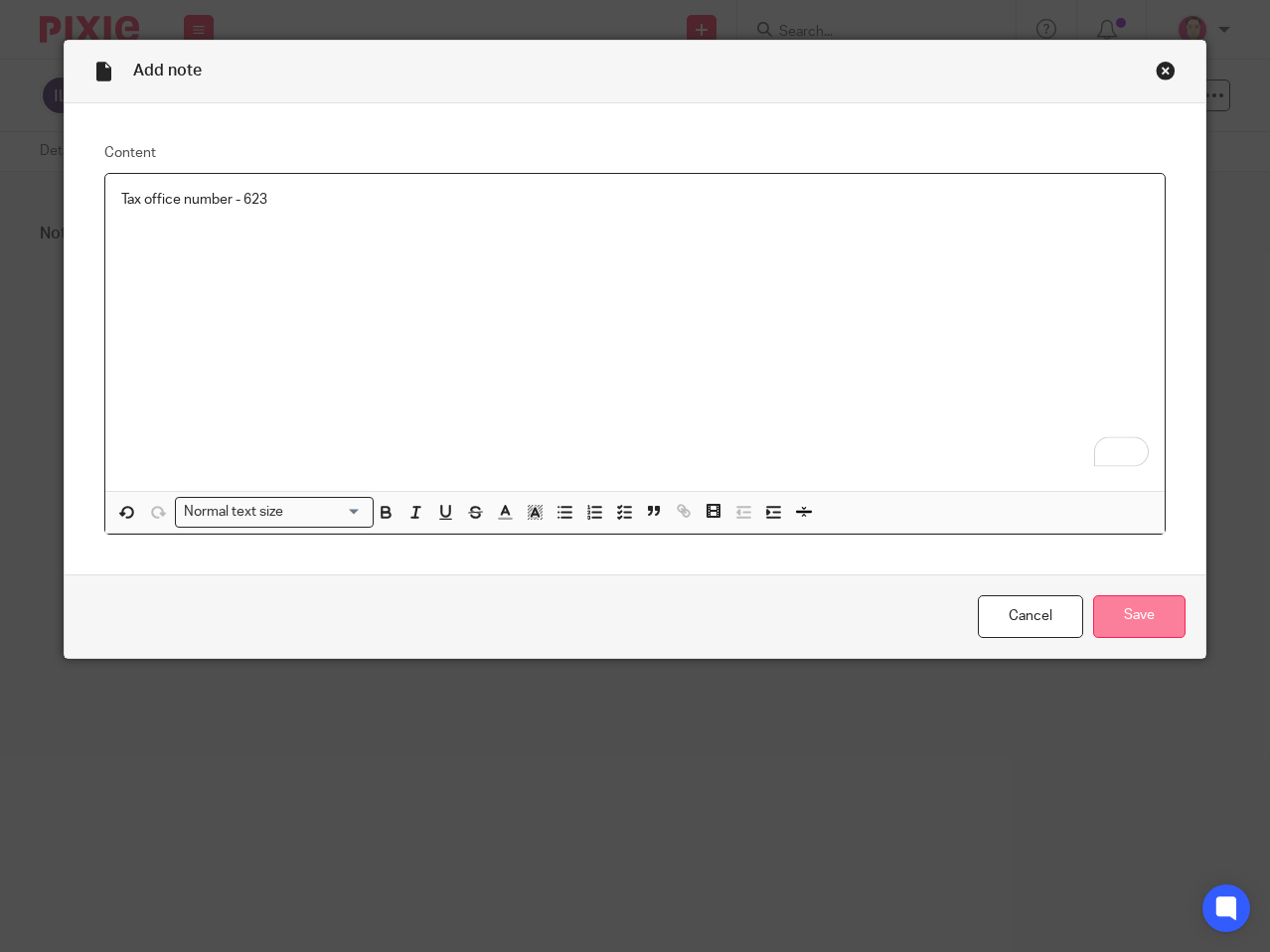 click on "Save" at bounding box center [1139, 616] 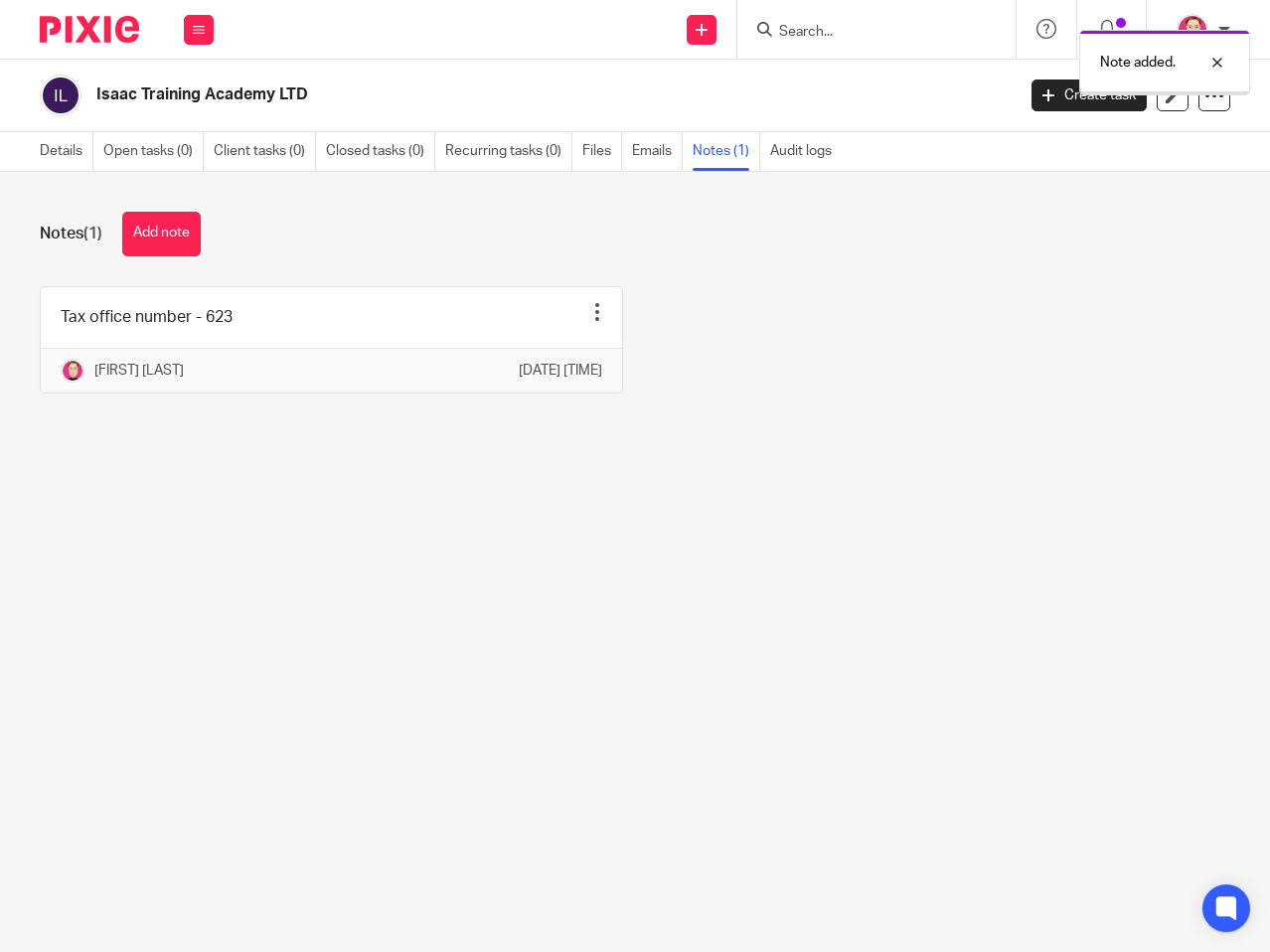 scroll, scrollTop: 0, scrollLeft: 0, axis: both 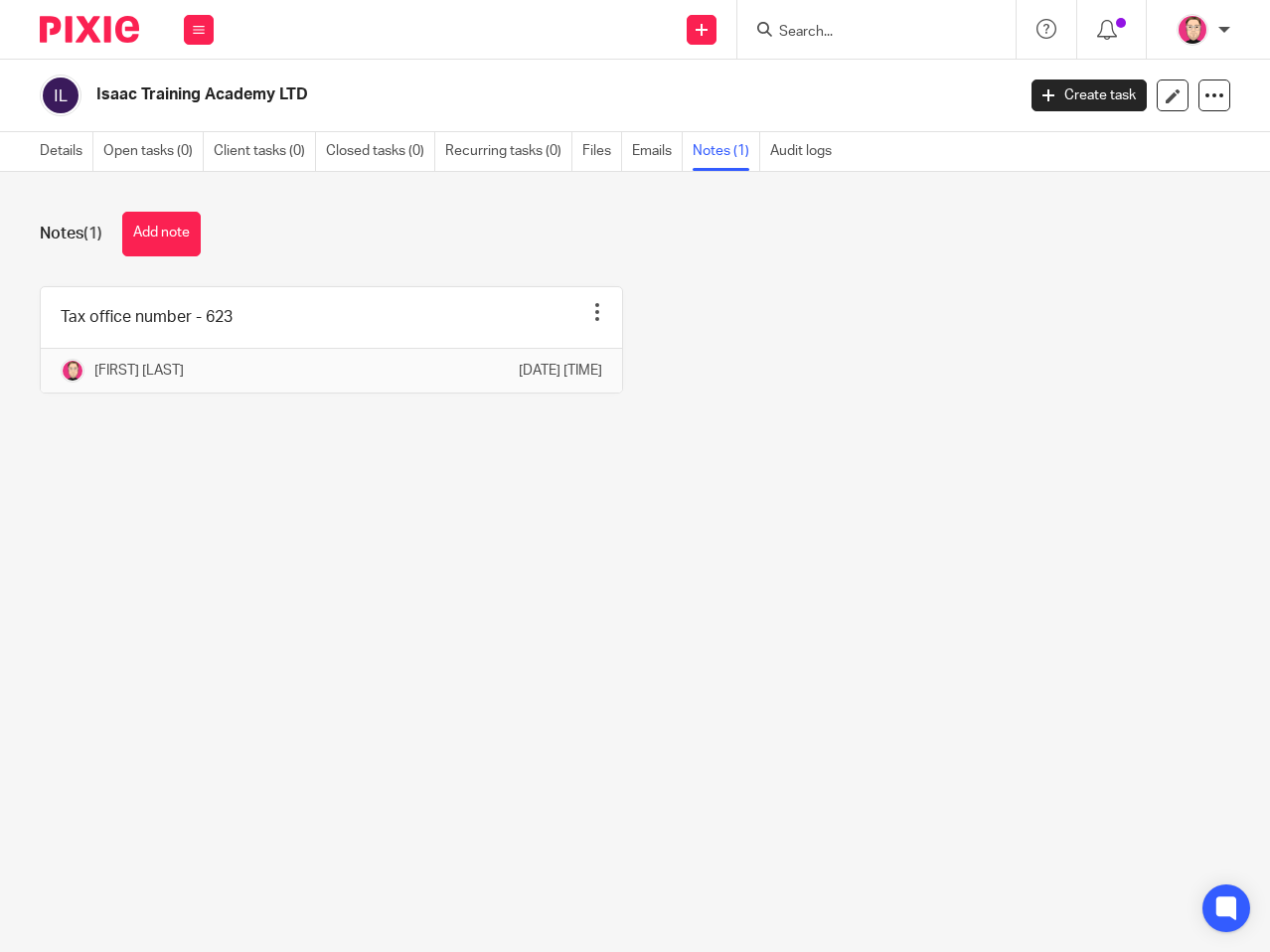 click at bounding box center (876, 29) 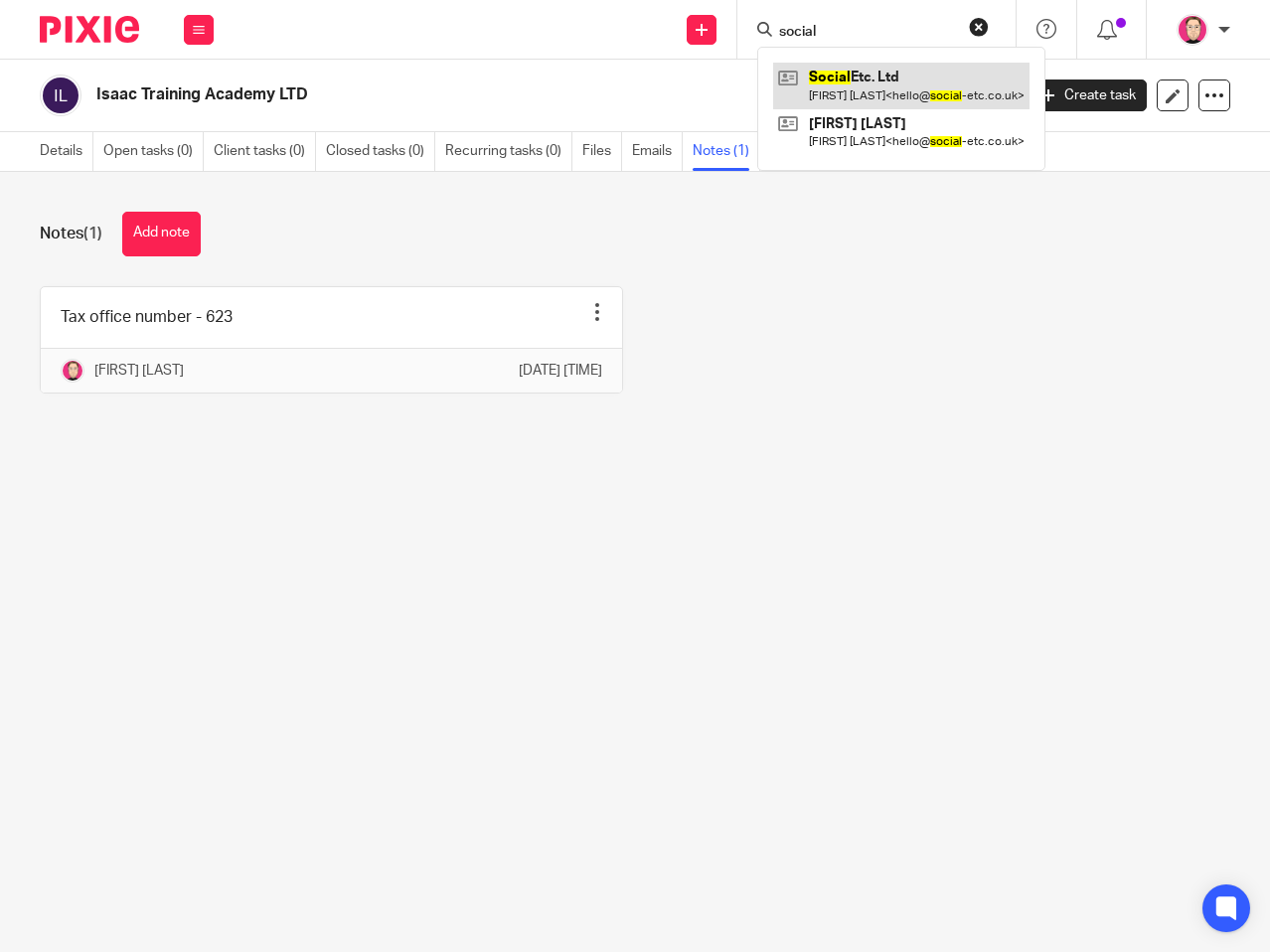 type on "social" 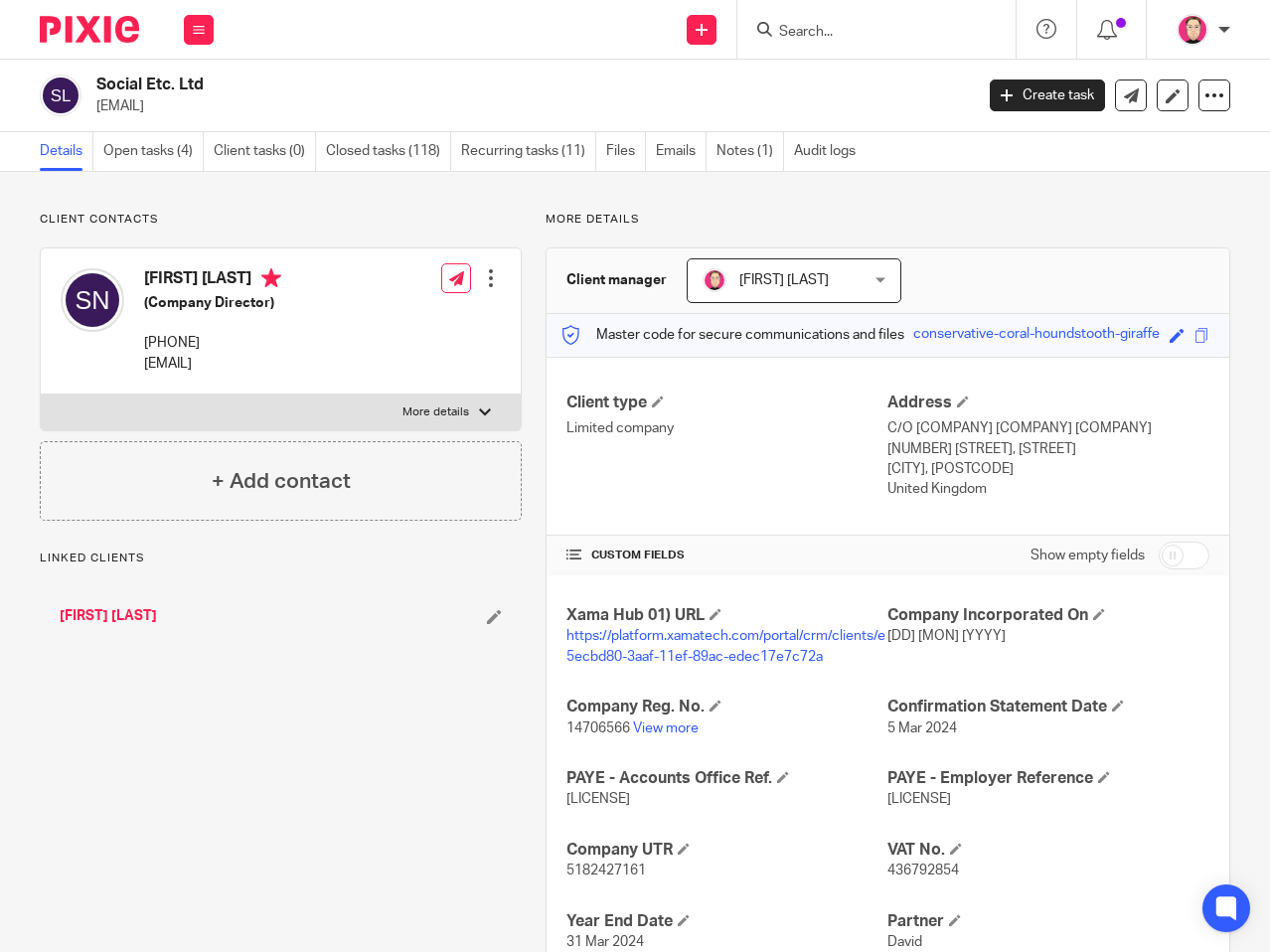 scroll, scrollTop: 0, scrollLeft: 0, axis: both 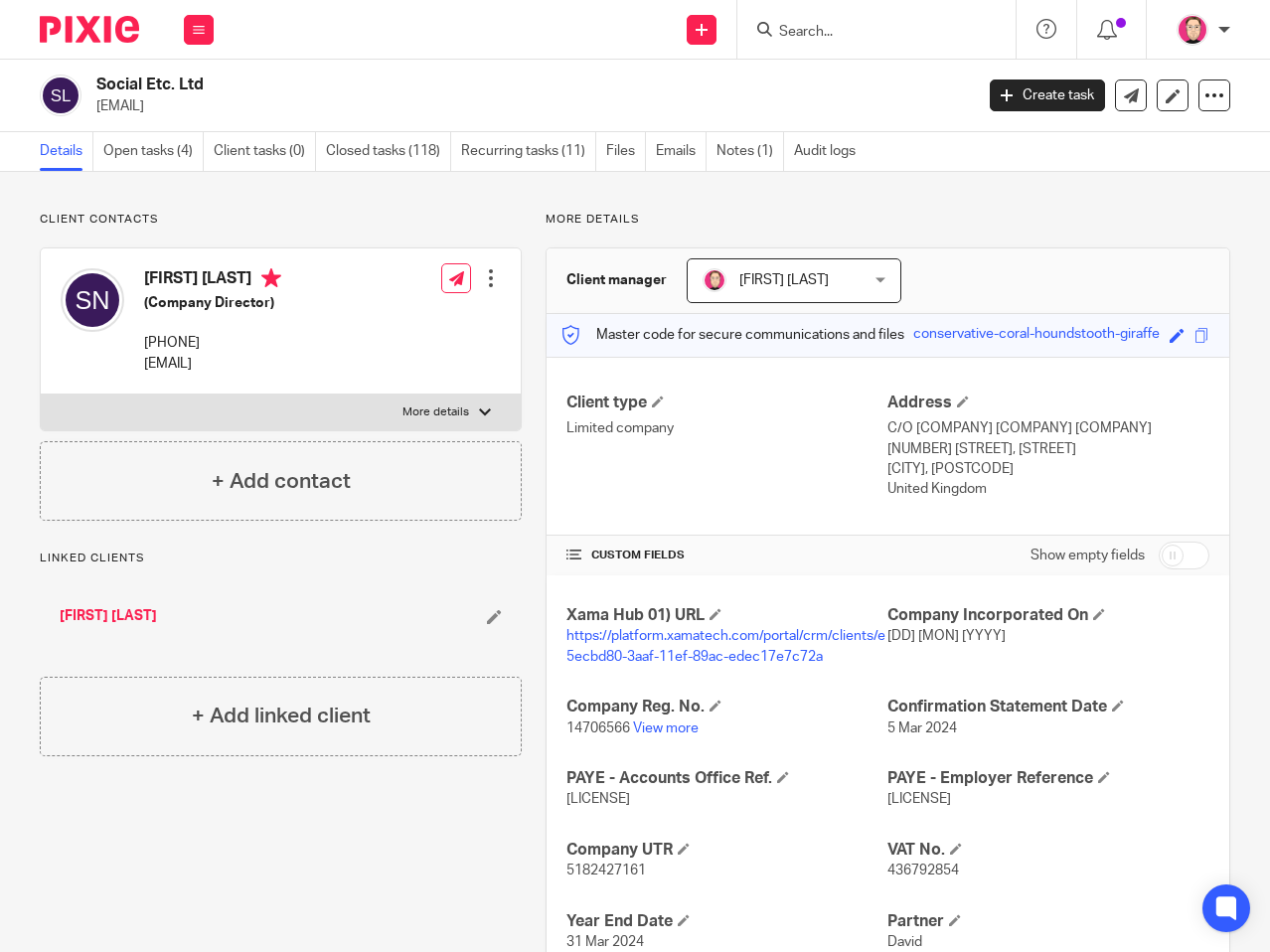 click on "[LICENSE]" at bounding box center [598, 799] 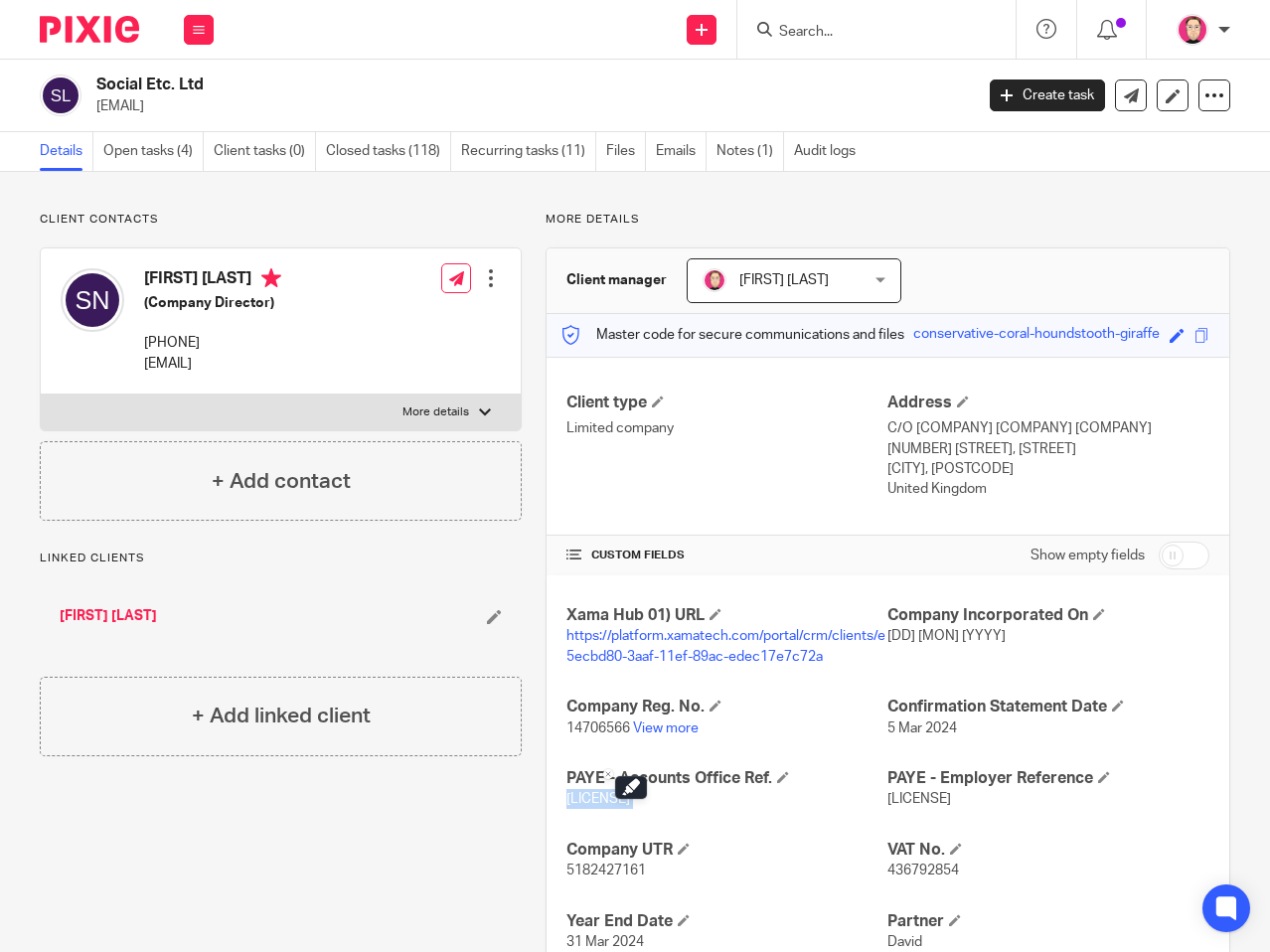 click on "[LICENSE]" at bounding box center (598, 799) 